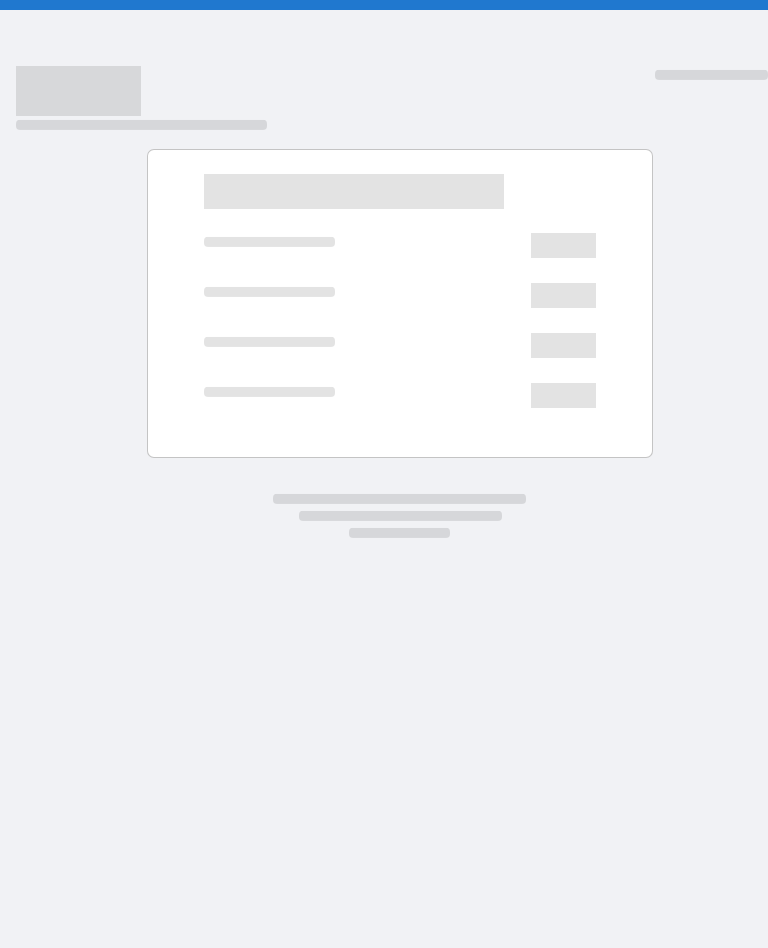 scroll, scrollTop: 0, scrollLeft: 0, axis: both 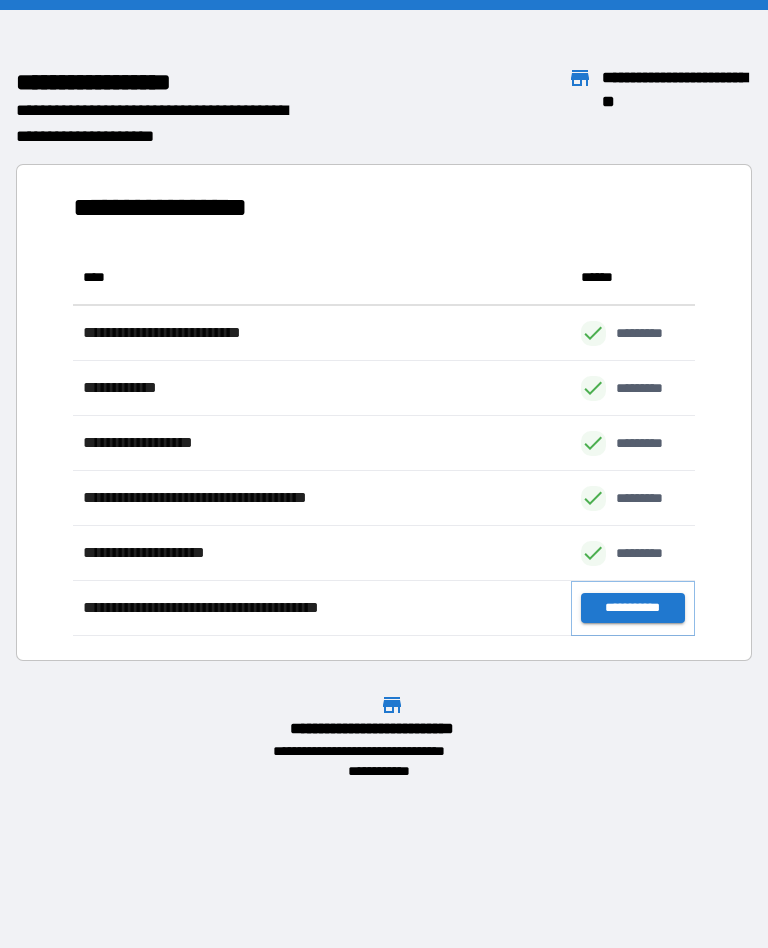 click on "**********" at bounding box center [633, 608] 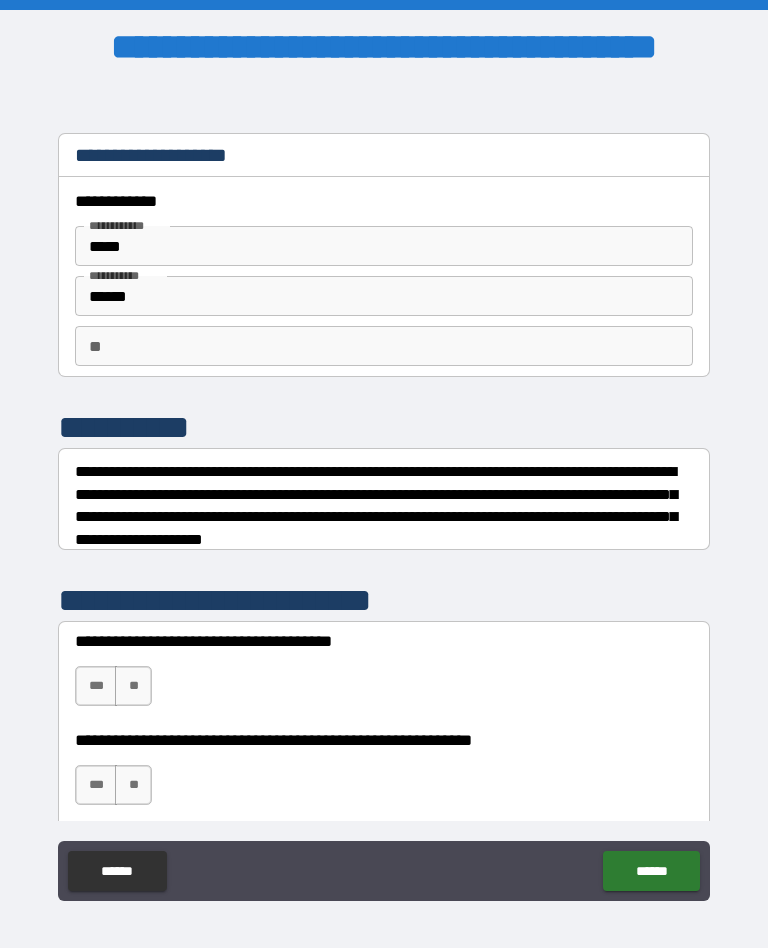 click on "**" at bounding box center [384, 346] 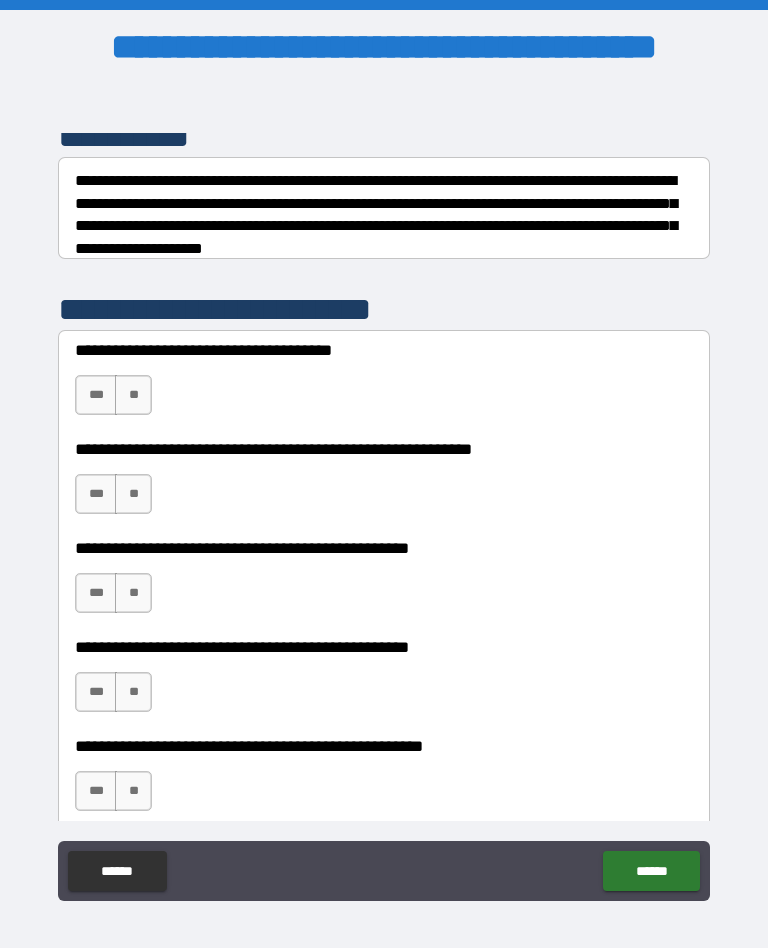 scroll, scrollTop: 291, scrollLeft: 0, axis: vertical 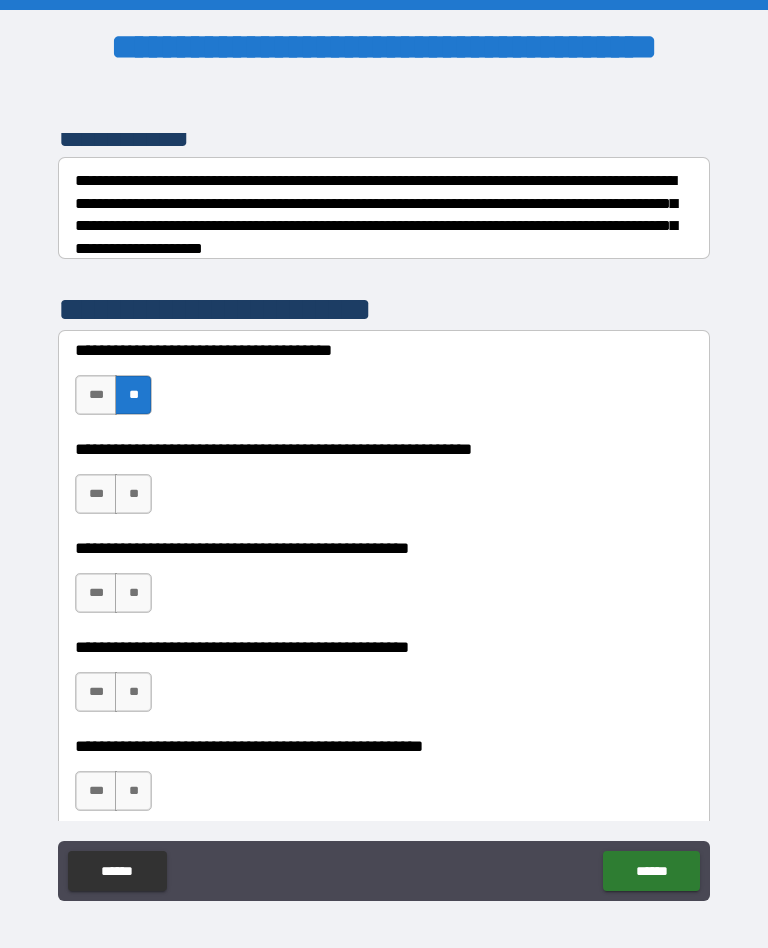 click on "**" at bounding box center [133, 494] 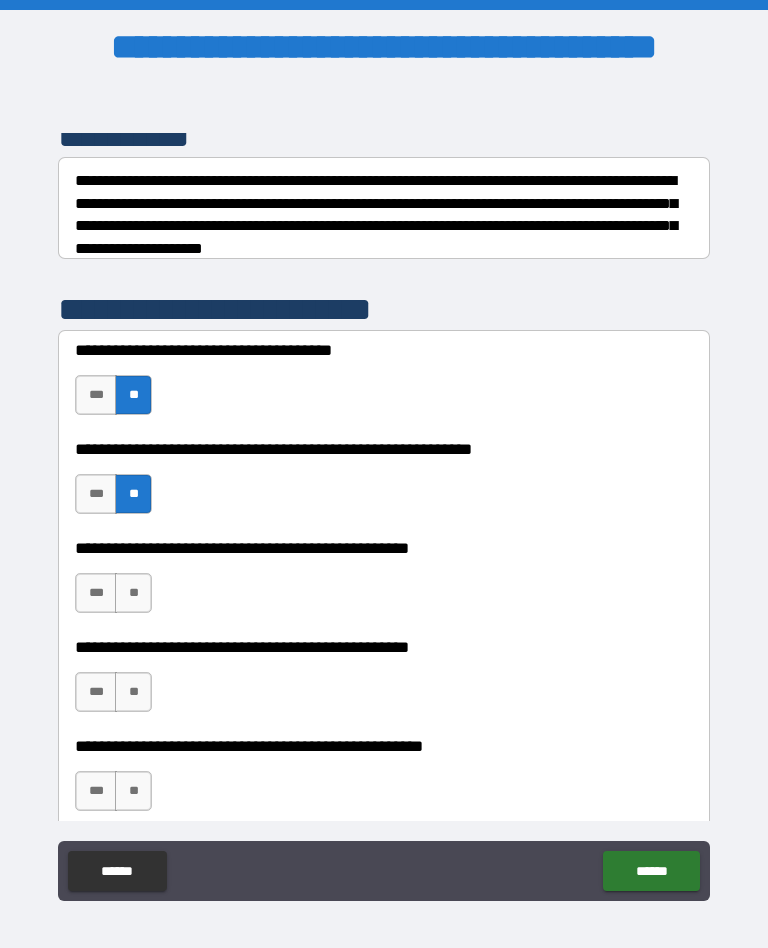 click on "**" at bounding box center [133, 593] 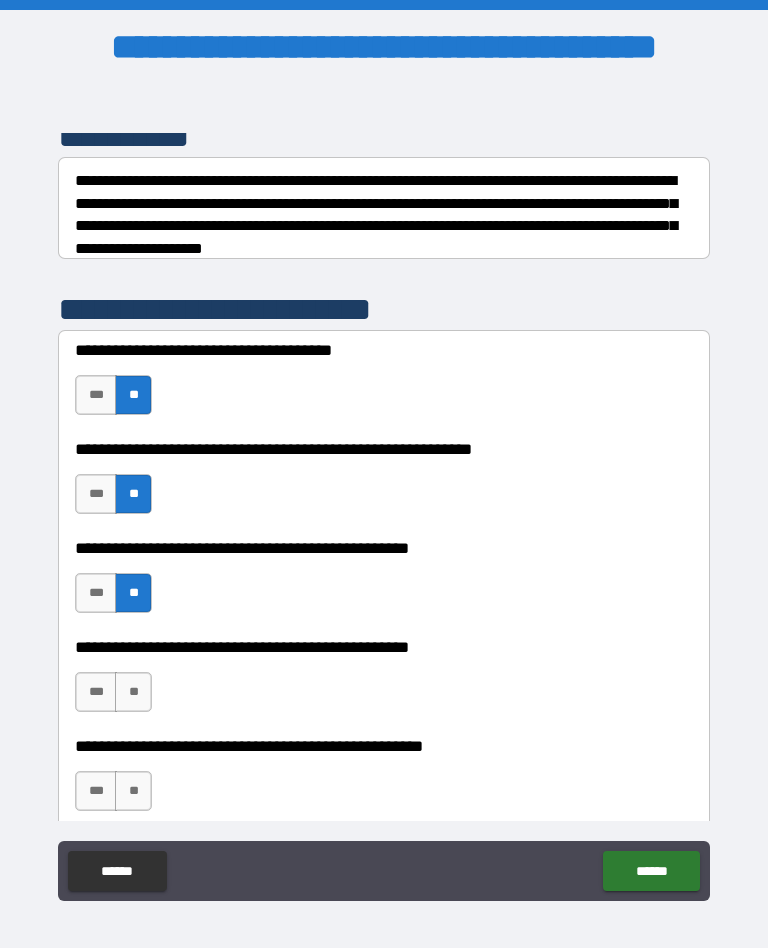 click on "**" at bounding box center [133, 692] 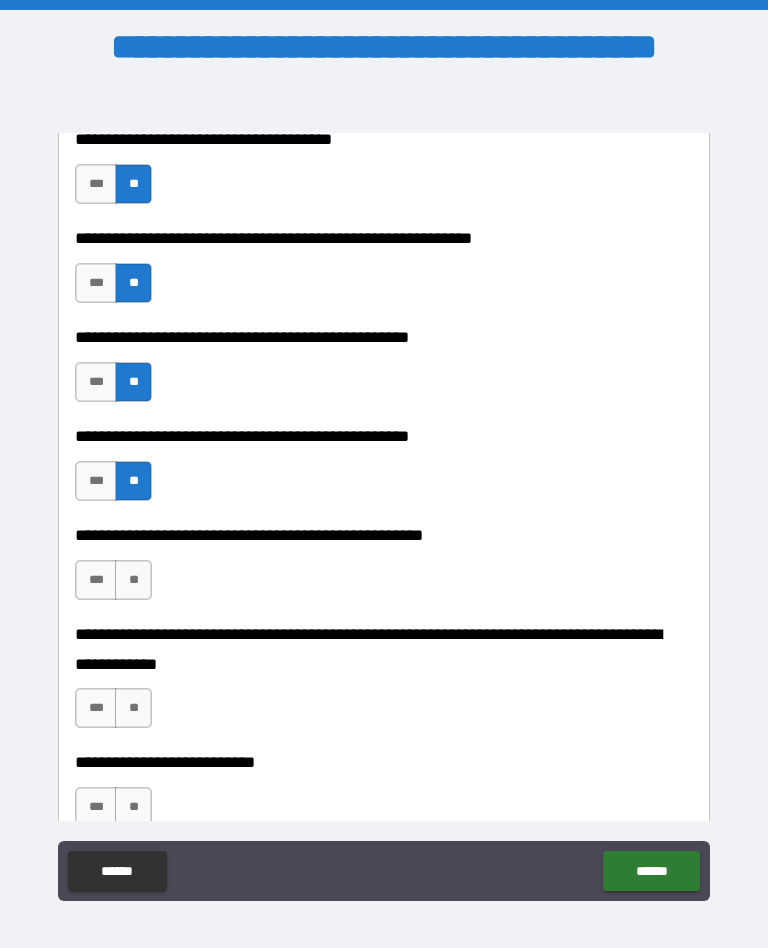 scroll, scrollTop: 505, scrollLeft: 0, axis: vertical 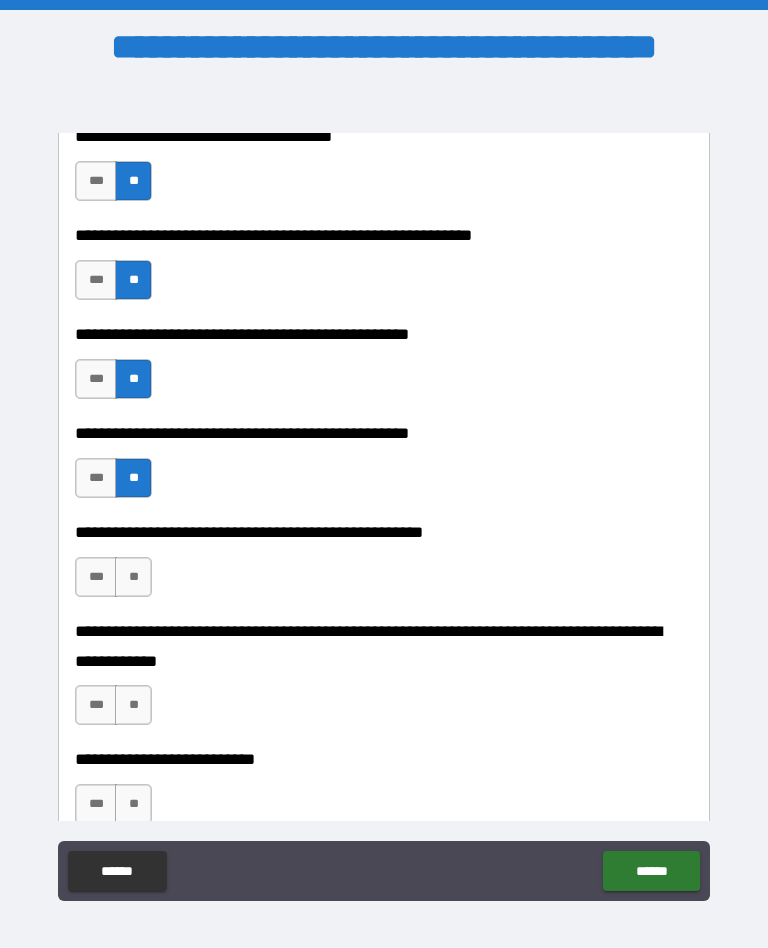 click on "**" at bounding box center [133, 577] 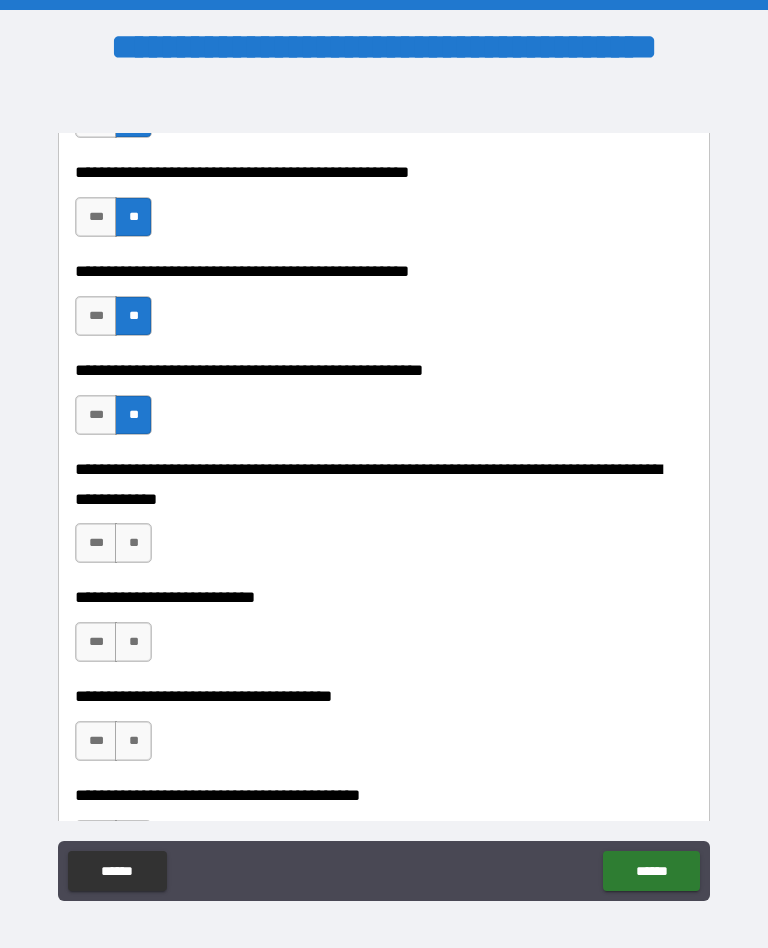 scroll, scrollTop: 713, scrollLeft: 0, axis: vertical 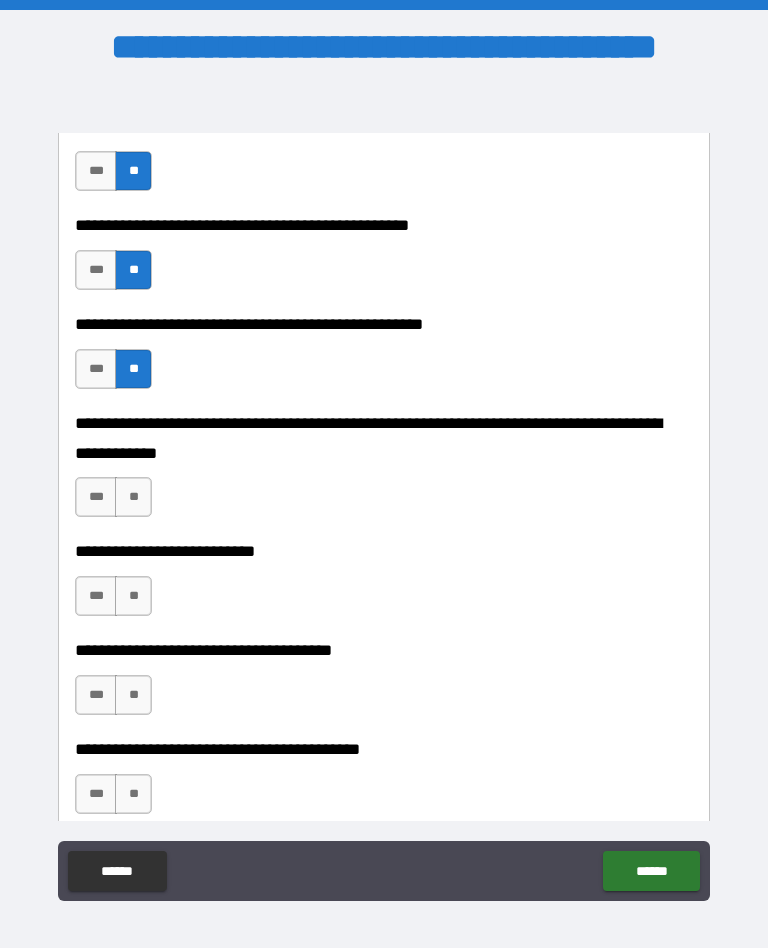 click on "**" at bounding box center [133, 497] 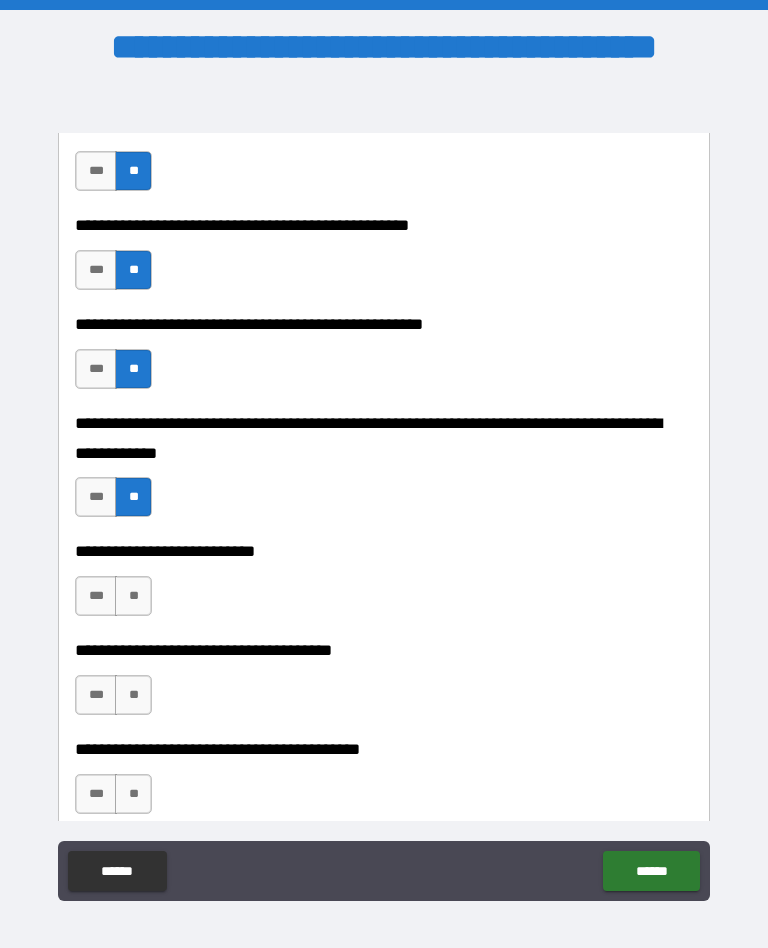 click on "**" at bounding box center (133, 596) 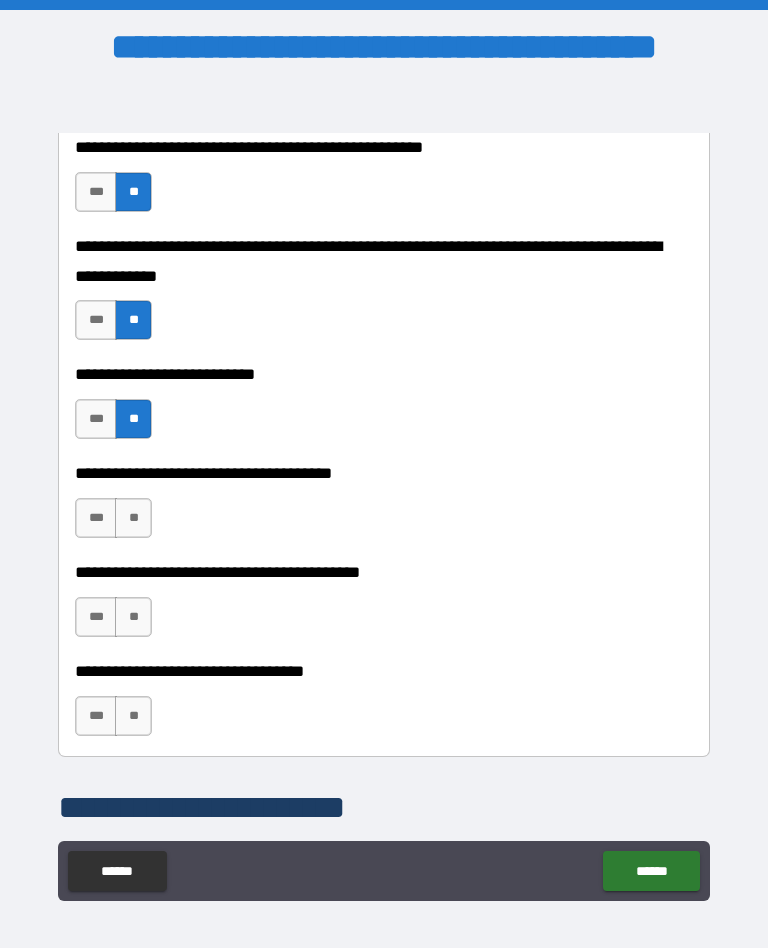 scroll, scrollTop: 891, scrollLeft: 0, axis: vertical 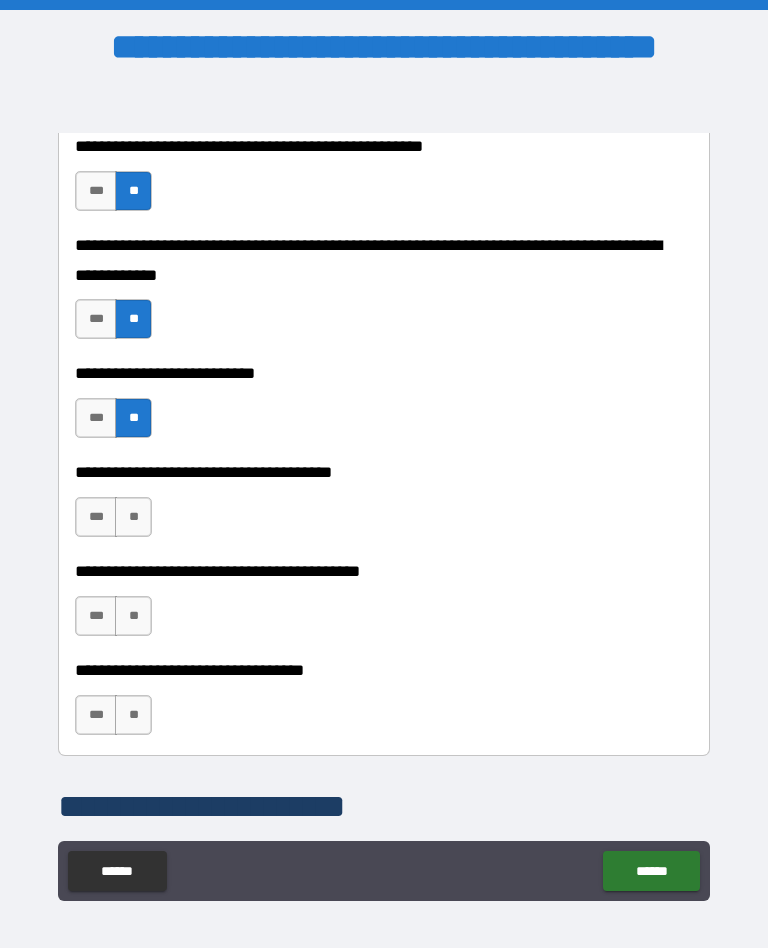 click on "**" at bounding box center [133, 517] 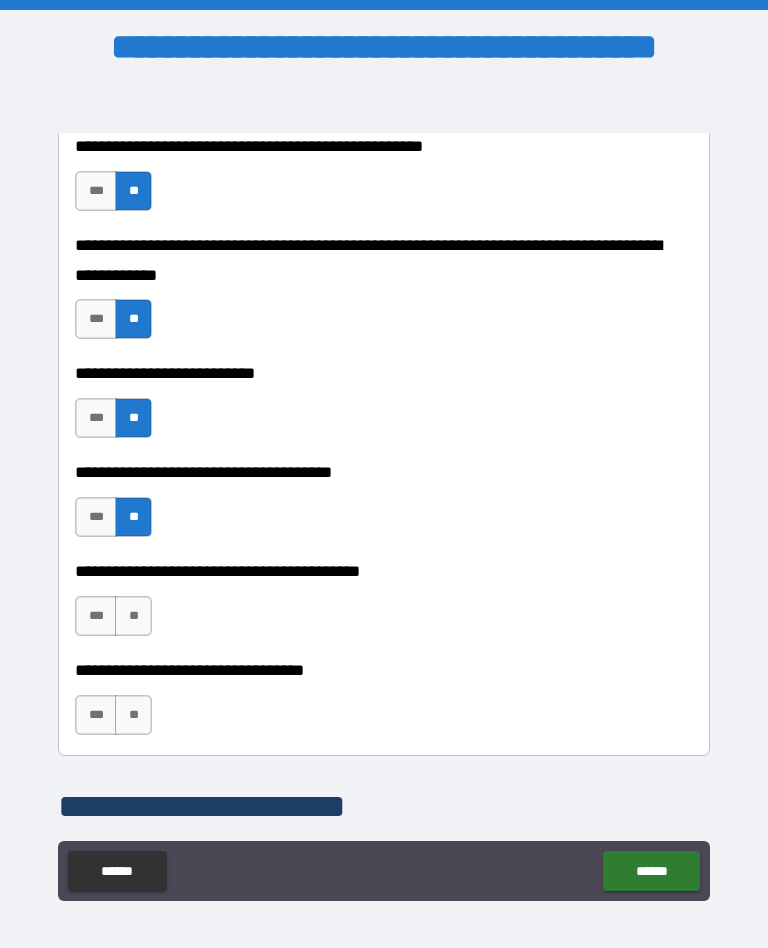 click on "**" at bounding box center [133, 616] 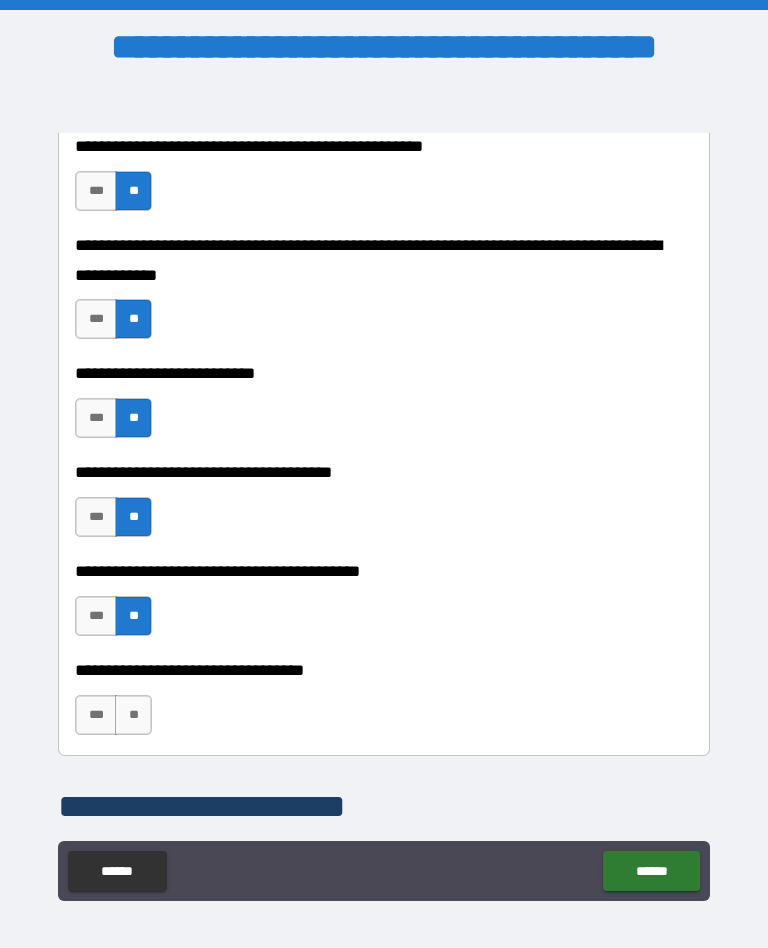 click on "**" at bounding box center (133, 715) 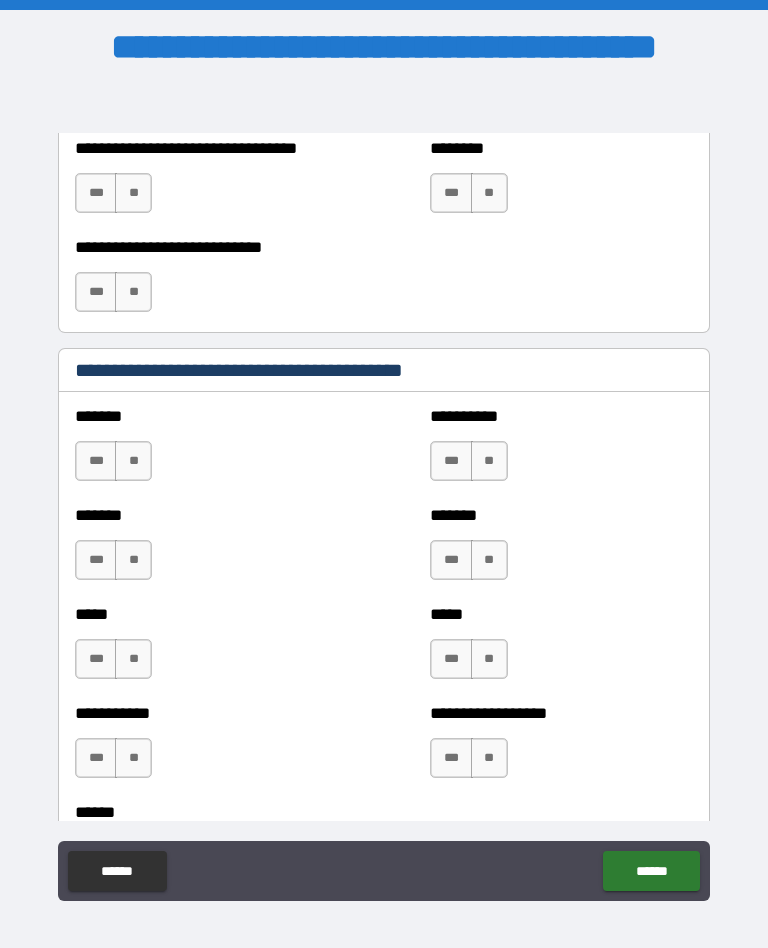 scroll, scrollTop: 1654, scrollLeft: 0, axis: vertical 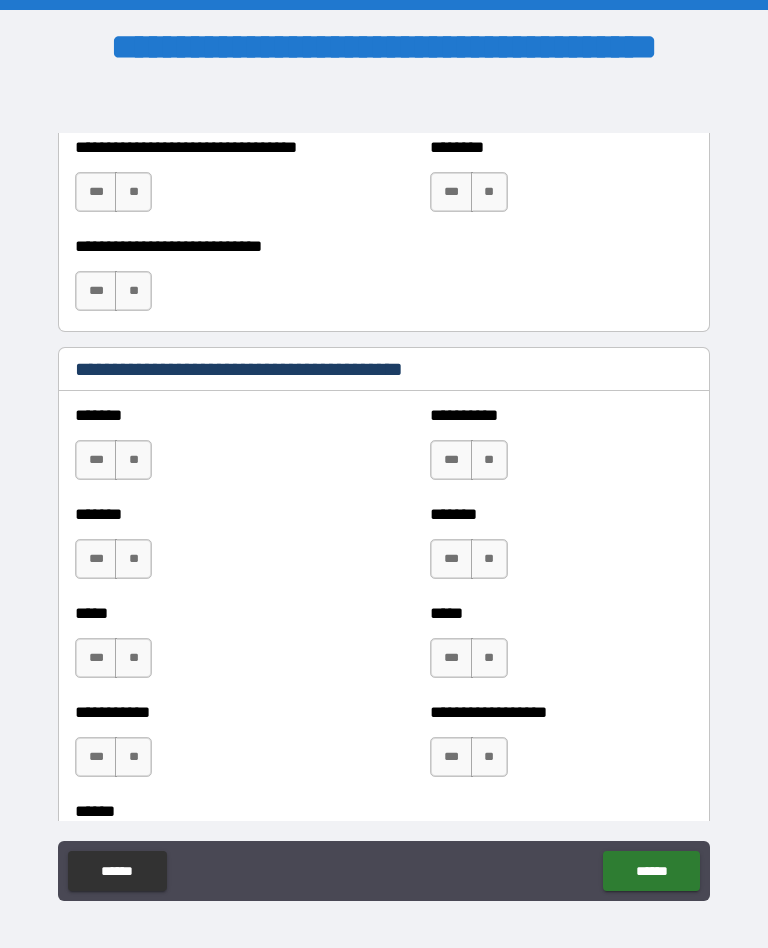 click on "**" at bounding box center (133, 460) 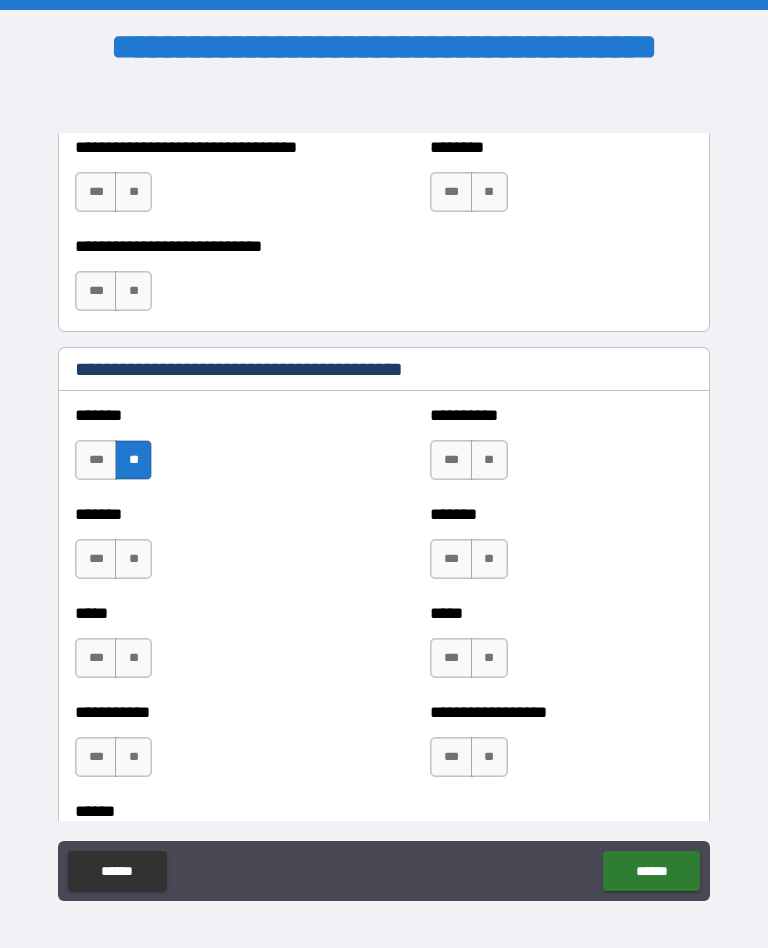 click on "***" at bounding box center [451, 460] 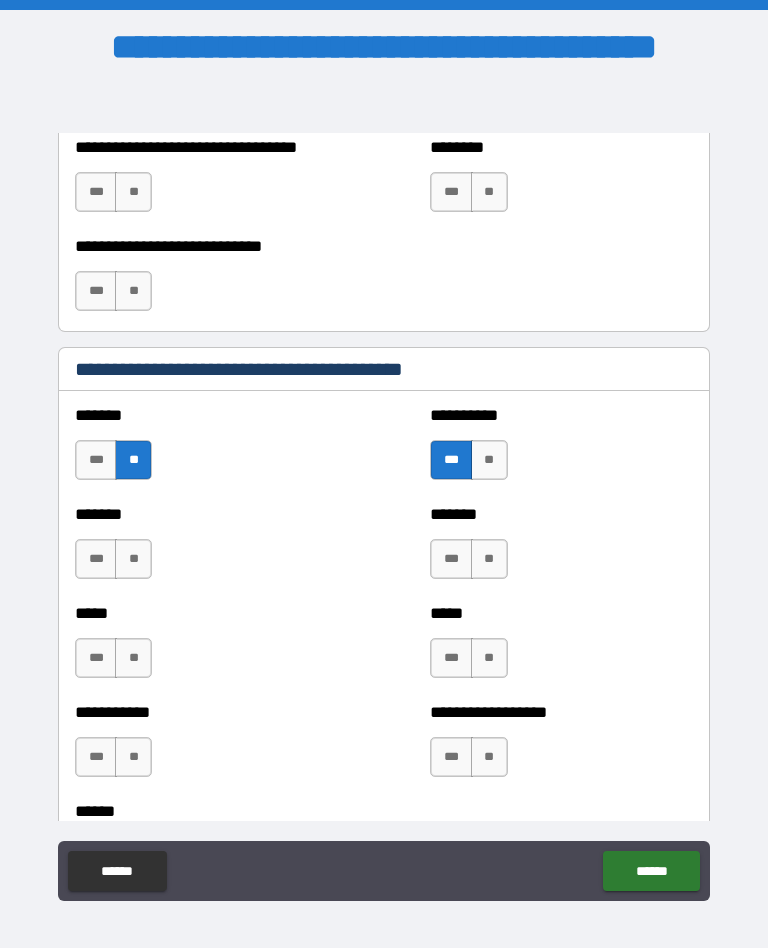 click on "**" at bounding box center (489, 559) 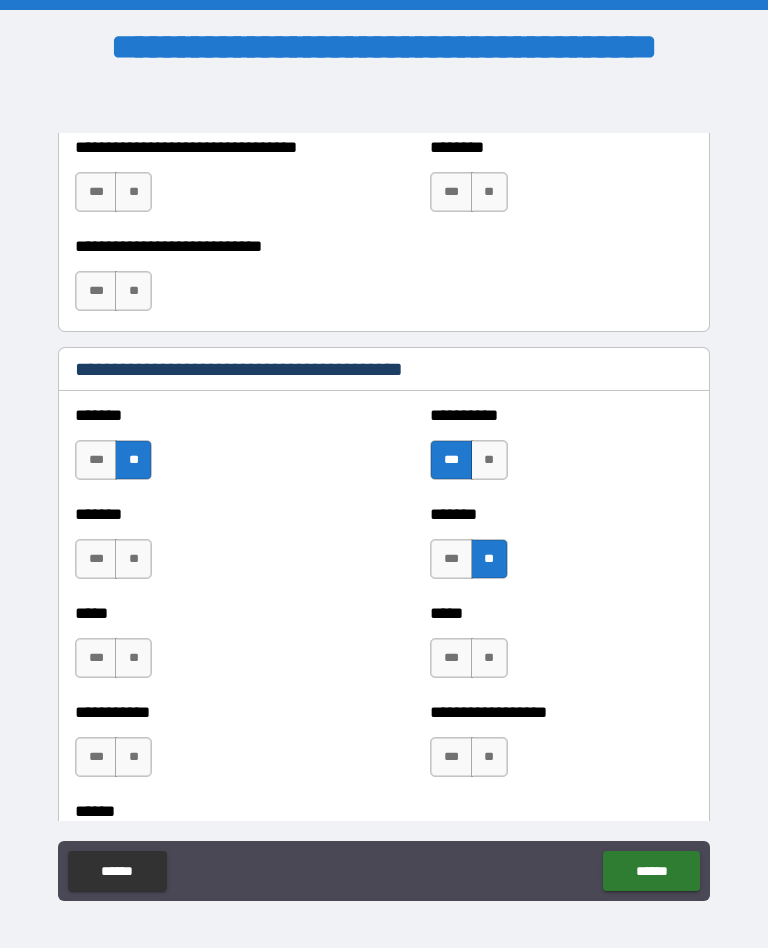click on "**" at bounding box center (133, 559) 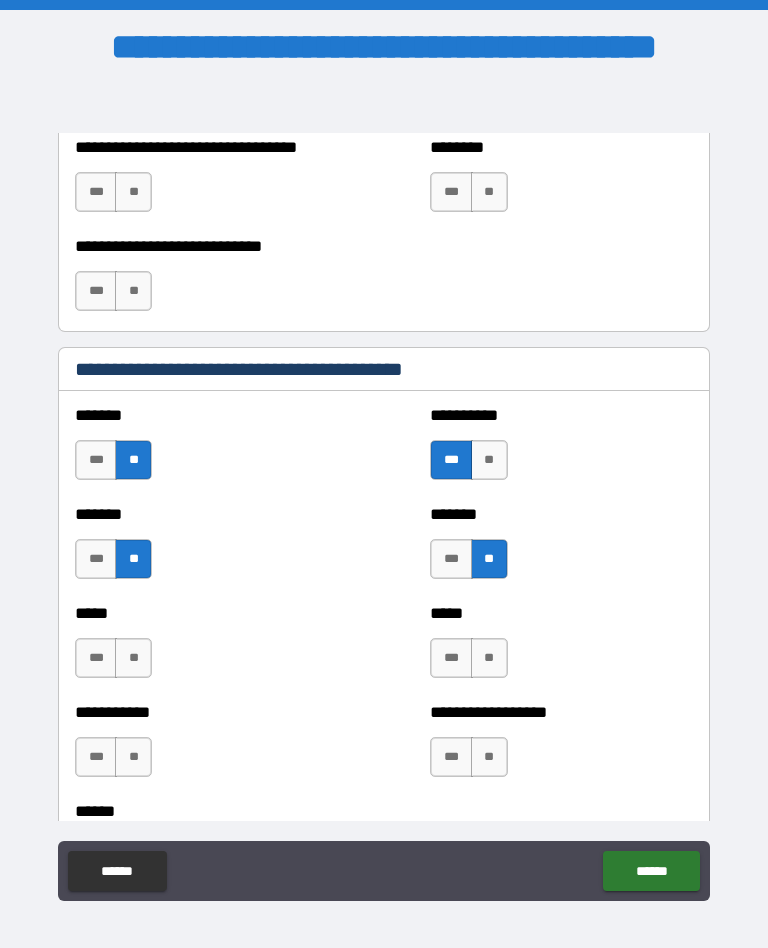 click on "***" at bounding box center (96, 658) 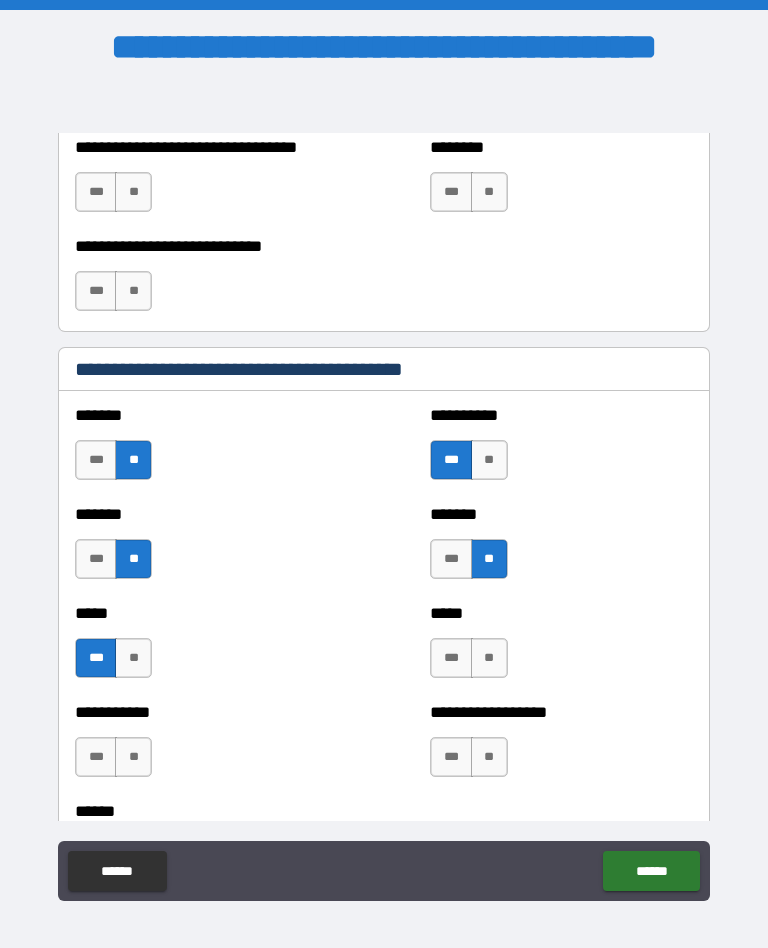 click on "**" at bounding box center (489, 658) 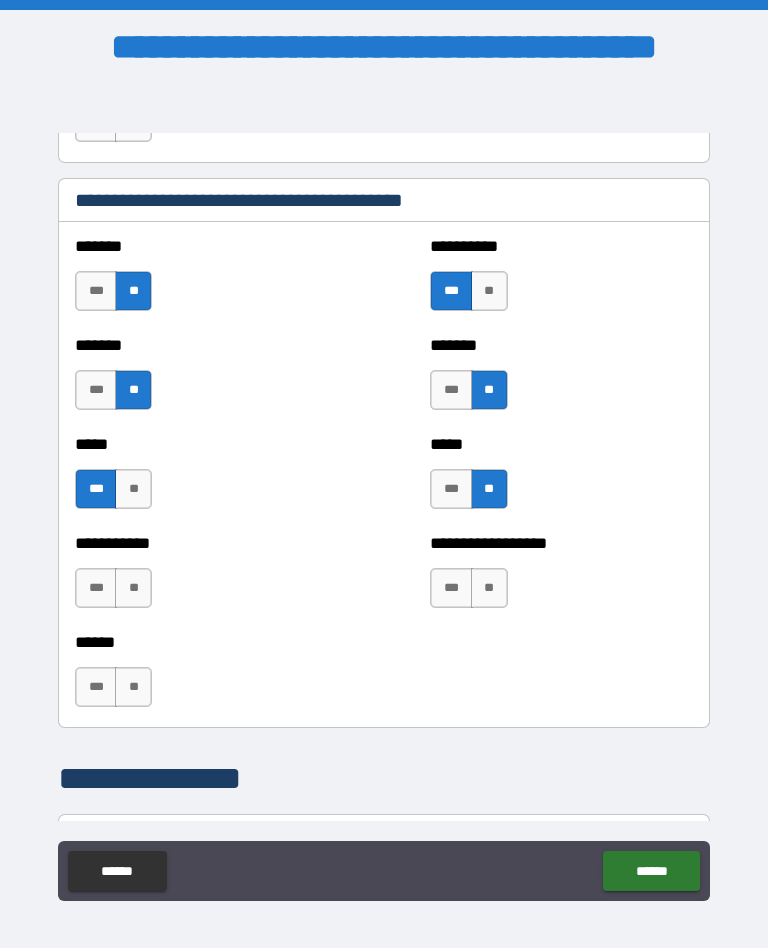 scroll, scrollTop: 1827, scrollLeft: 0, axis: vertical 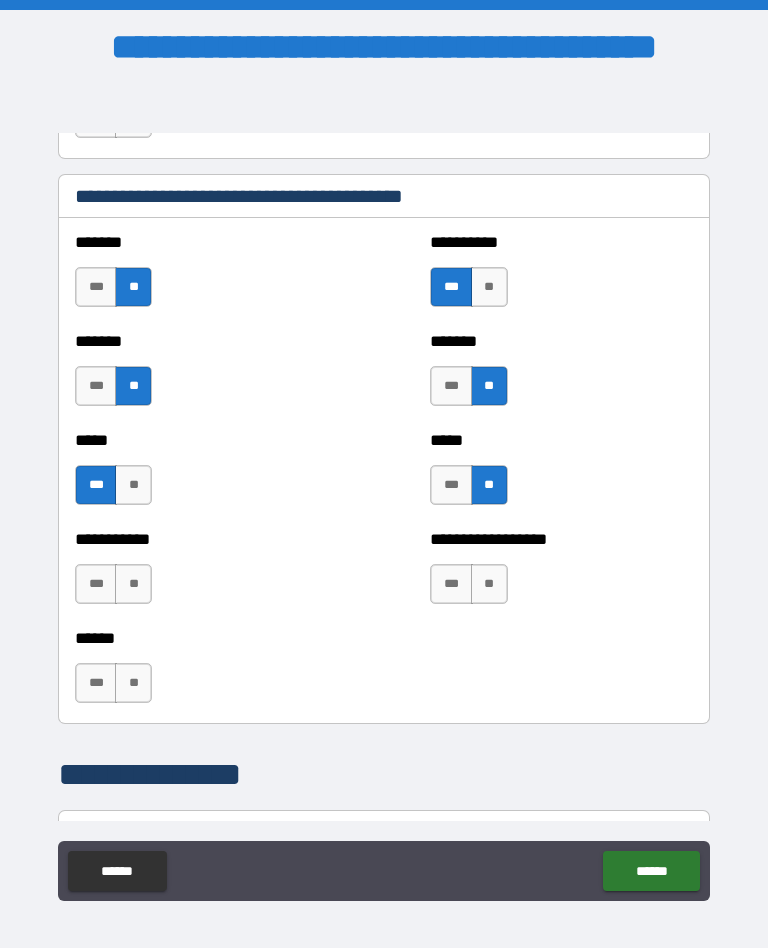 click on "**" at bounding box center [489, 584] 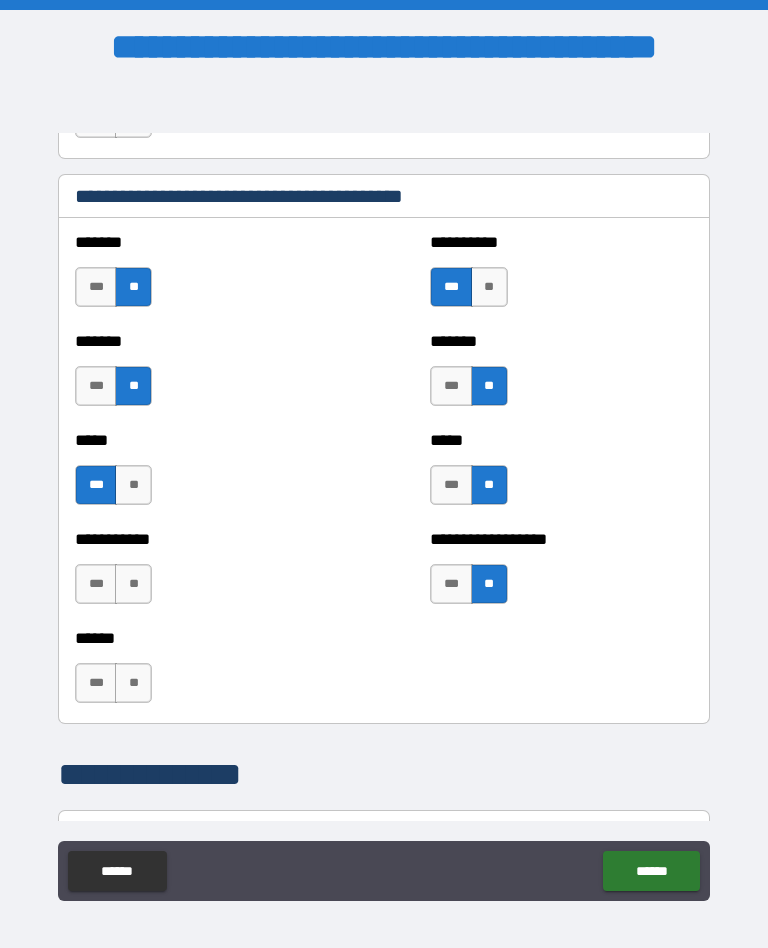 click on "**" at bounding box center [133, 584] 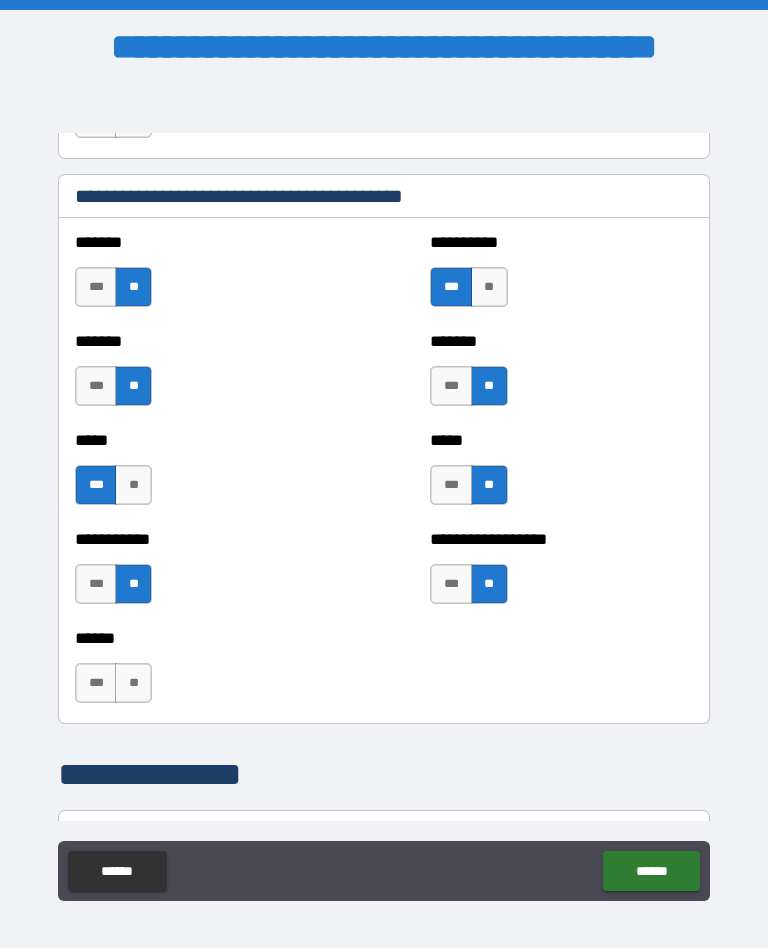 click on "**" at bounding box center [133, 683] 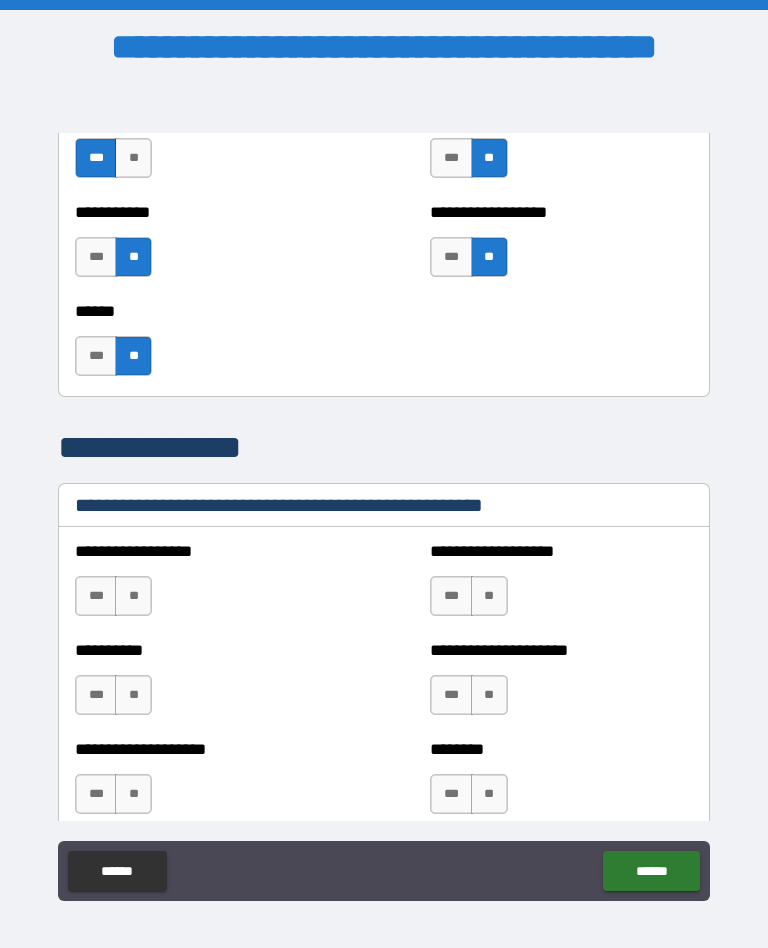 scroll, scrollTop: 2170, scrollLeft: 0, axis: vertical 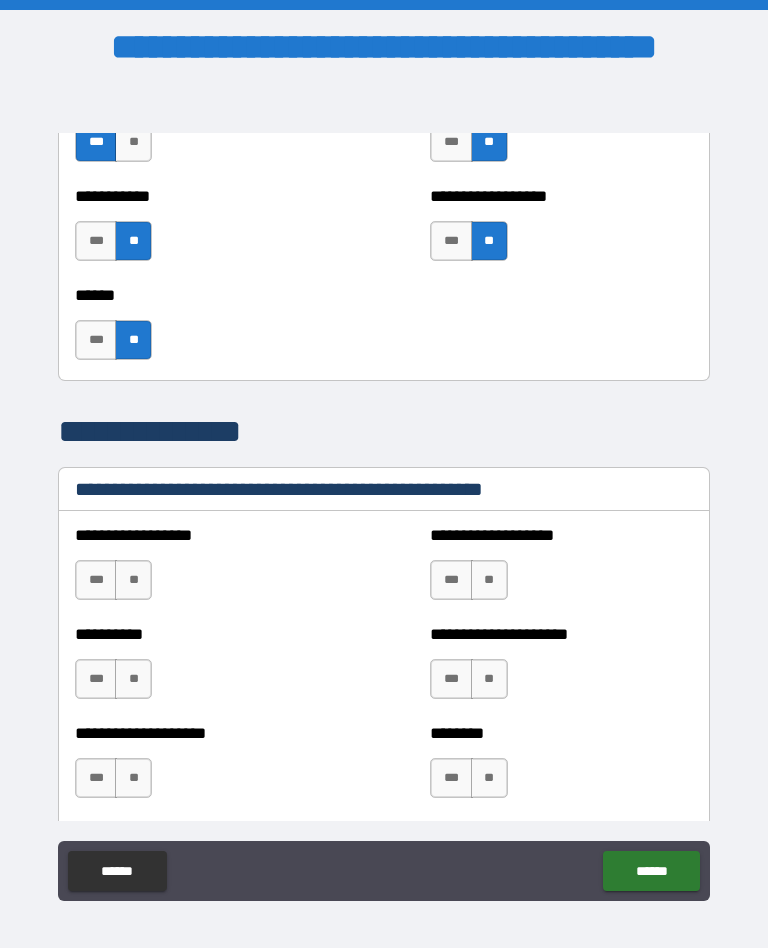 click on "**" at bounding box center (133, 580) 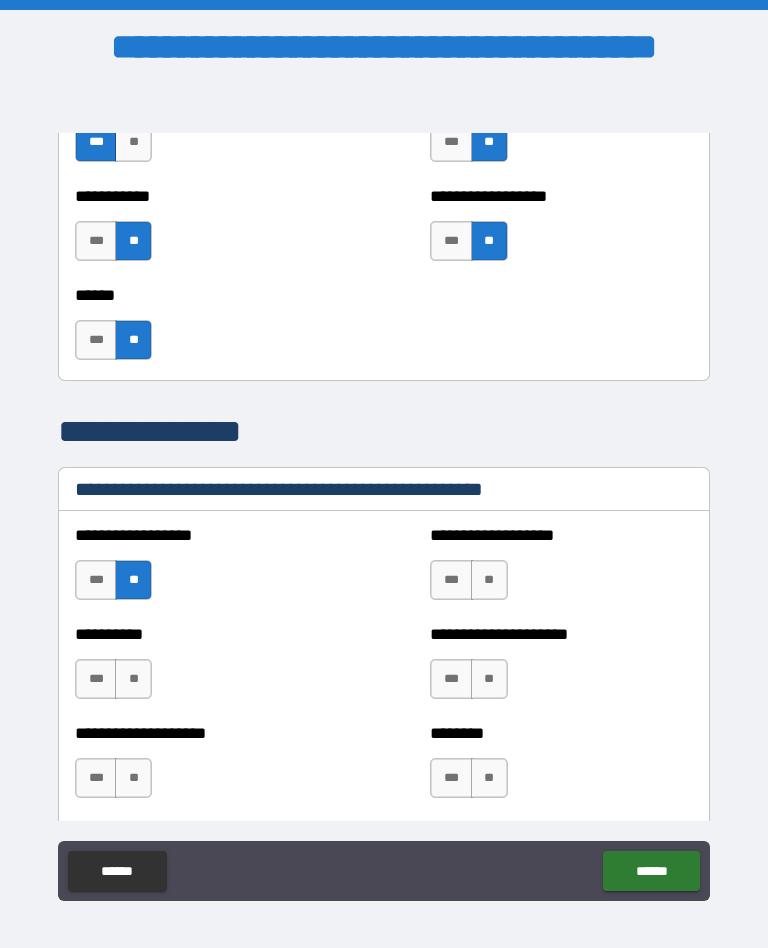 click on "**" at bounding box center [489, 580] 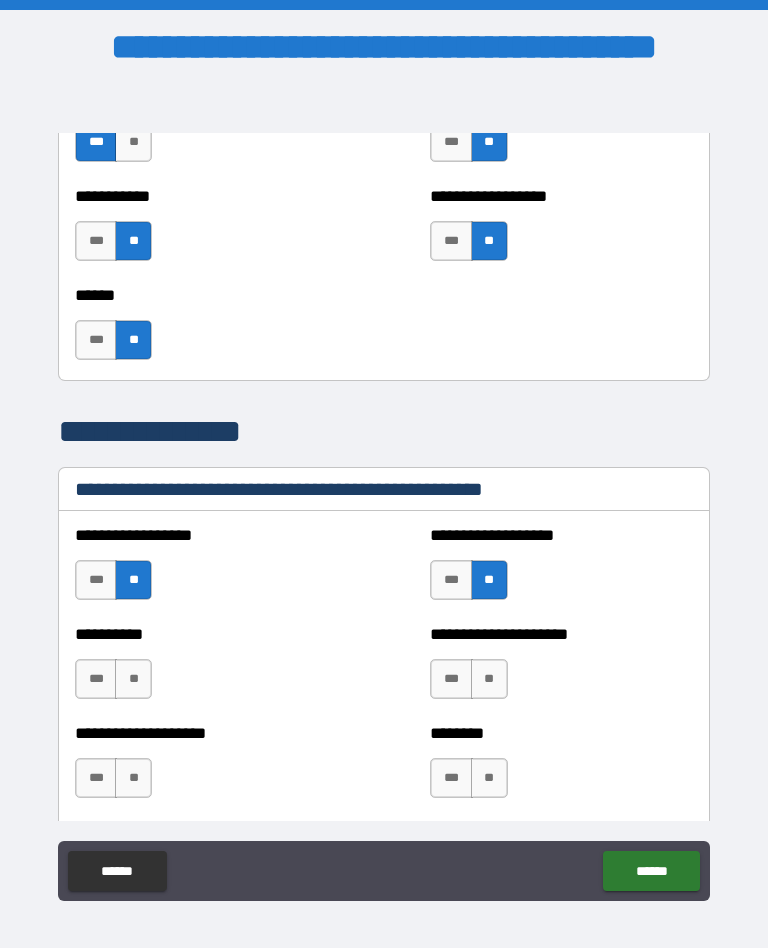 click on "**" at bounding box center (489, 679) 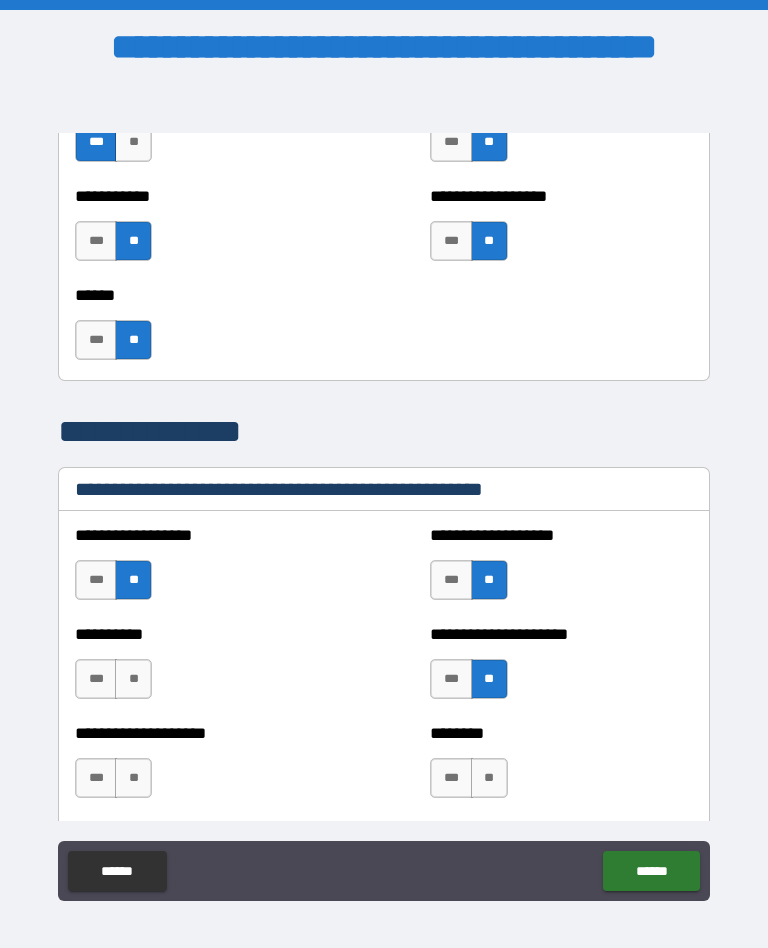 click on "**" at bounding box center [133, 679] 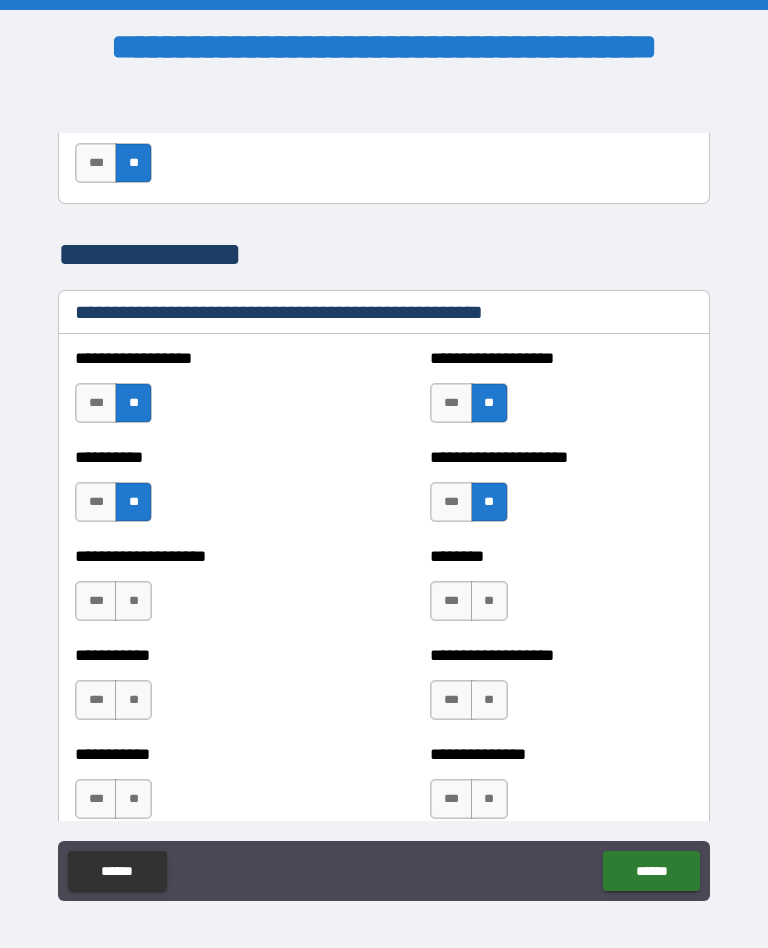 scroll, scrollTop: 2361, scrollLeft: 0, axis: vertical 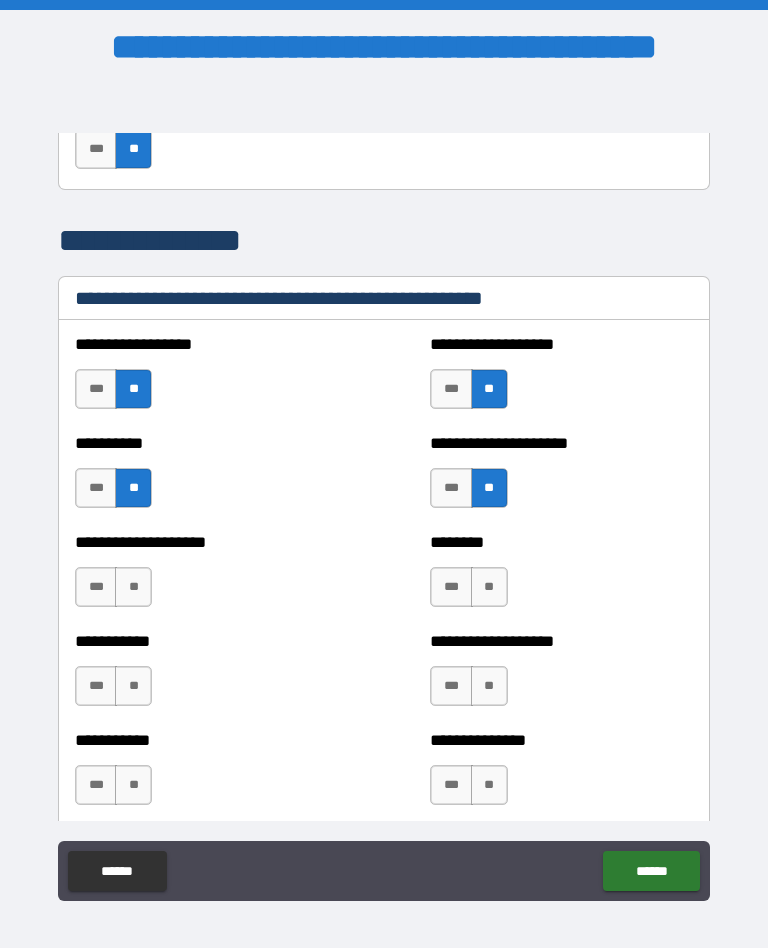 click on "**" at bounding box center [133, 587] 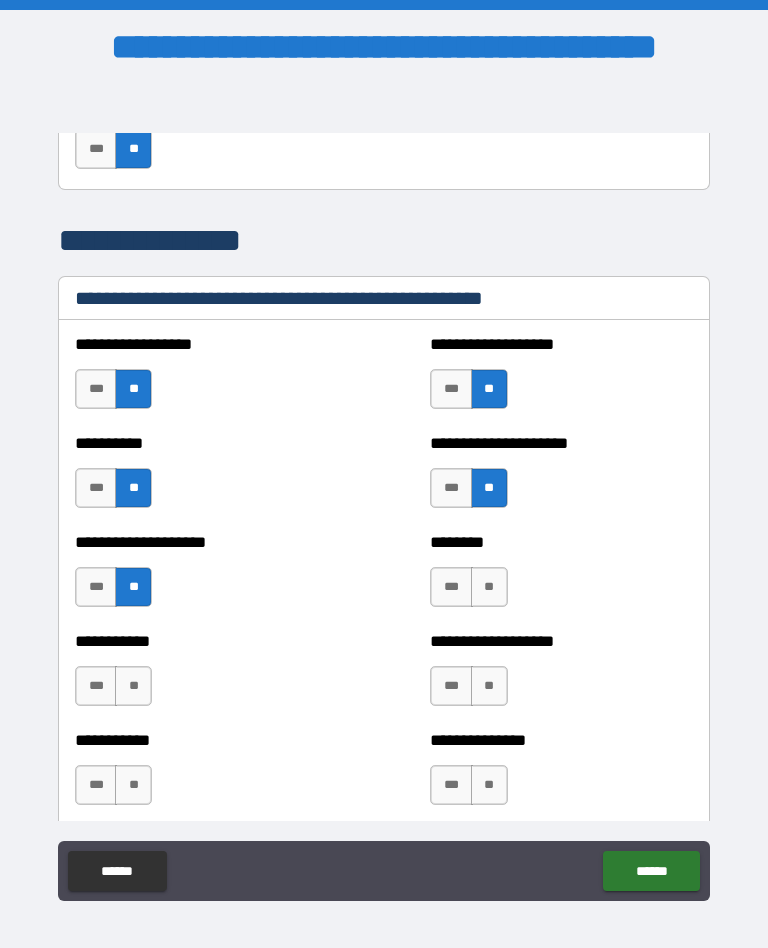 click on "**" at bounding box center [489, 587] 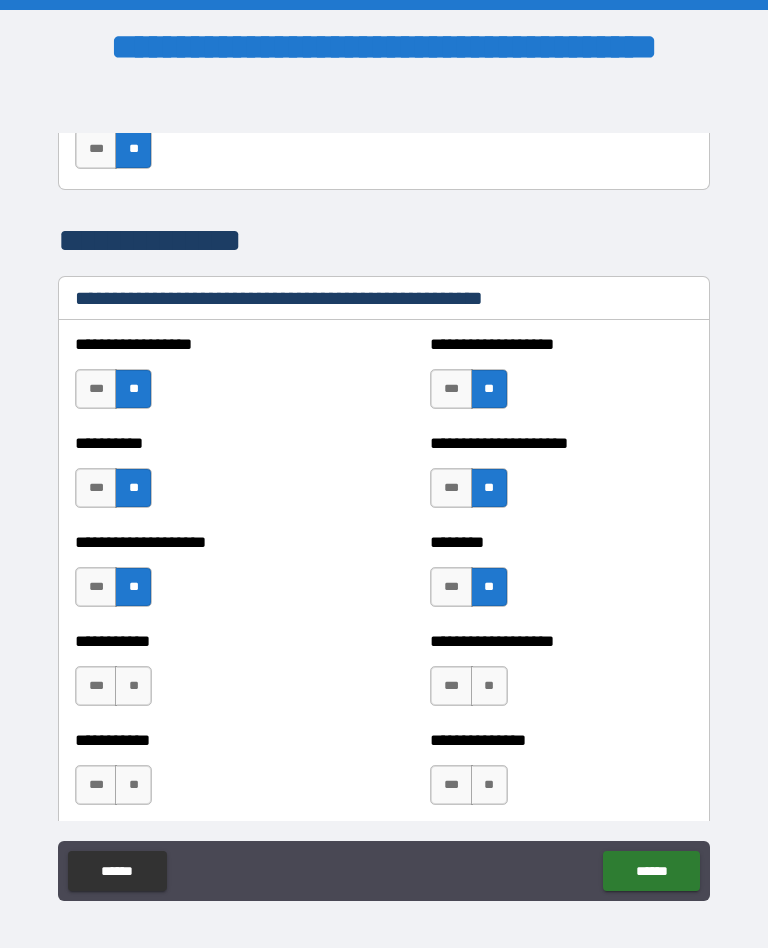 click on "**" at bounding box center (489, 686) 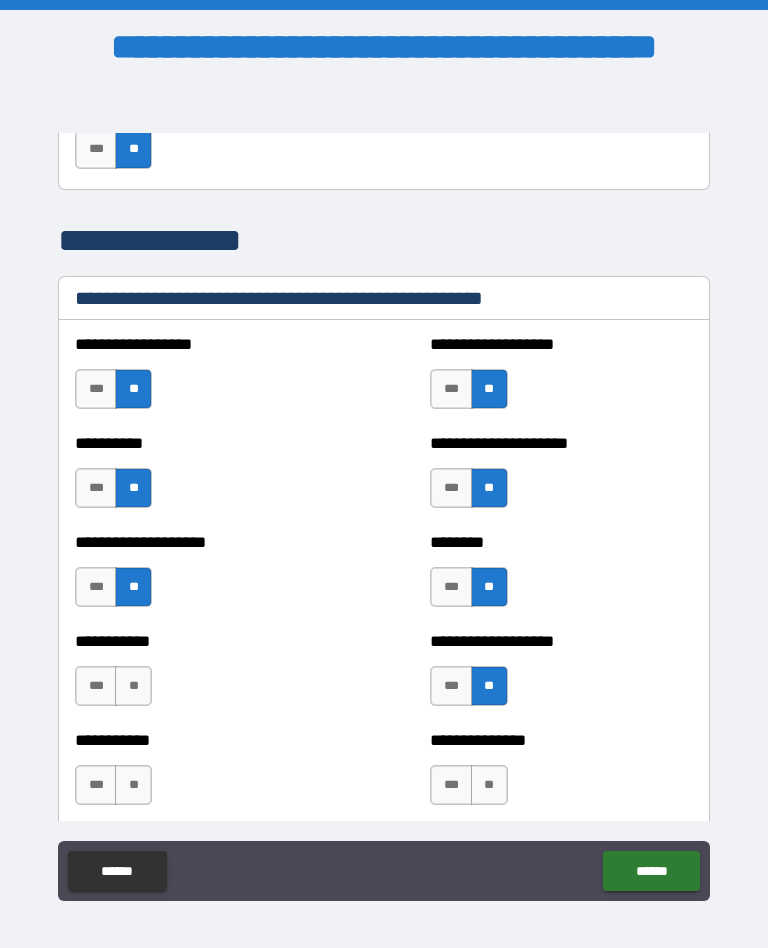 click on "***" at bounding box center (451, 785) 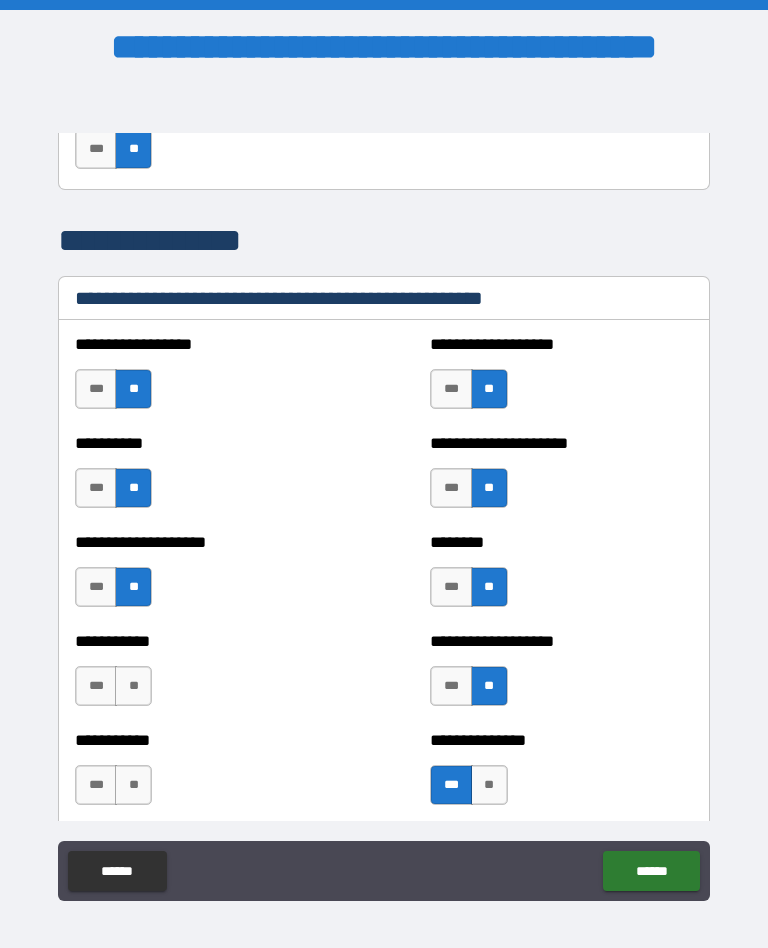click on "**" at bounding box center [133, 686] 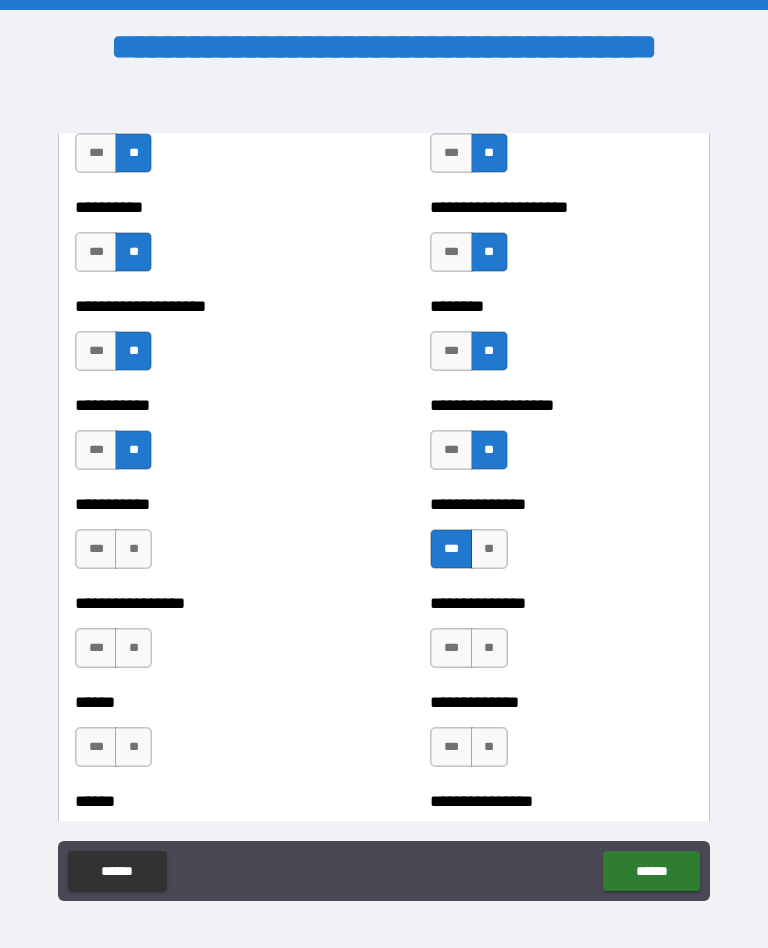 scroll, scrollTop: 2598, scrollLeft: 0, axis: vertical 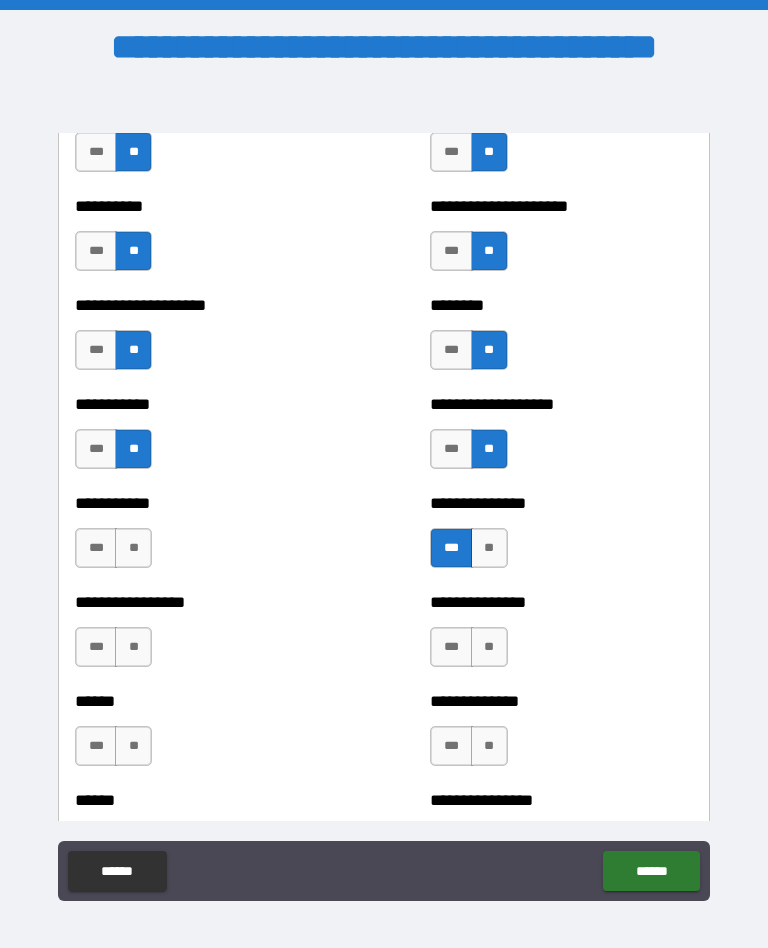 click on "**" at bounding box center (133, 548) 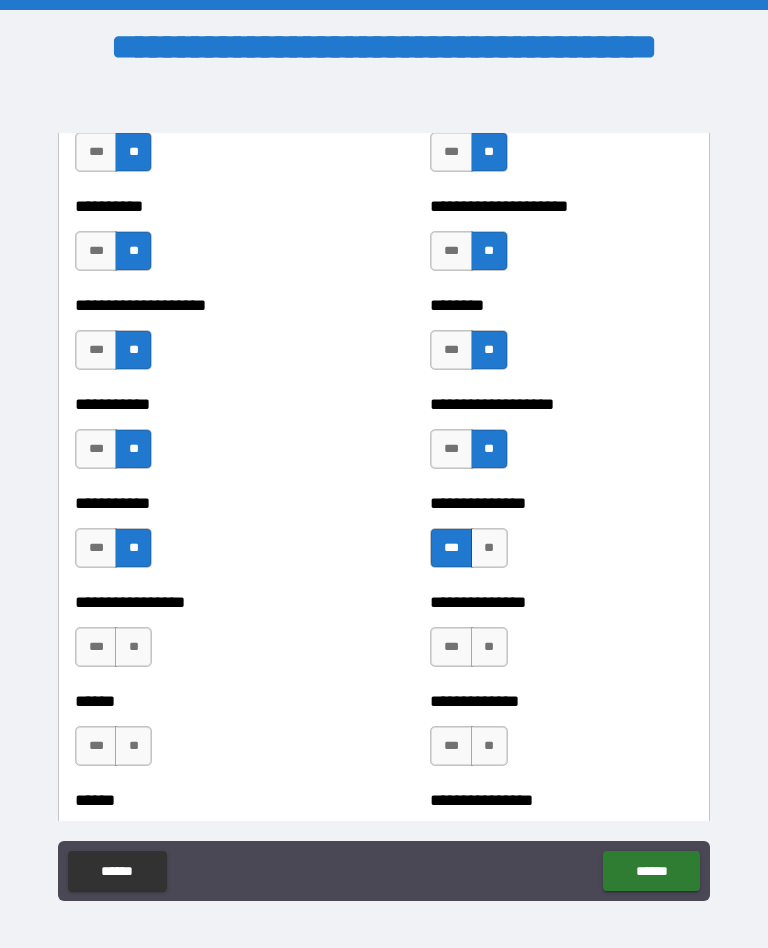 click on "***" at bounding box center [96, 647] 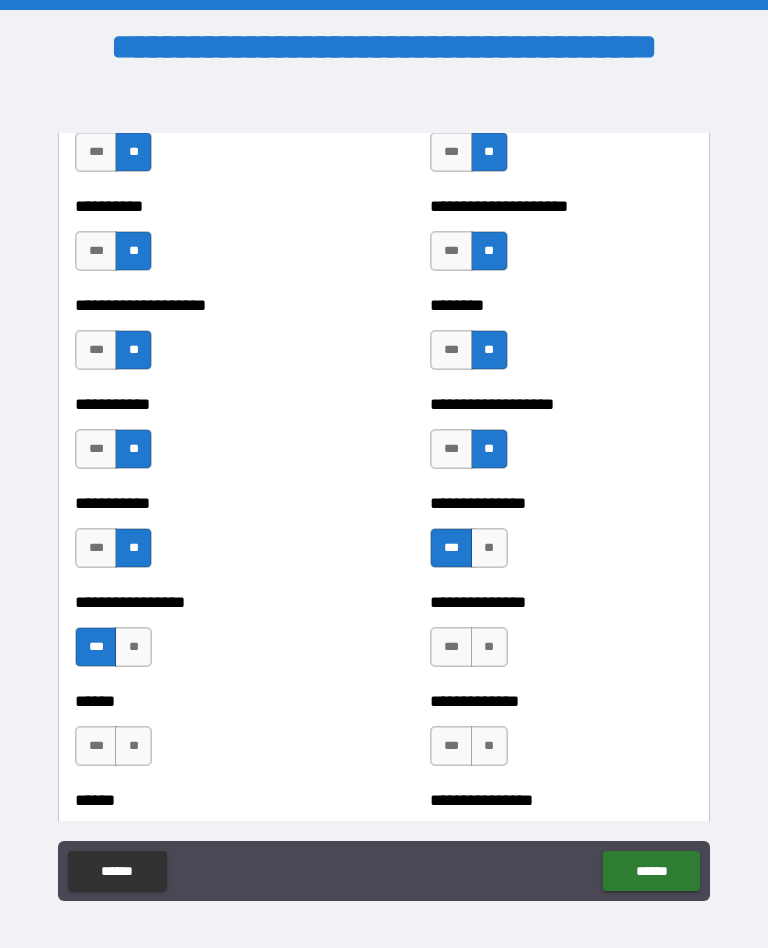 click on "**" at bounding box center (489, 647) 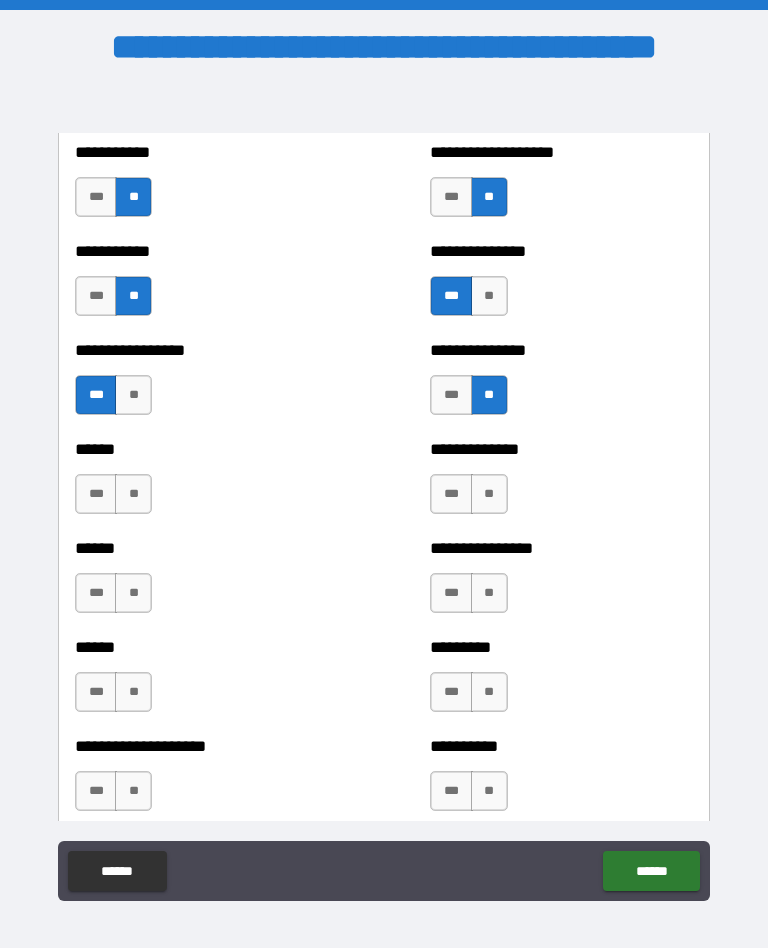 scroll, scrollTop: 2856, scrollLeft: 0, axis: vertical 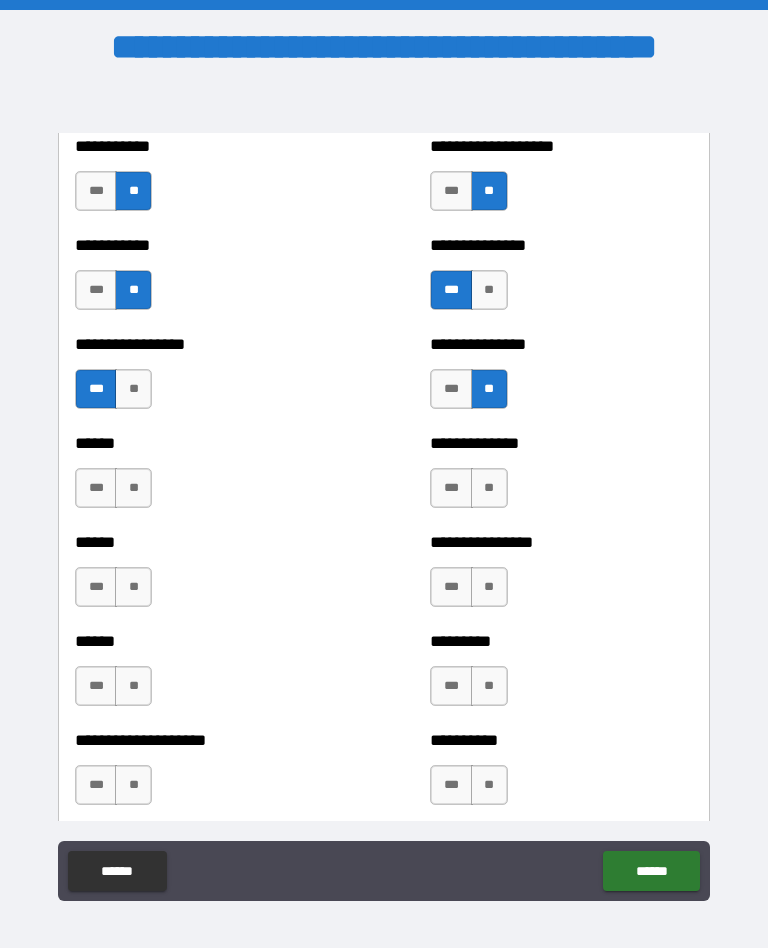 click on "***" at bounding box center [451, 488] 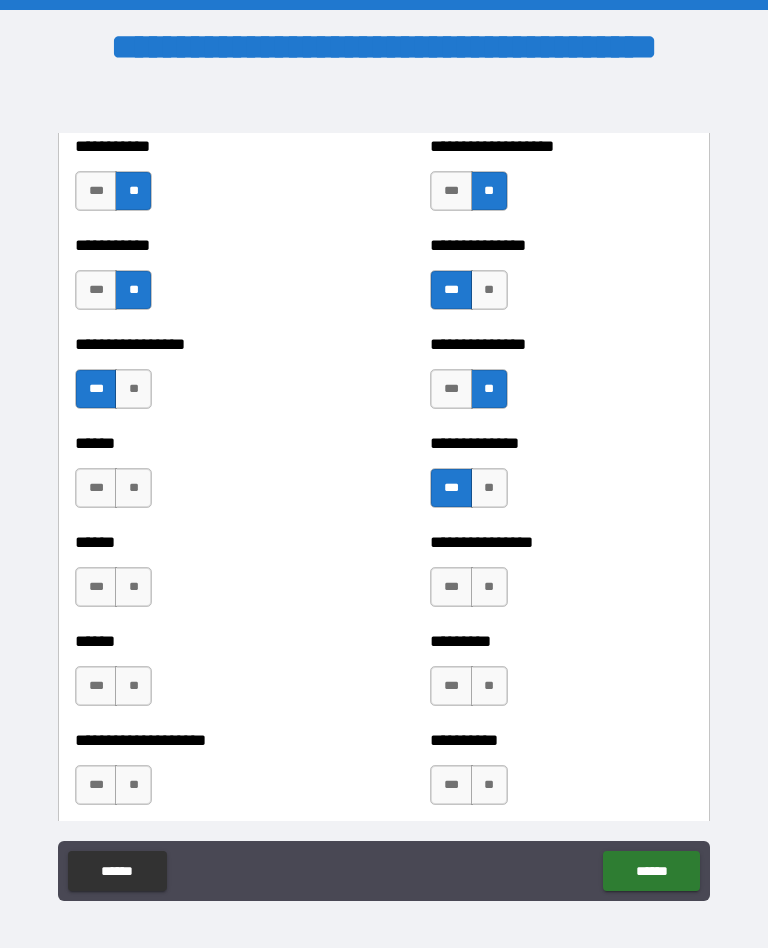 click on "**" at bounding box center [133, 488] 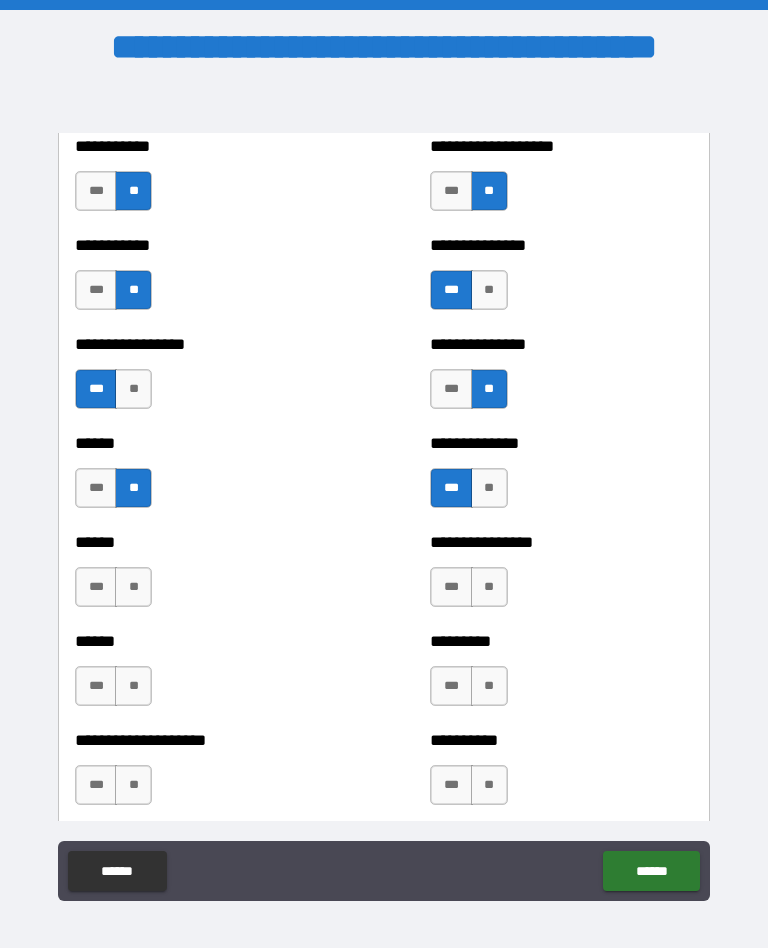 click on "**" at bounding box center (133, 587) 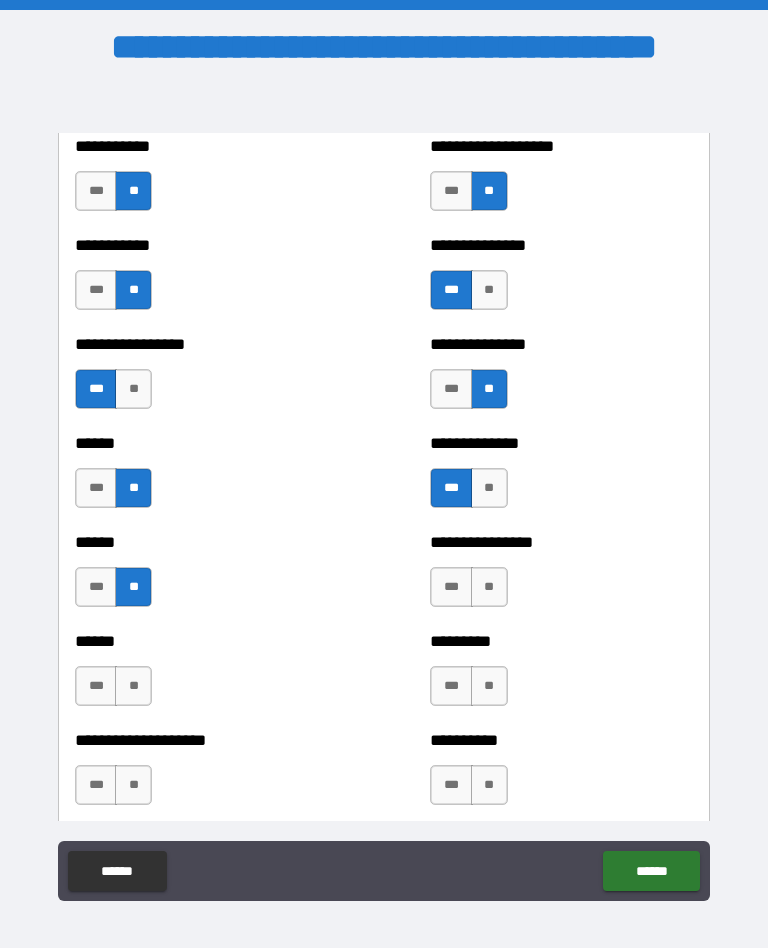 click on "**" at bounding box center [133, 686] 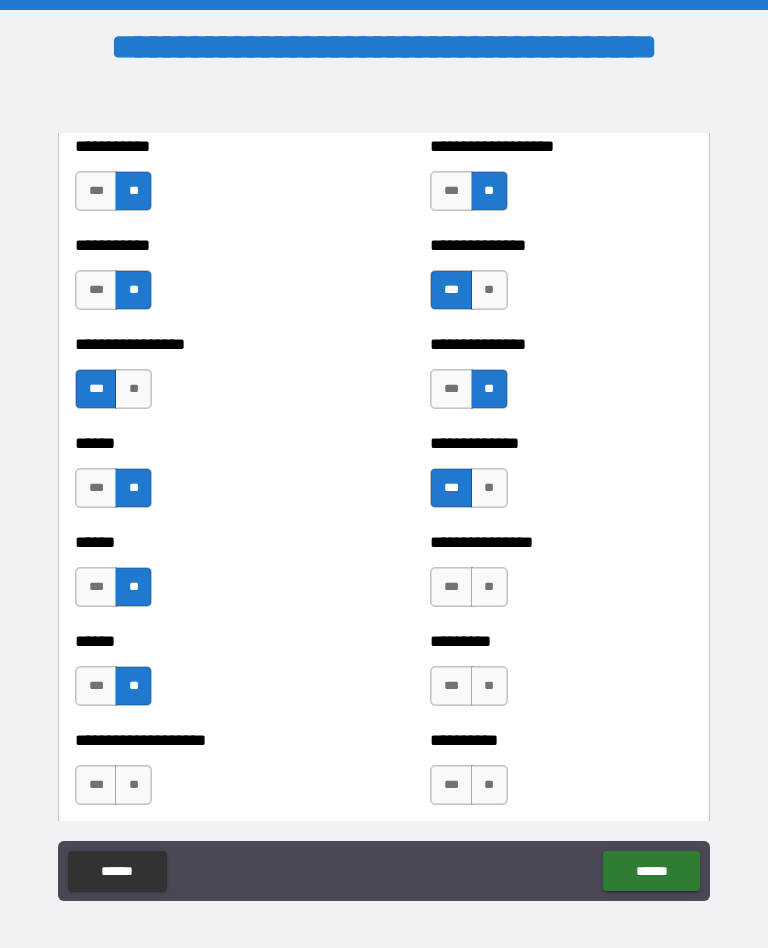 click on "**" at bounding box center (489, 587) 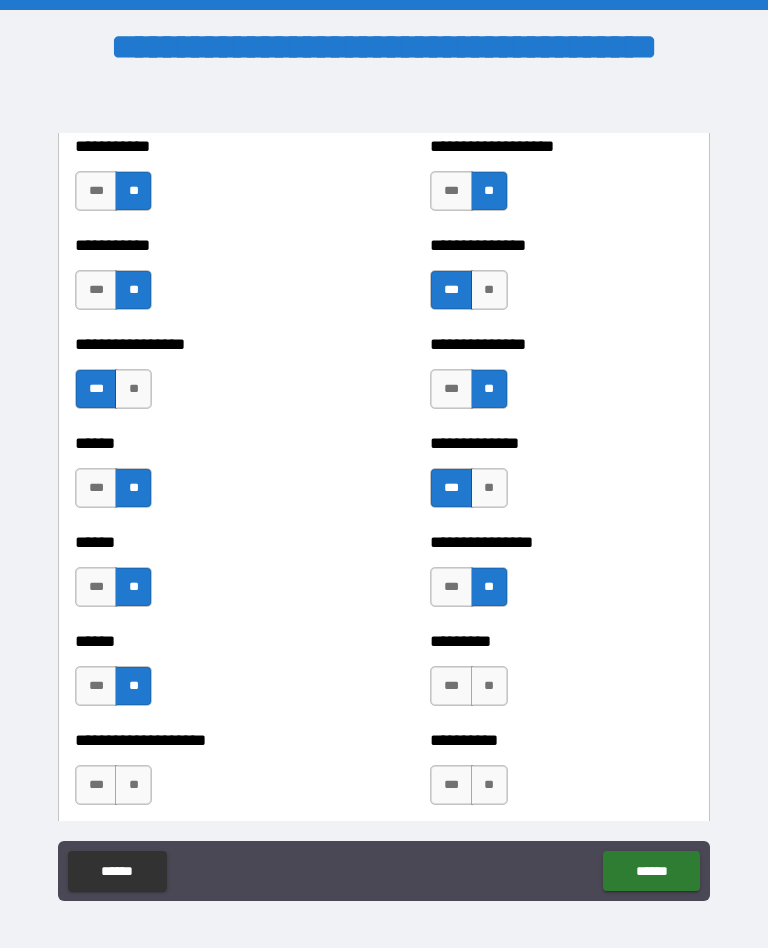 click on "**" at bounding box center (489, 686) 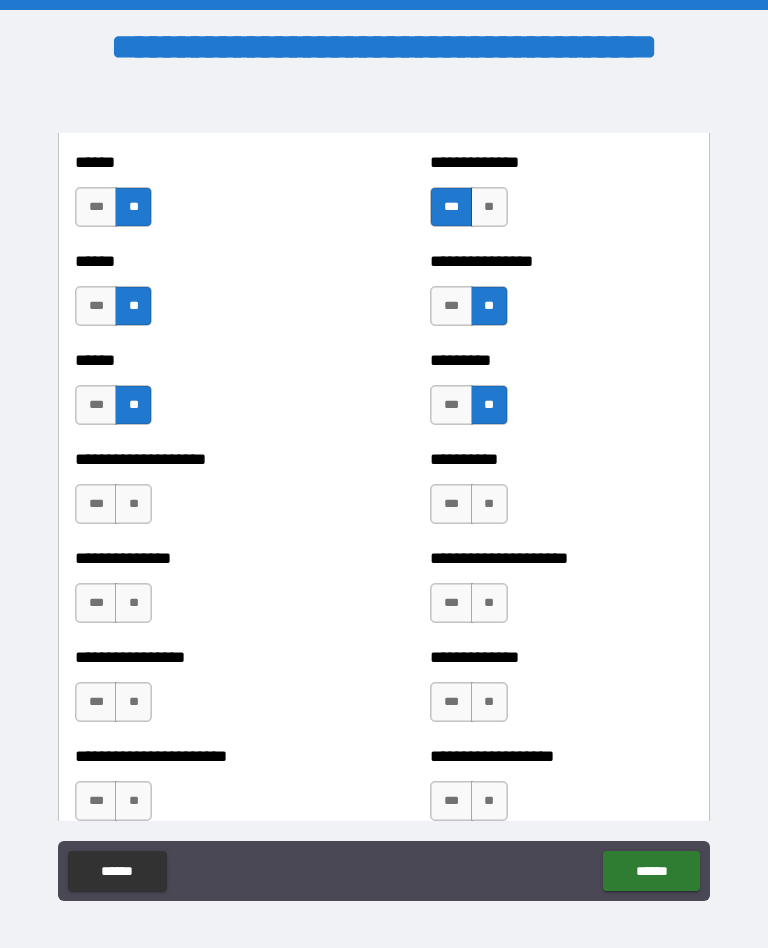 scroll, scrollTop: 3134, scrollLeft: 0, axis: vertical 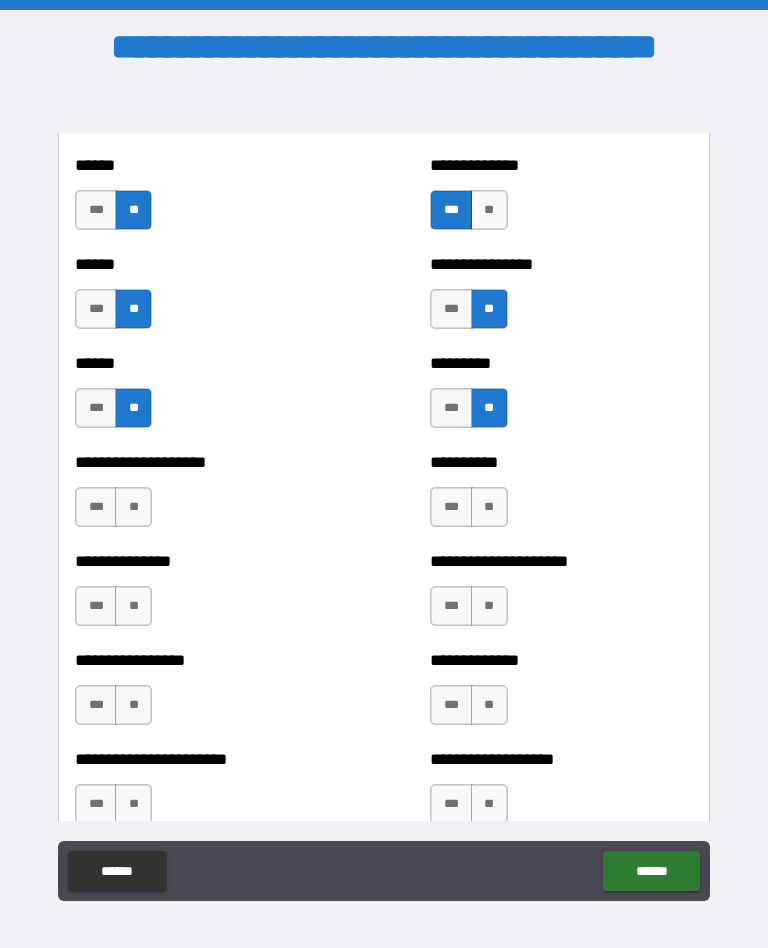 click on "**" at bounding box center (489, 507) 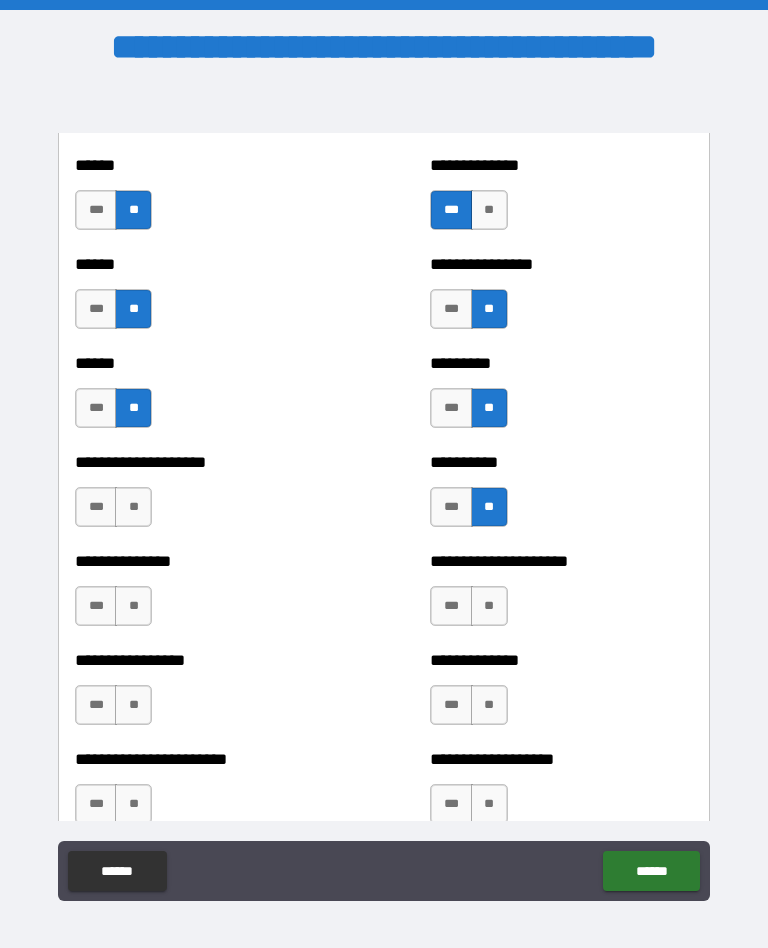 click on "***" at bounding box center [96, 507] 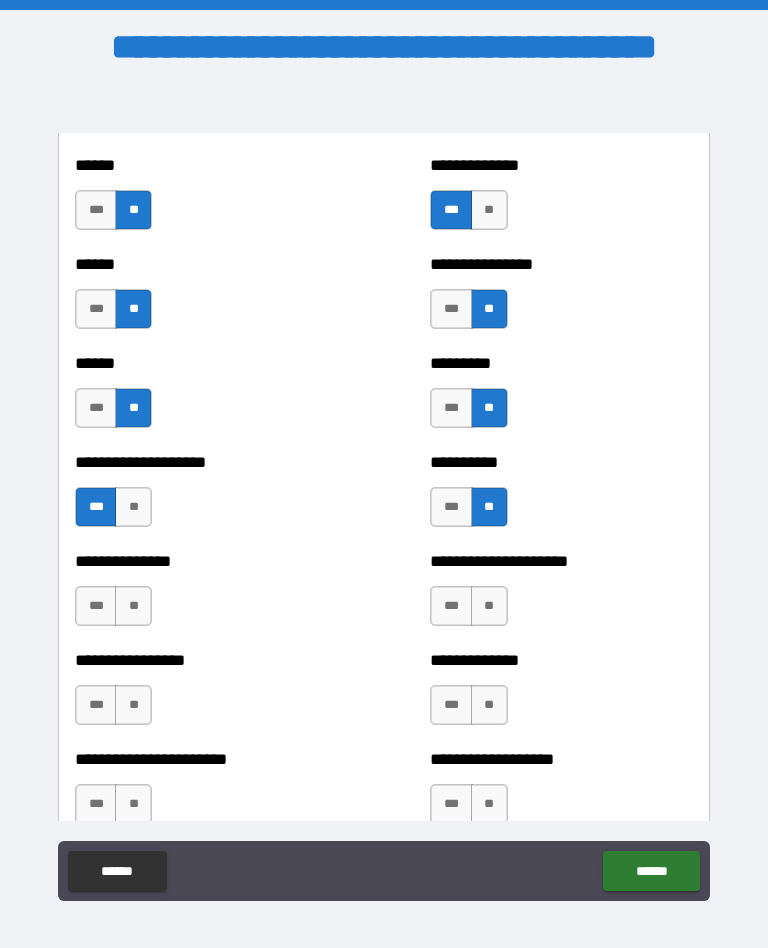 click on "***" at bounding box center (96, 606) 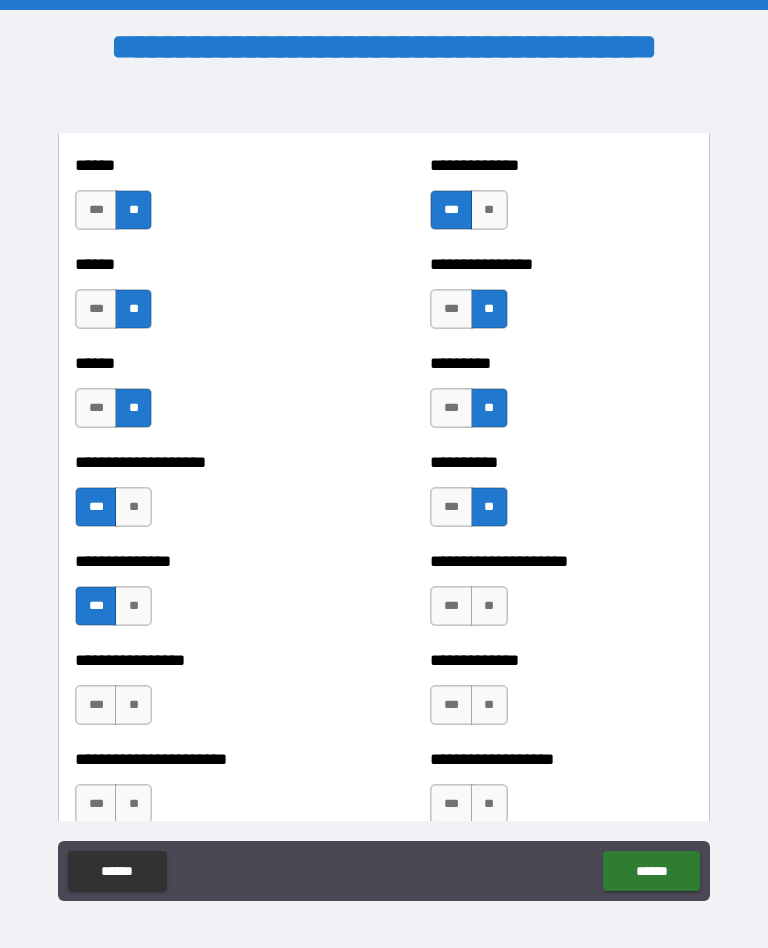 click on "**" at bounding box center [489, 606] 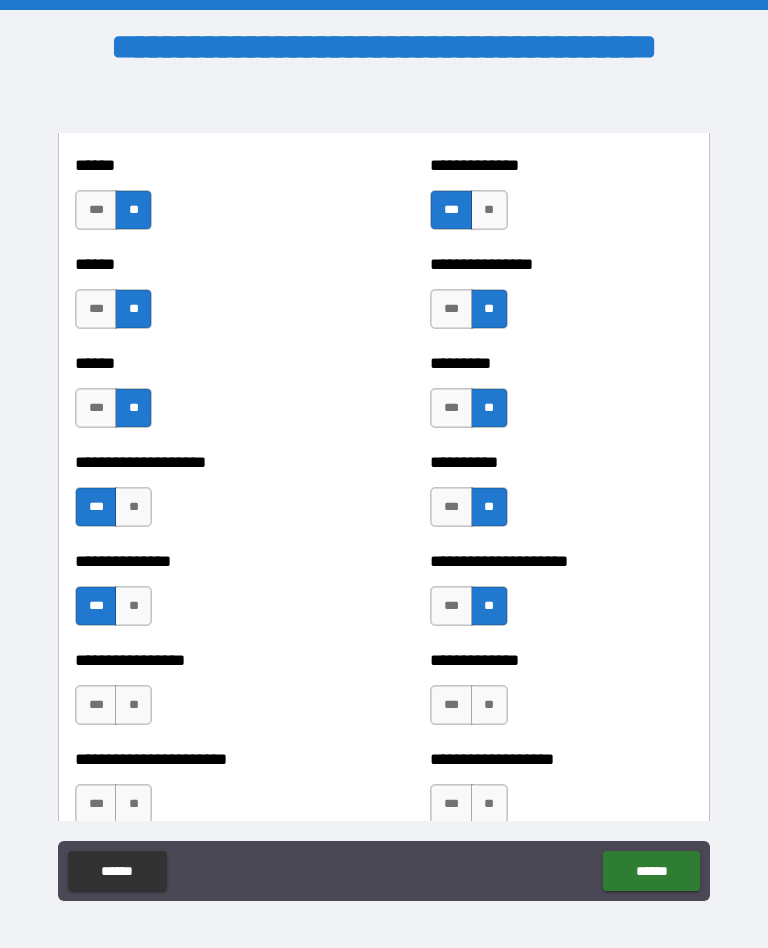 click on "**" at bounding box center [489, 705] 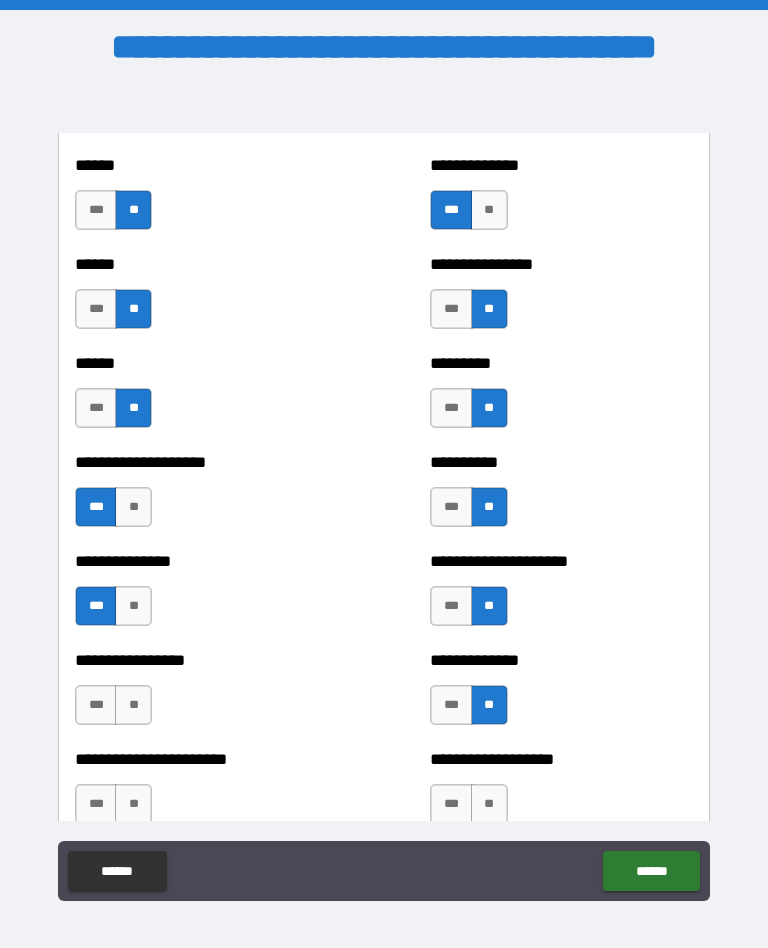 click on "**" at bounding box center (133, 705) 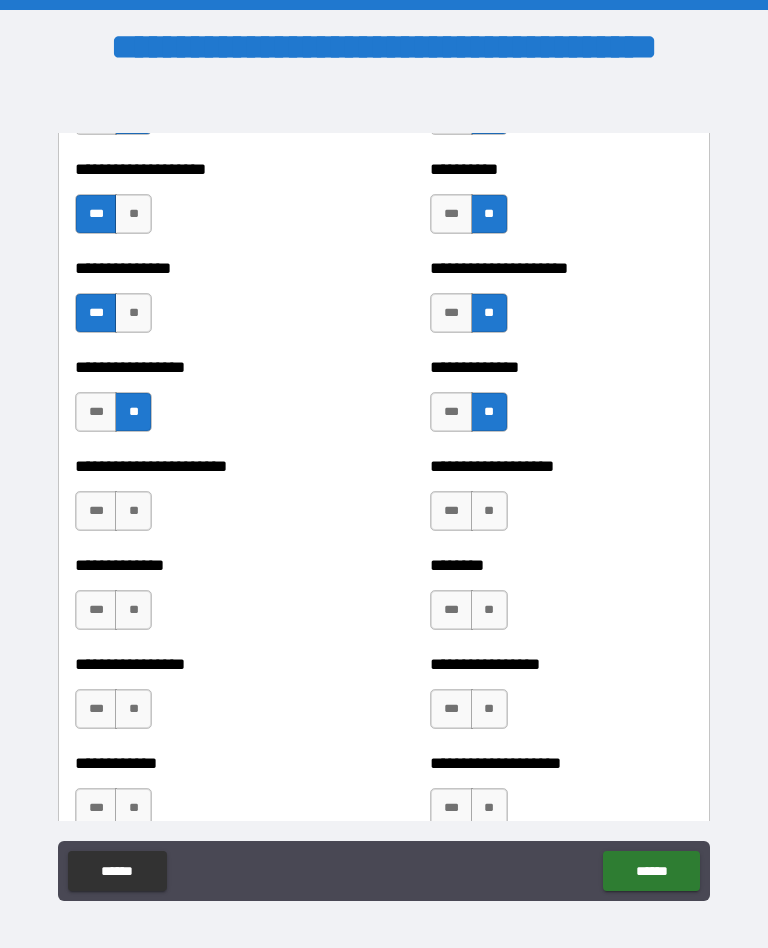scroll, scrollTop: 3462, scrollLeft: 0, axis: vertical 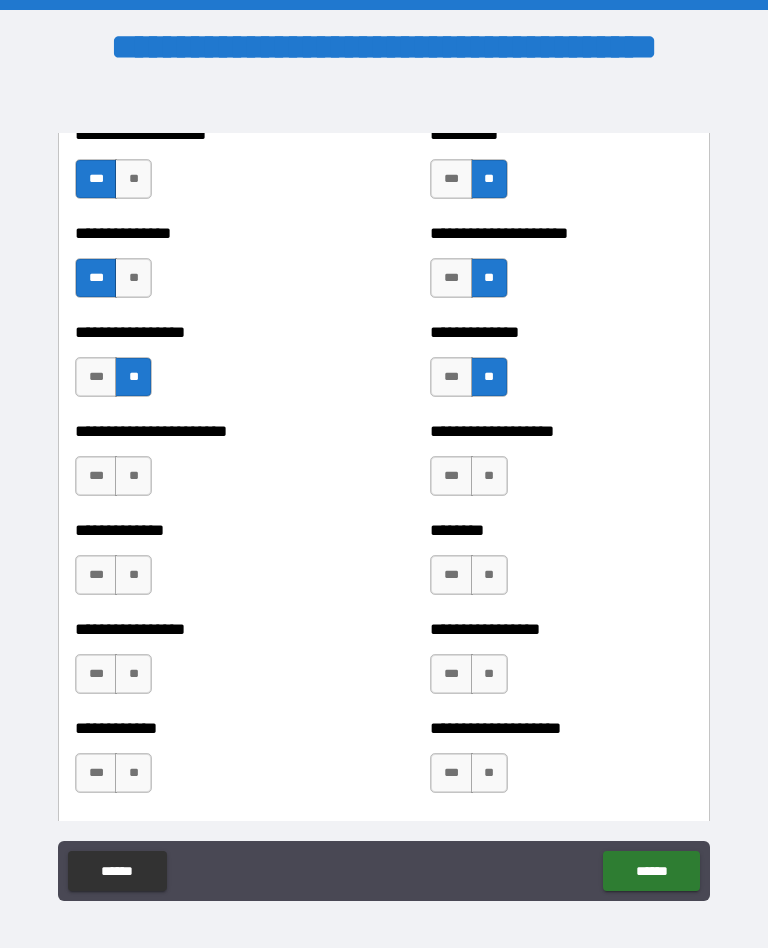 click on "**" at bounding box center [133, 476] 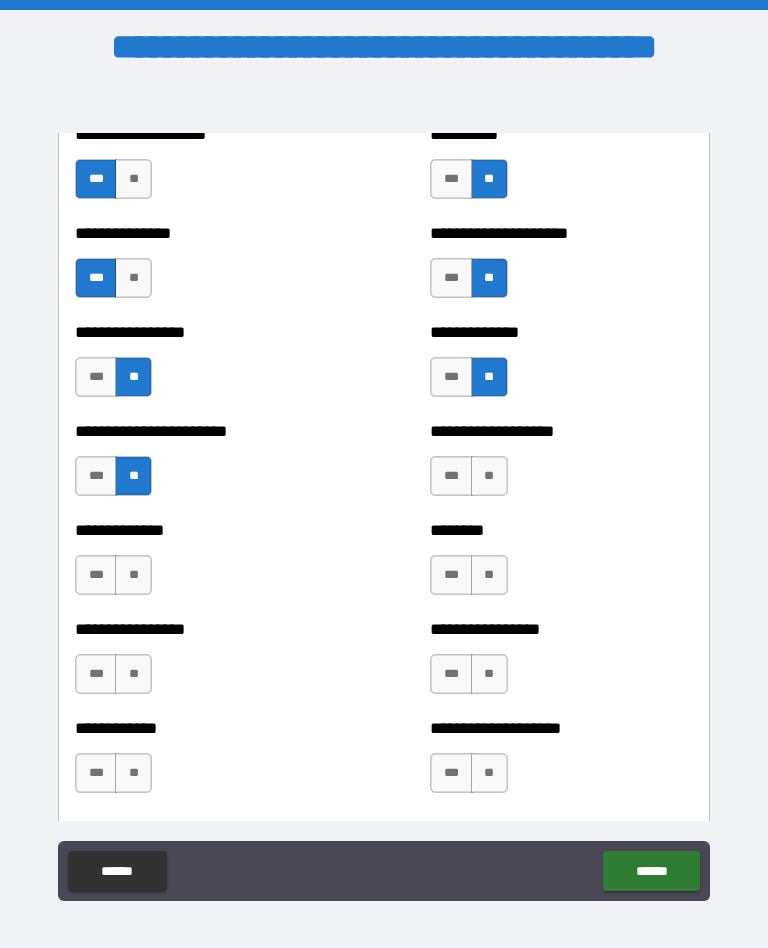click on "***" at bounding box center (451, 476) 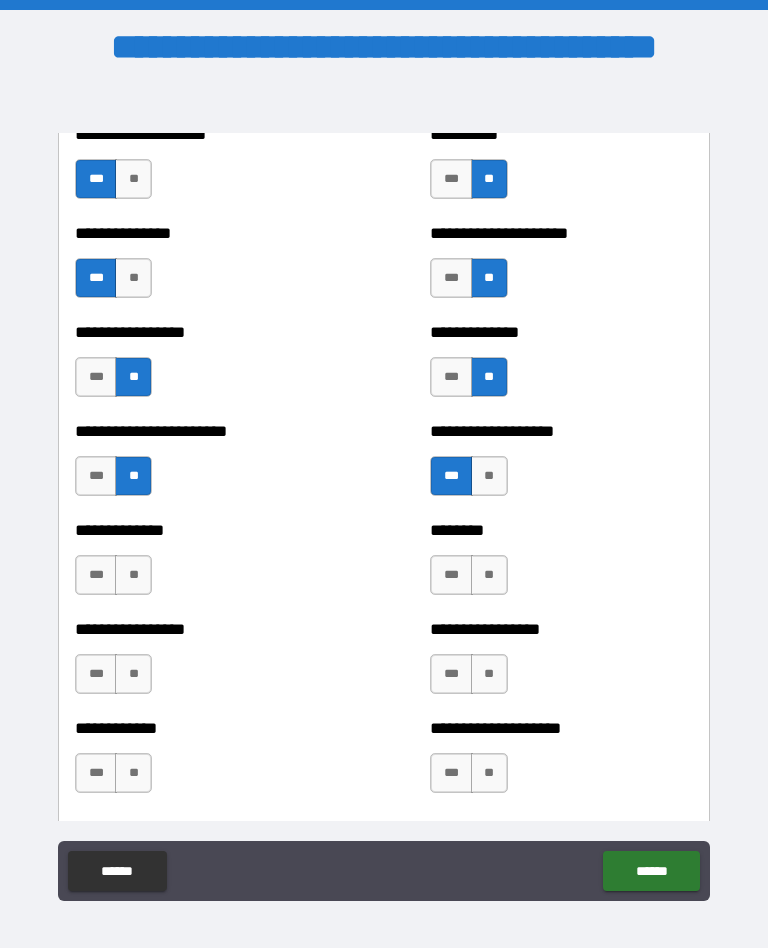 click on "**" at bounding box center (489, 575) 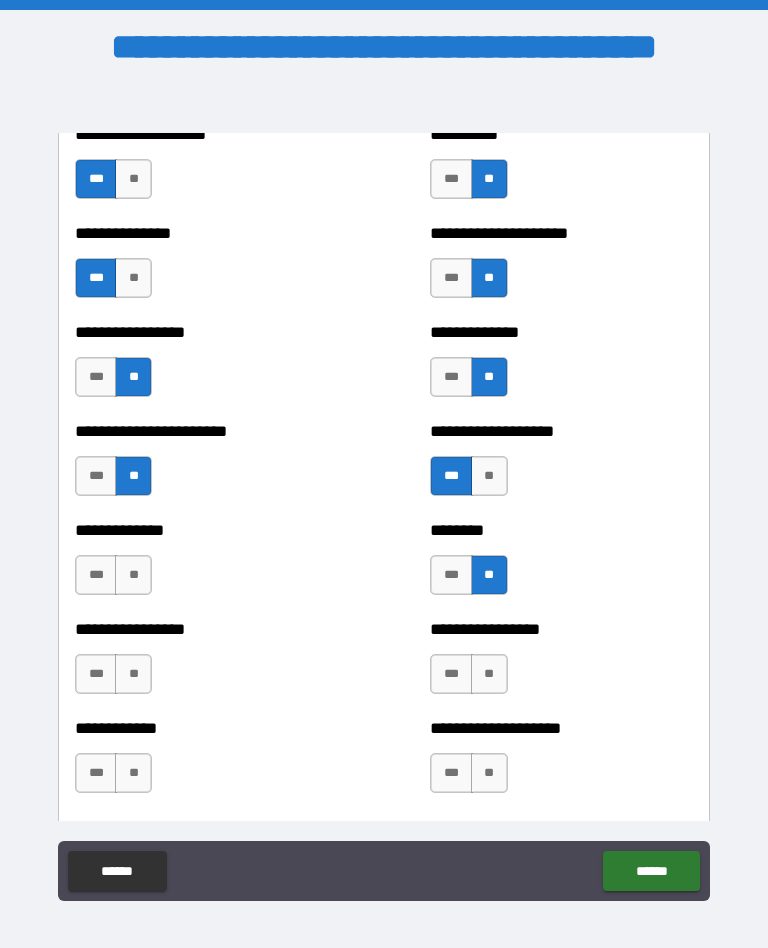 click on "***" at bounding box center [96, 575] 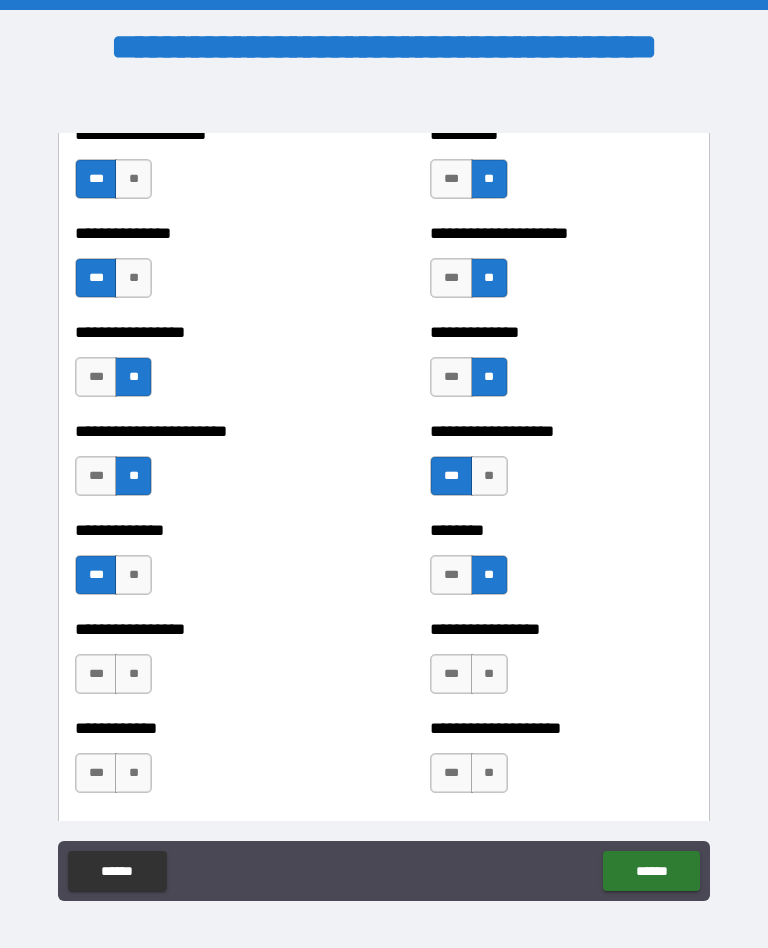click on "**" at bounding box center (133, 575) 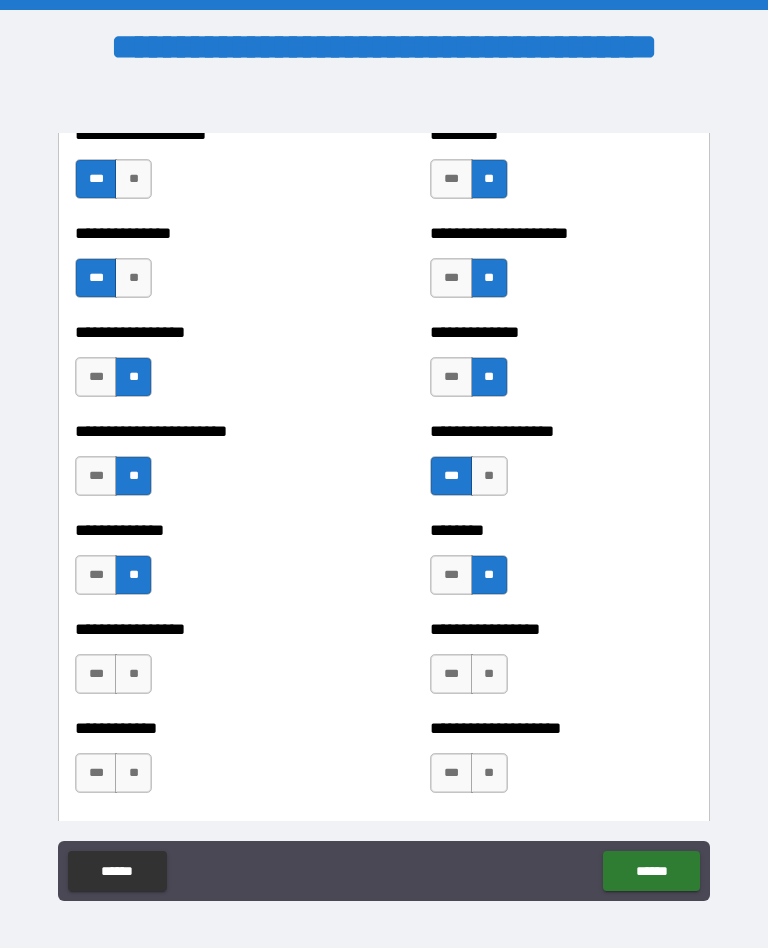 click on "**" at bounding box center (133, 674) 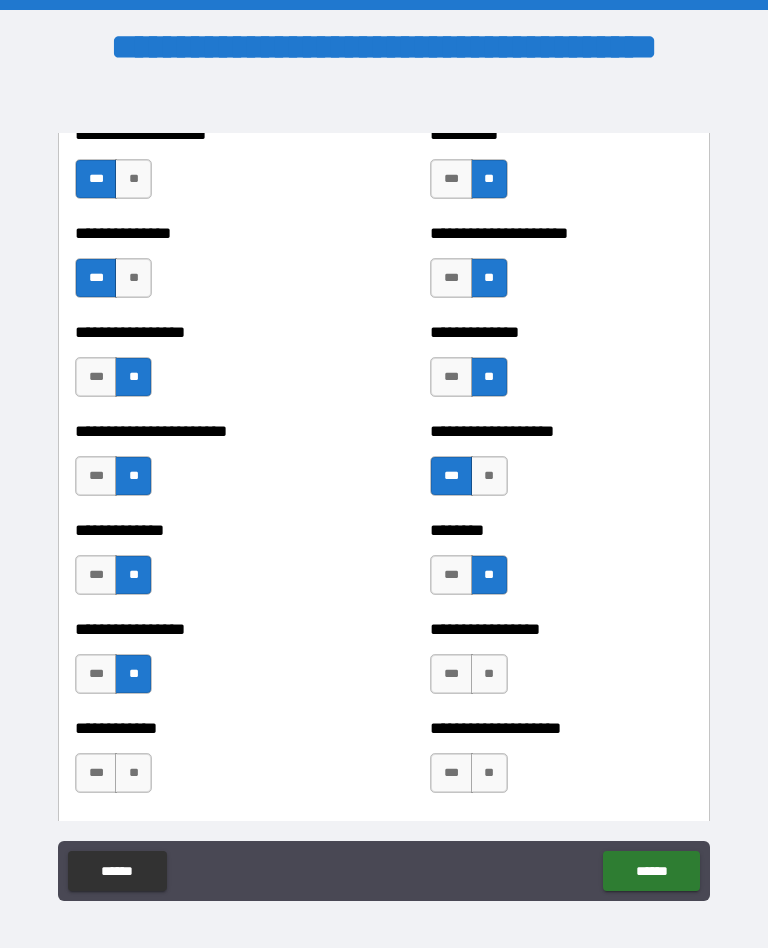 click on "***" at bounding box center (451, 674) 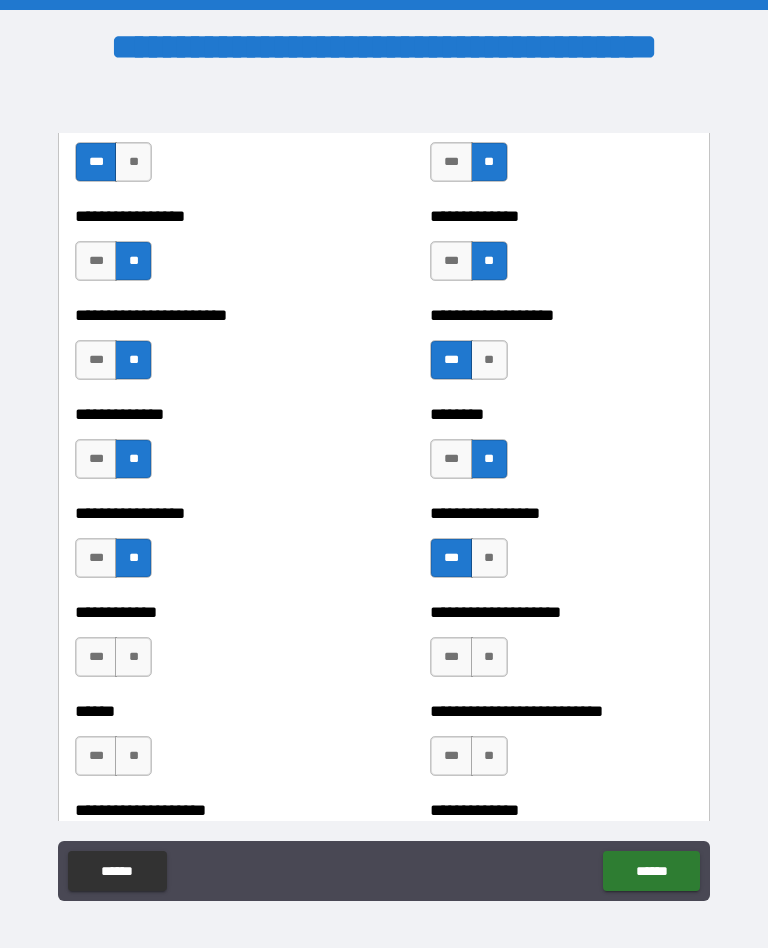 scroll, scrollTop: 3590, scrollLeft: 0, axis: vertical 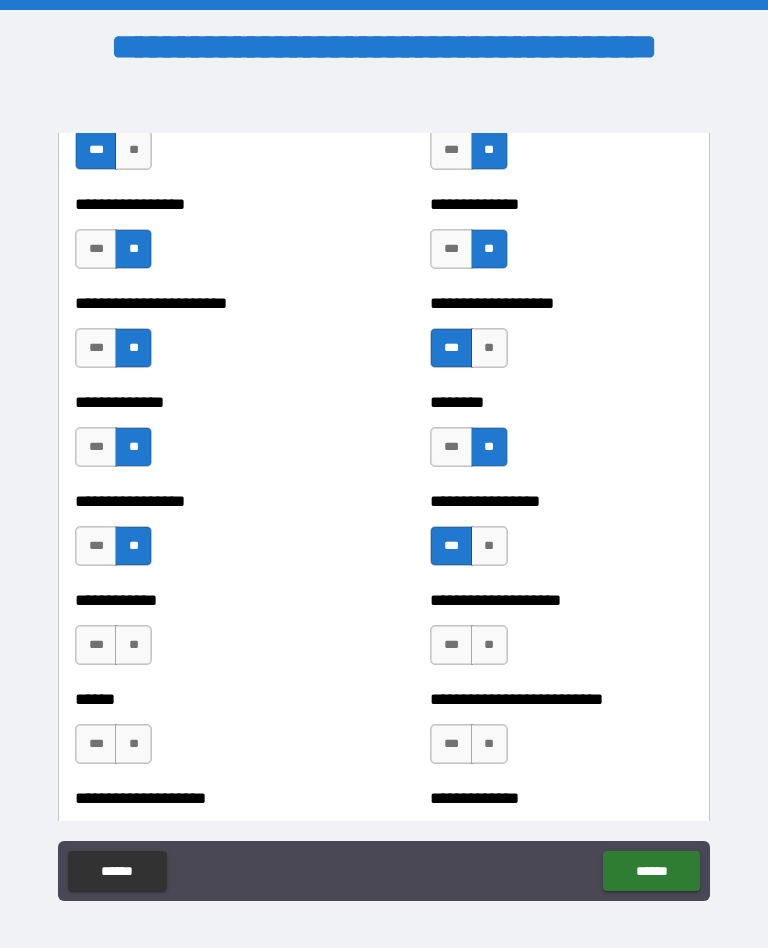 click on "**" at bounding box center [489, 645] 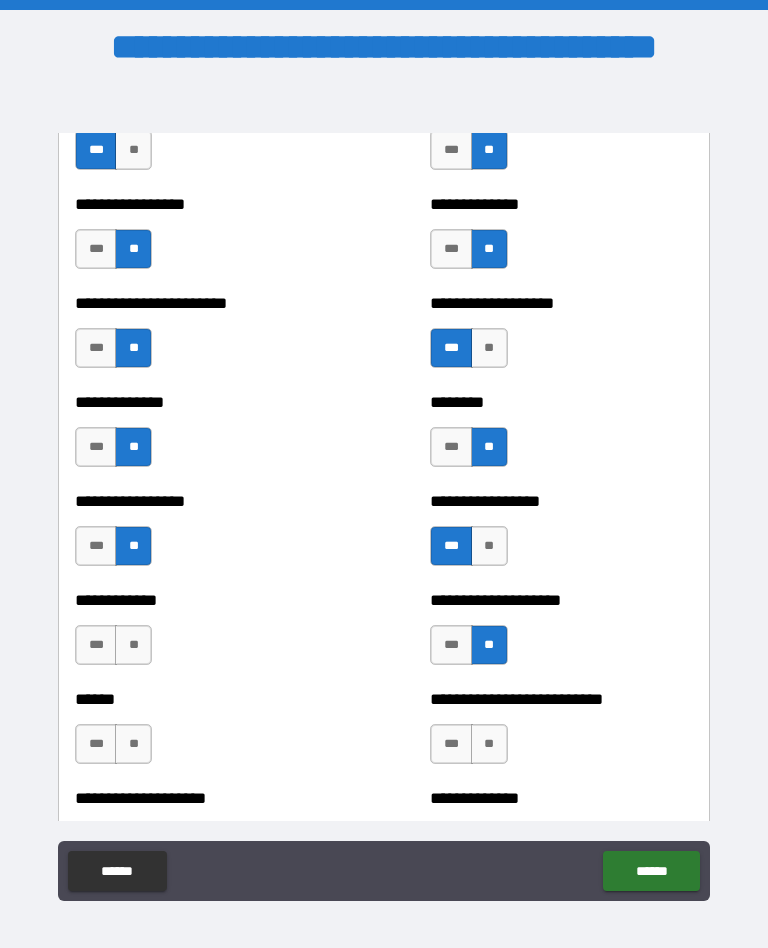 click on "***" at bounding box center [96, 645] 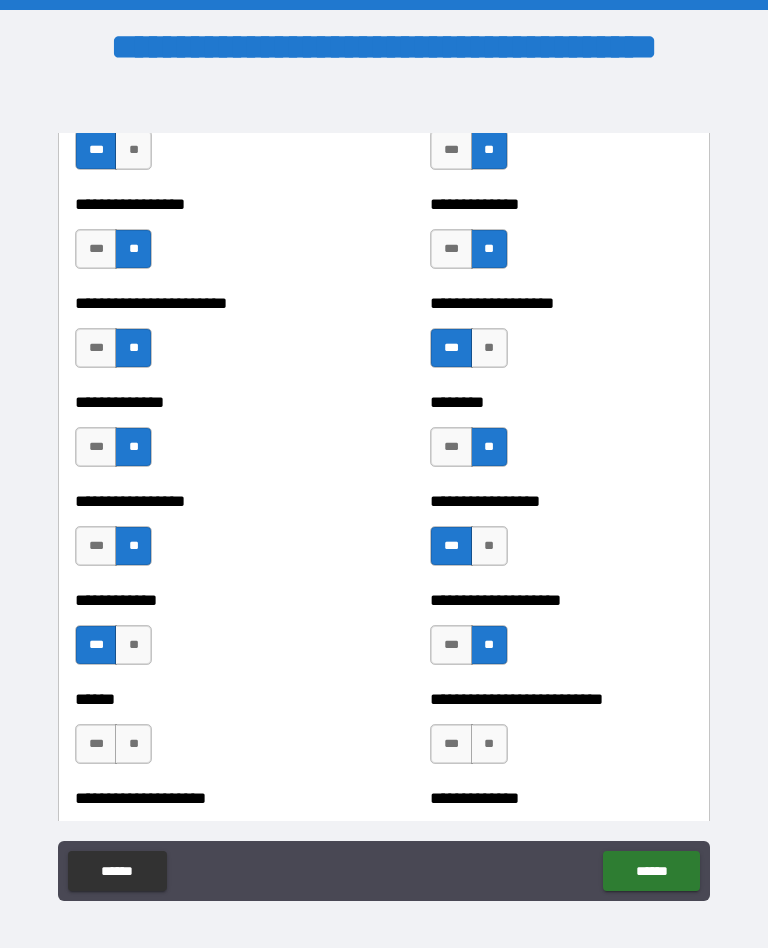 click on "**" at bounding box center (133, 744) 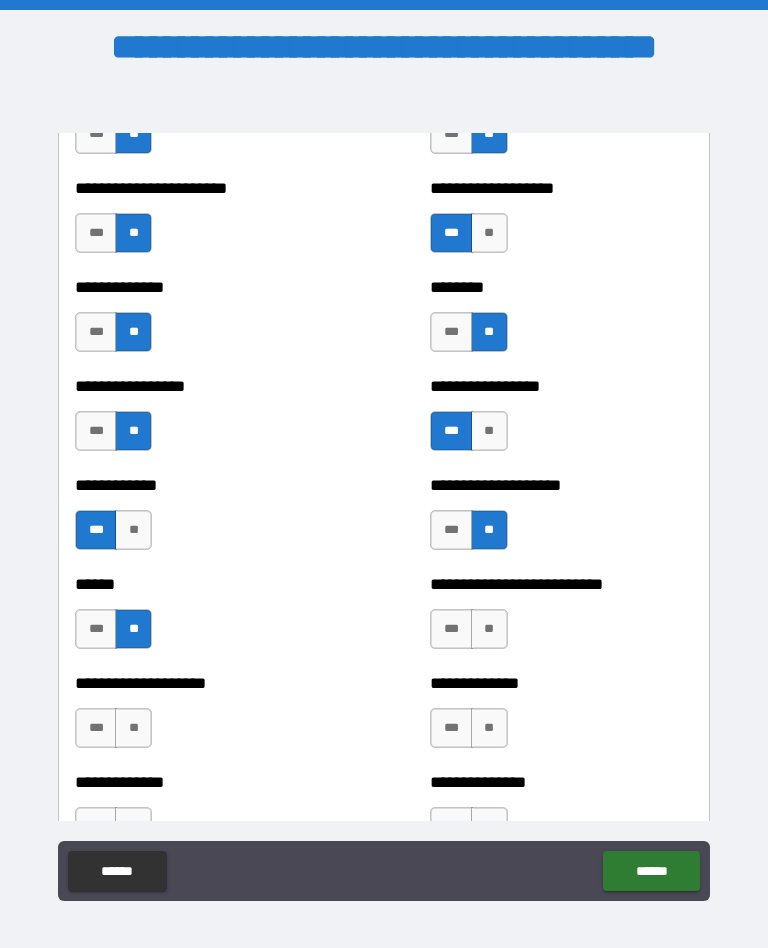scroll, scrollTop: 3712, scrollLeft: 0, axis: vertical 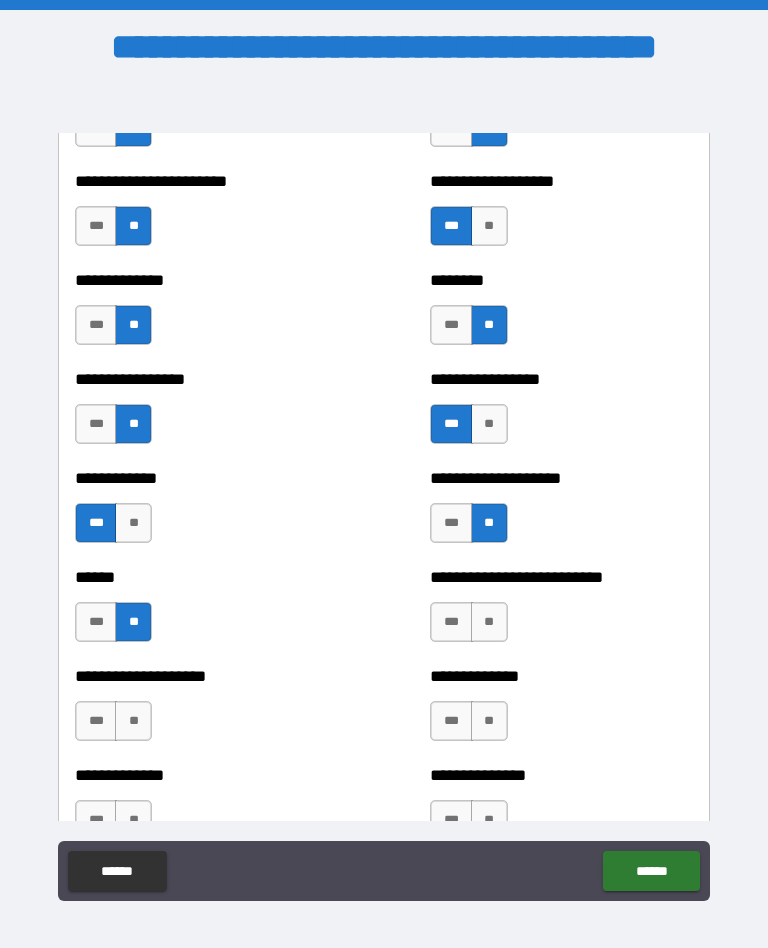 click on "***" at bounding box center (451, 622) 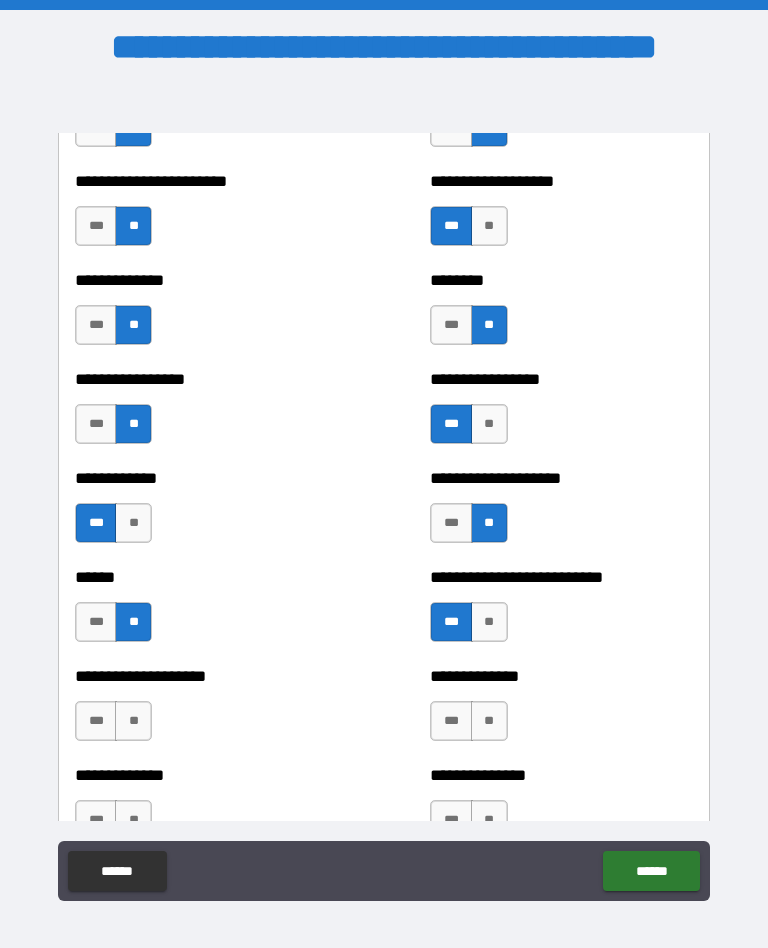 click on "**" at bounding box center (489, 721) 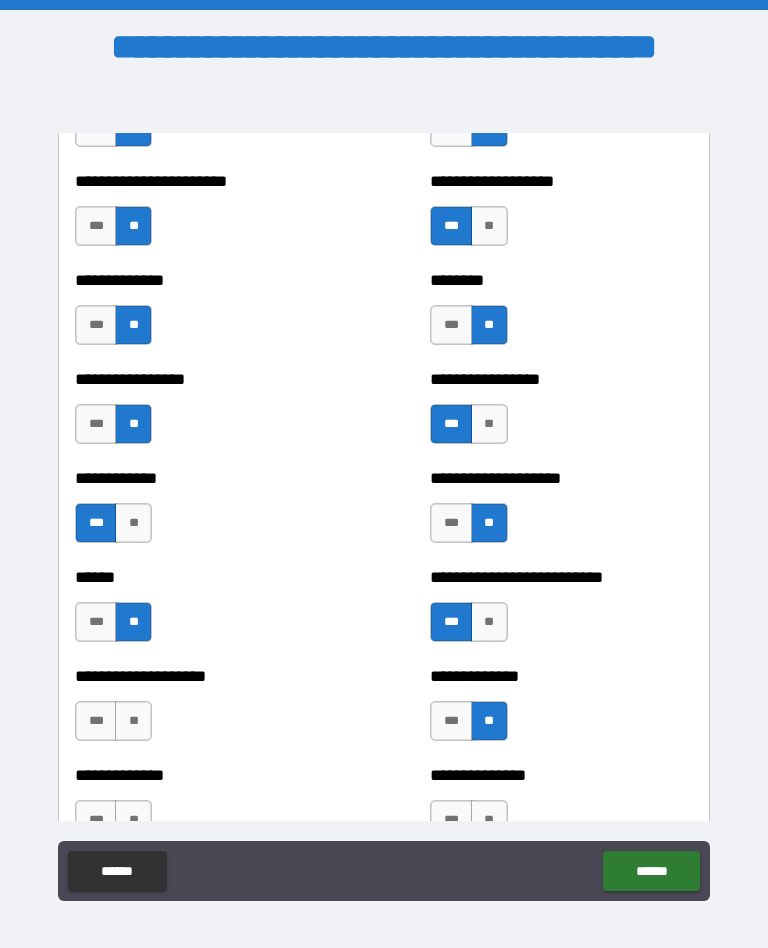 click on "***" at bounding box center [451, 721] 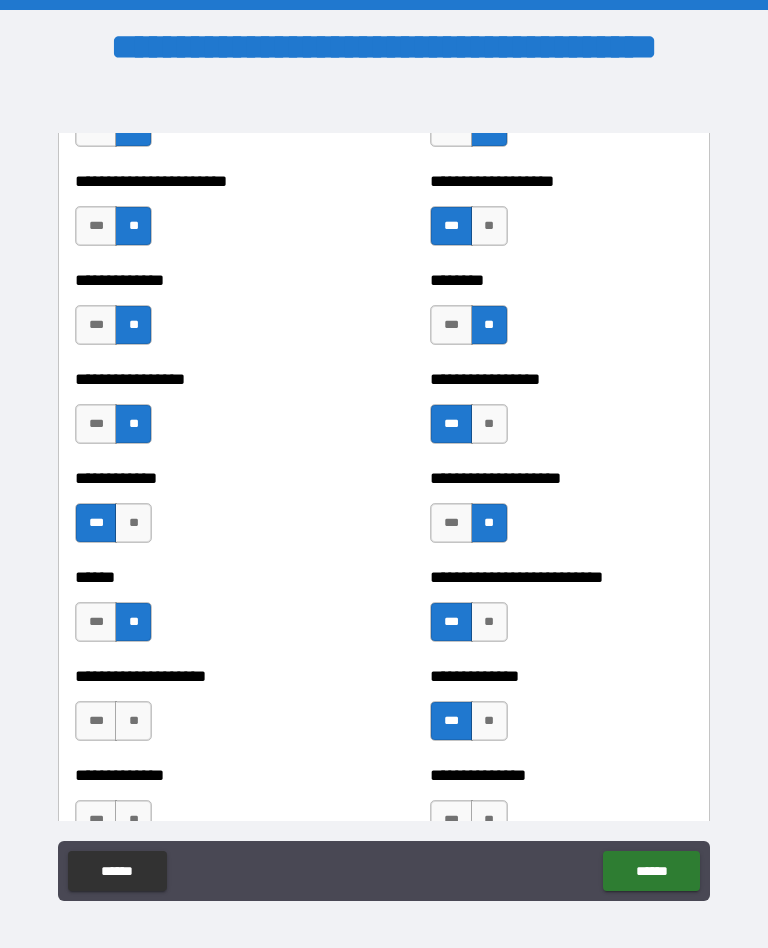 click on "**" at bounding box center (489, 721) 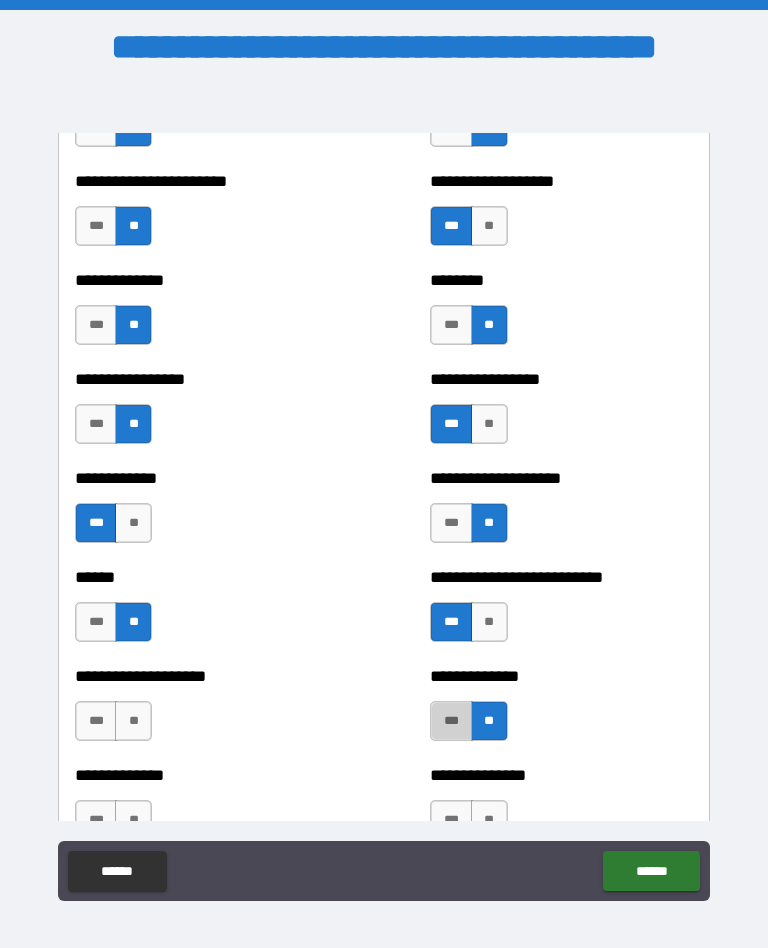click on "***" at bounding box center (451, 721) 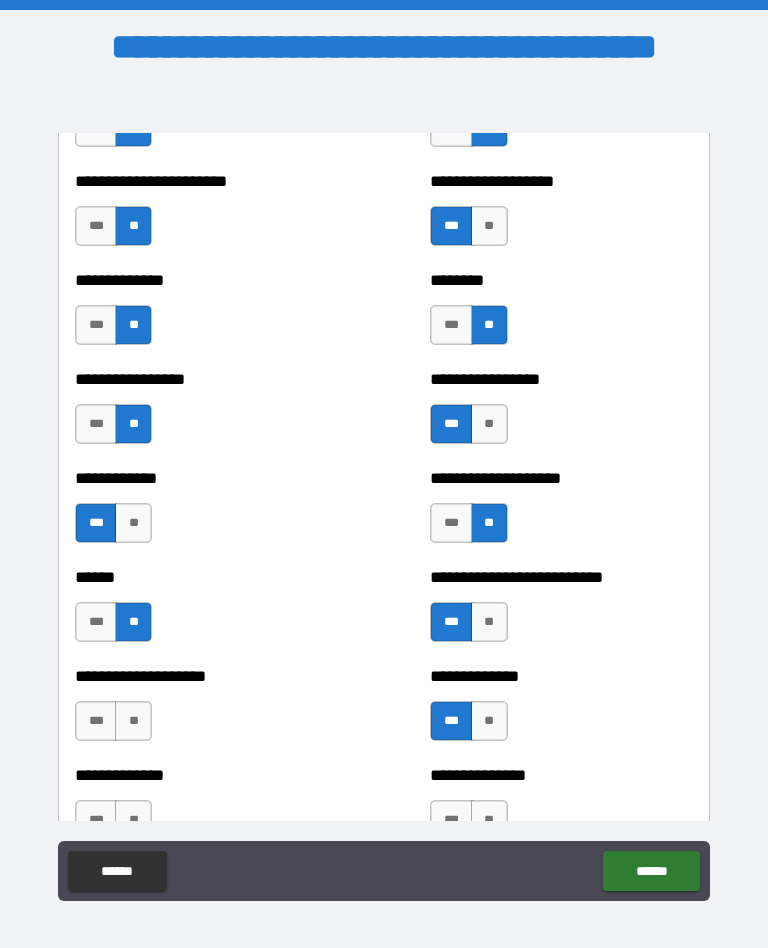 click on "**" at bounding box center [133, 721] 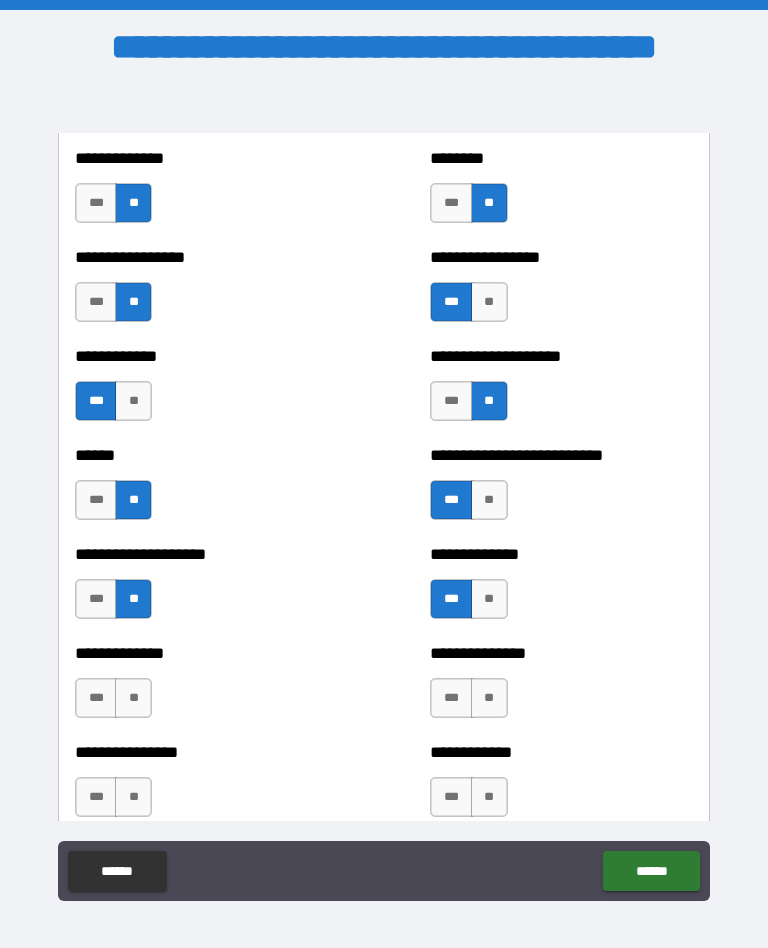 scroll, scrollTop: 3841, scrollLeft: 0, axis: vertical 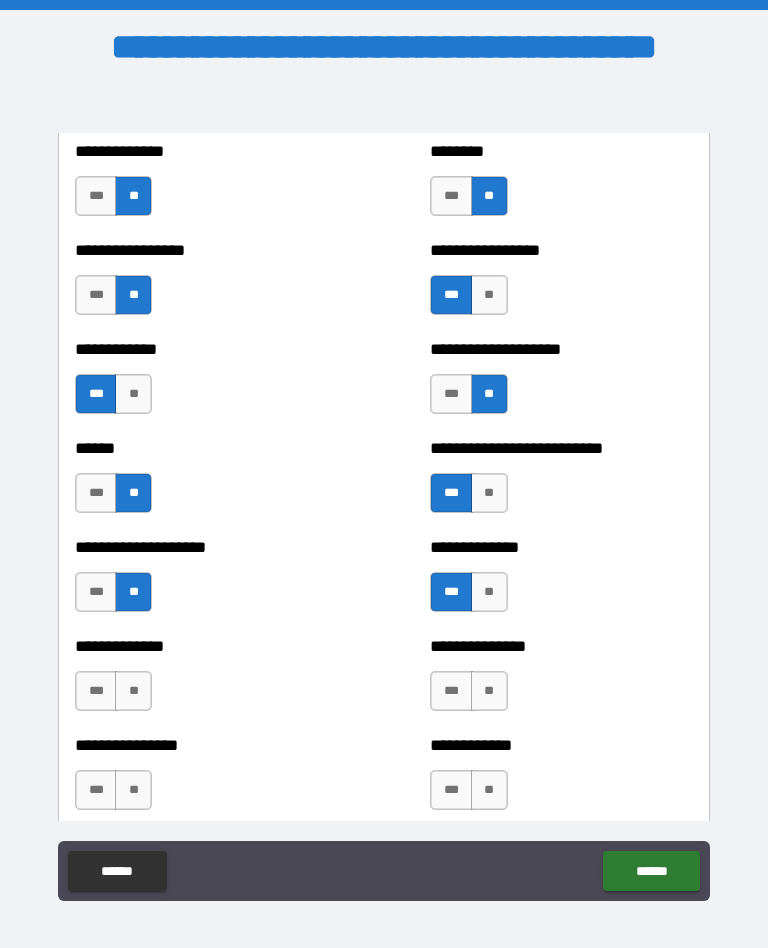 click on "**" at bounding box center (133, 691) 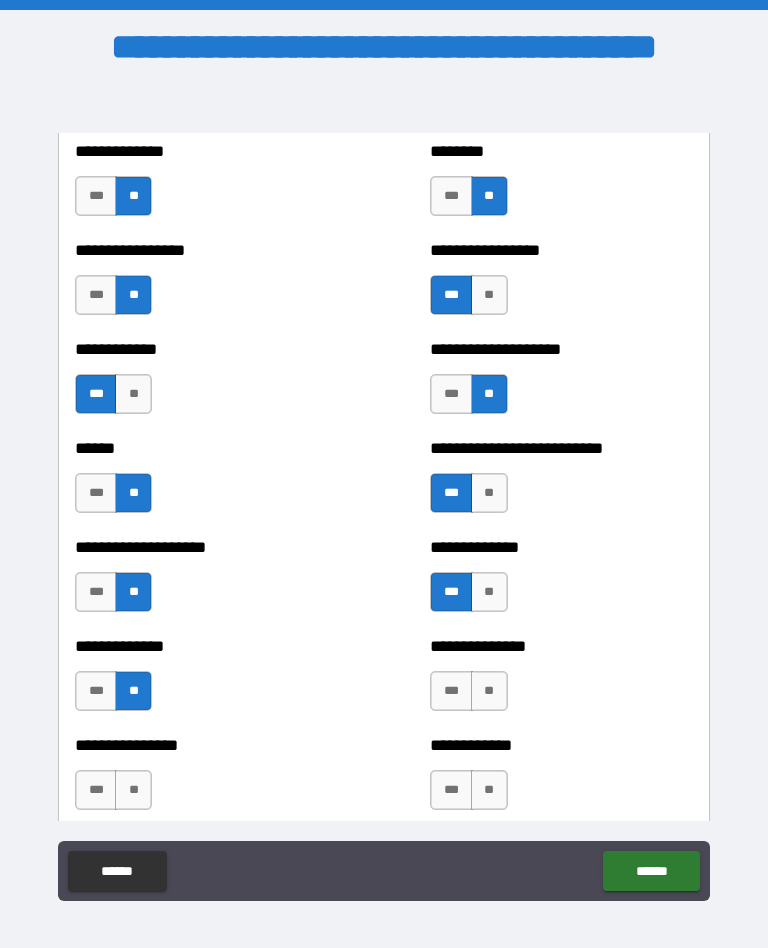 click on "**" at bounding box center [489, 691] 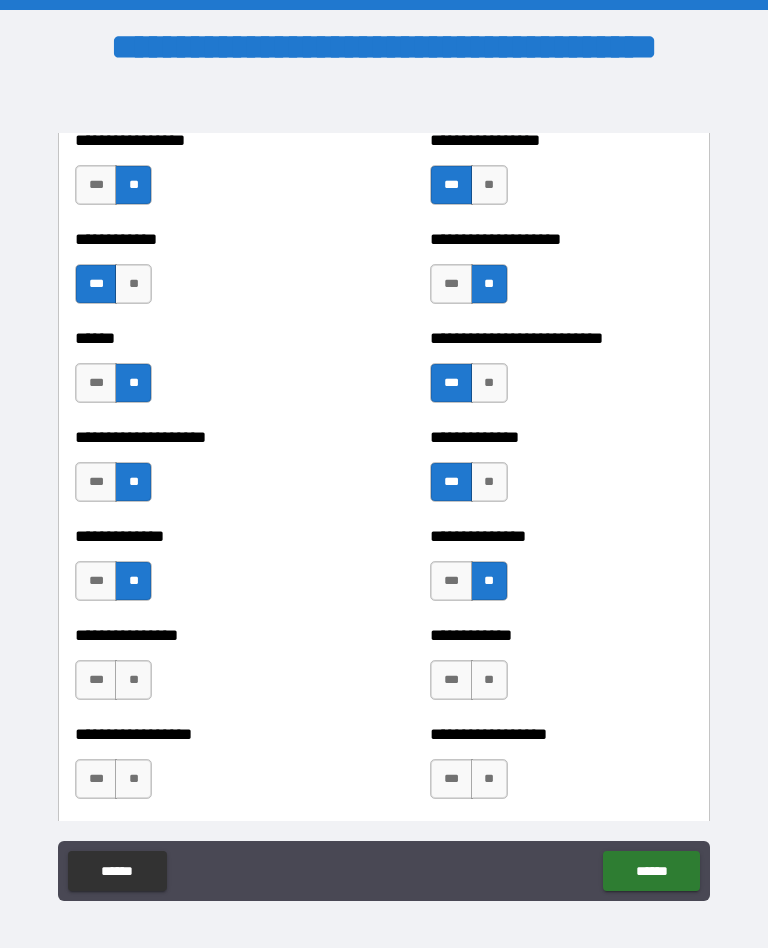 scroll, scrollTop: 3956, scrollLeft: 0, axis: vertical 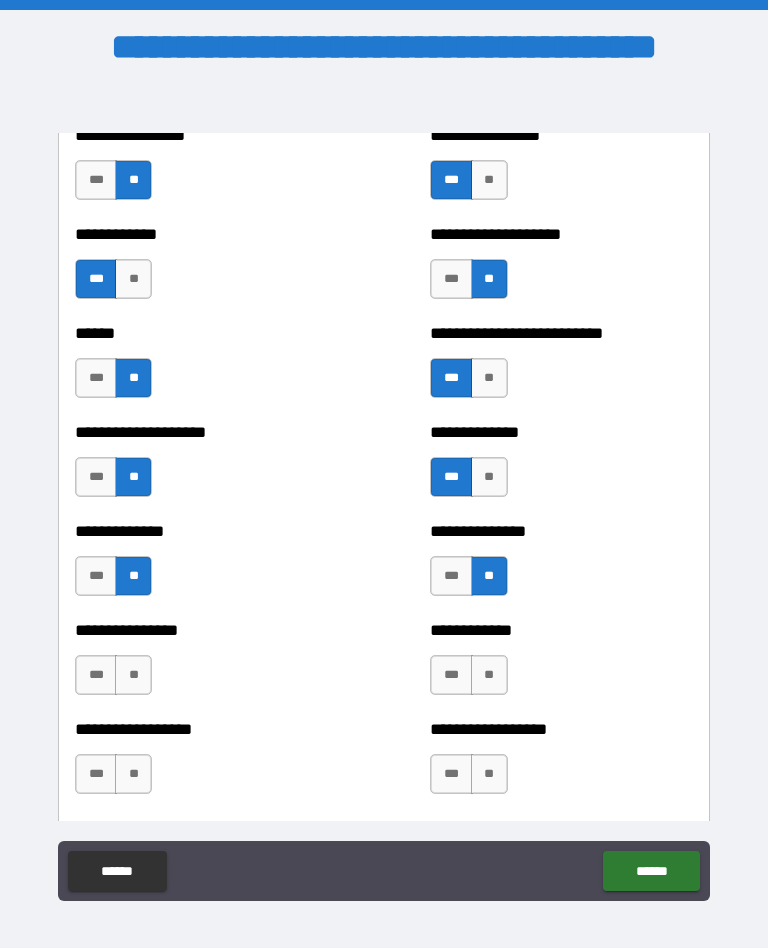 click on "**" at bounding box center (489, 675) 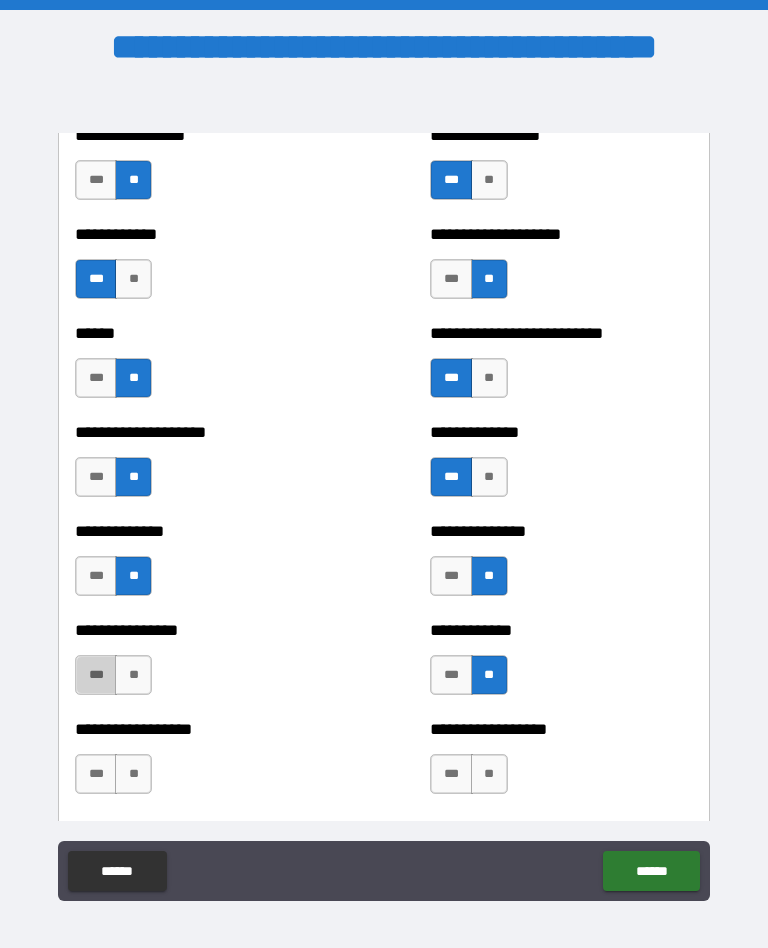 click on "***" at bounding box center [96, 675] 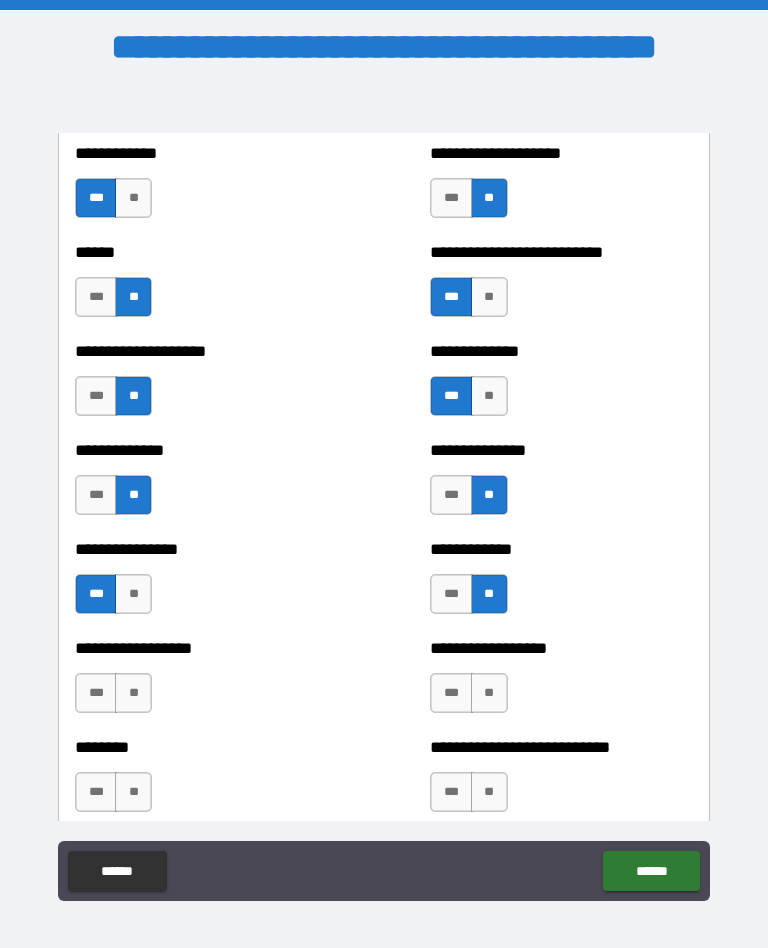 scroll, scrollTop: 4051, scrollLeft: 0, axis: vertical 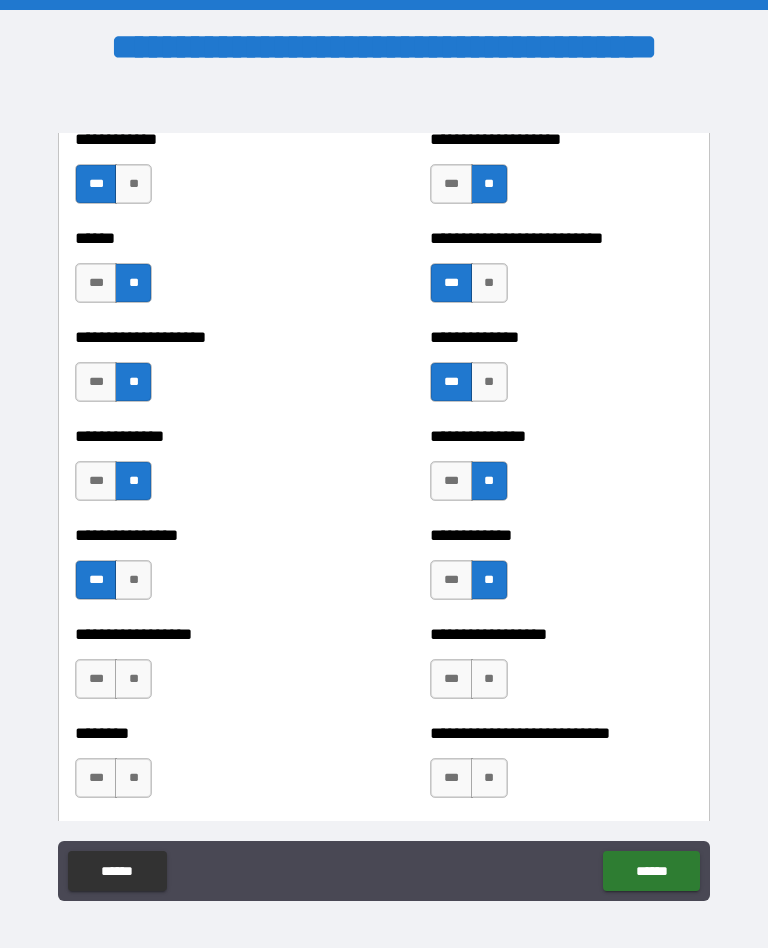 click on "**" at bounding box center (133, 679) 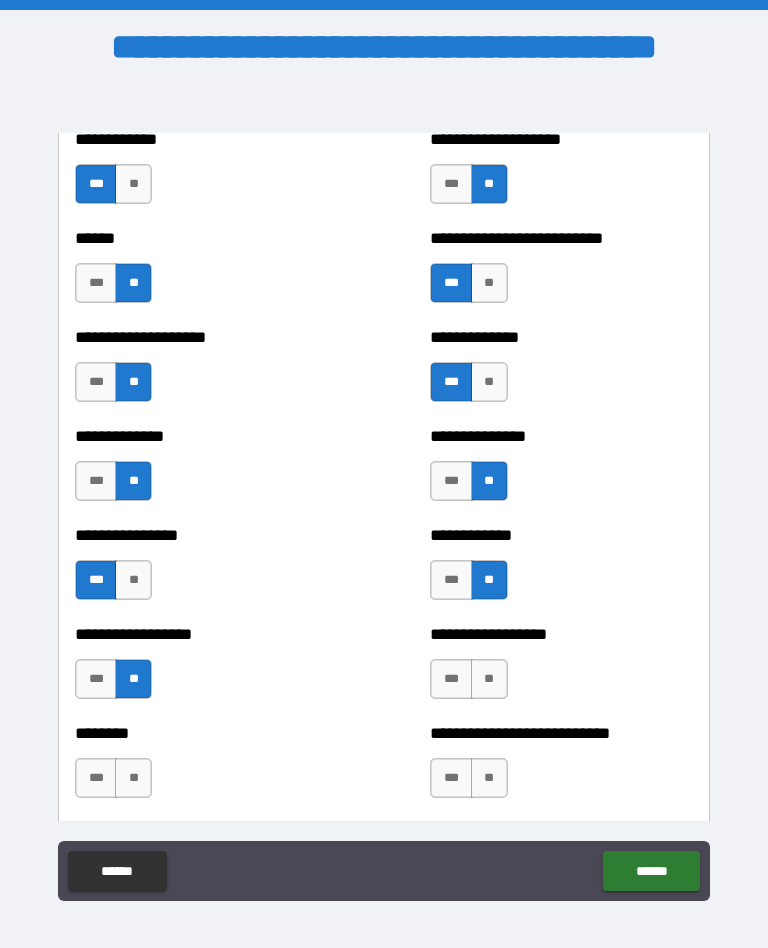 click on "**" at bounding box center [489, 679] 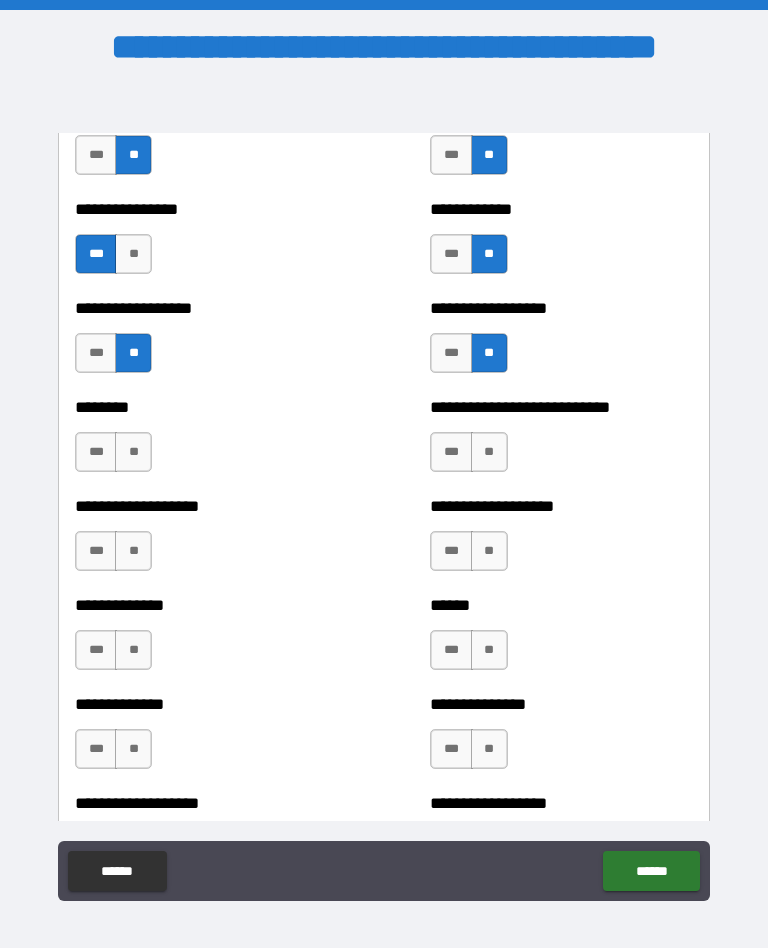 scroll, scrollTop: 4379, scrollLeft: 0, axis: vertical 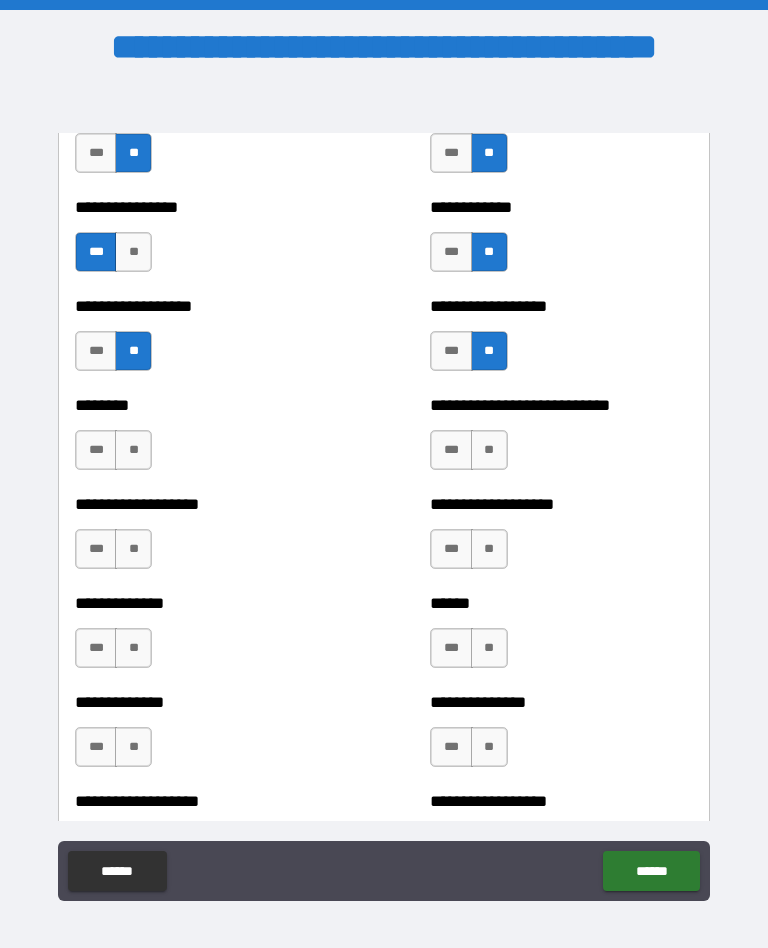 click on "**" at bounding box center [133, 450] 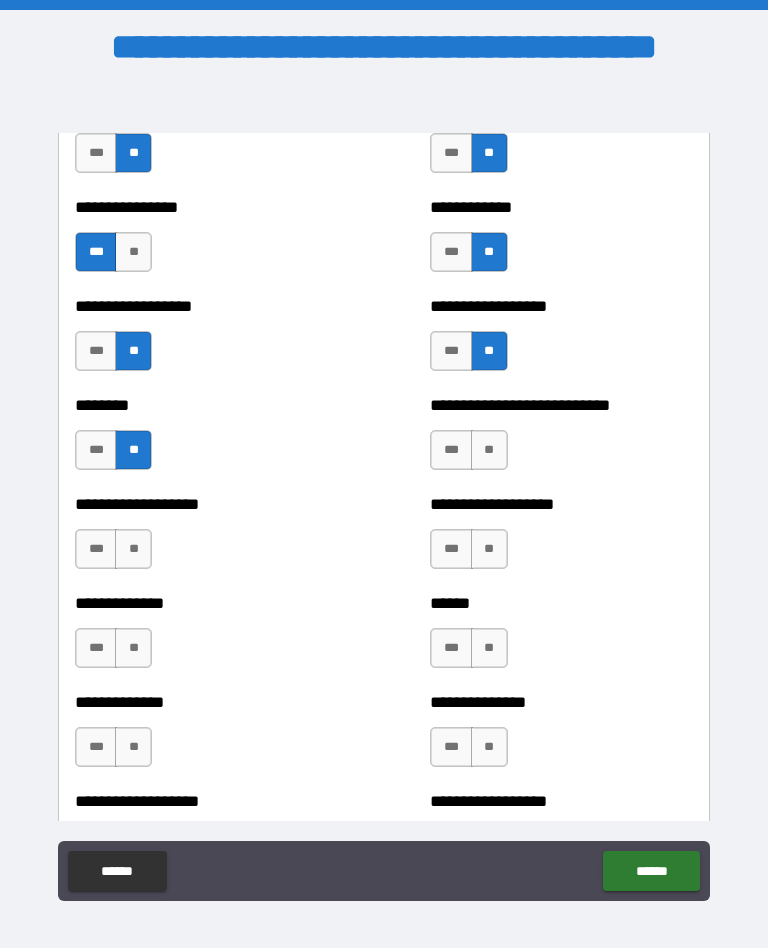 click on "**" at bounding box center [489, 450] 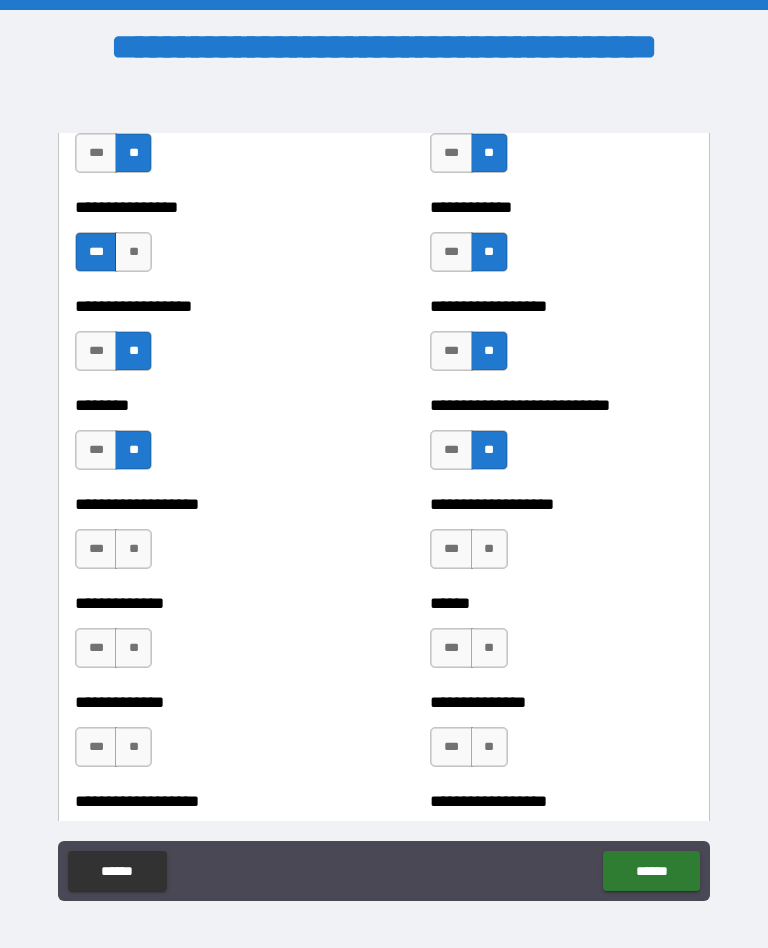 click on "***" at bounding box center [451, 549] 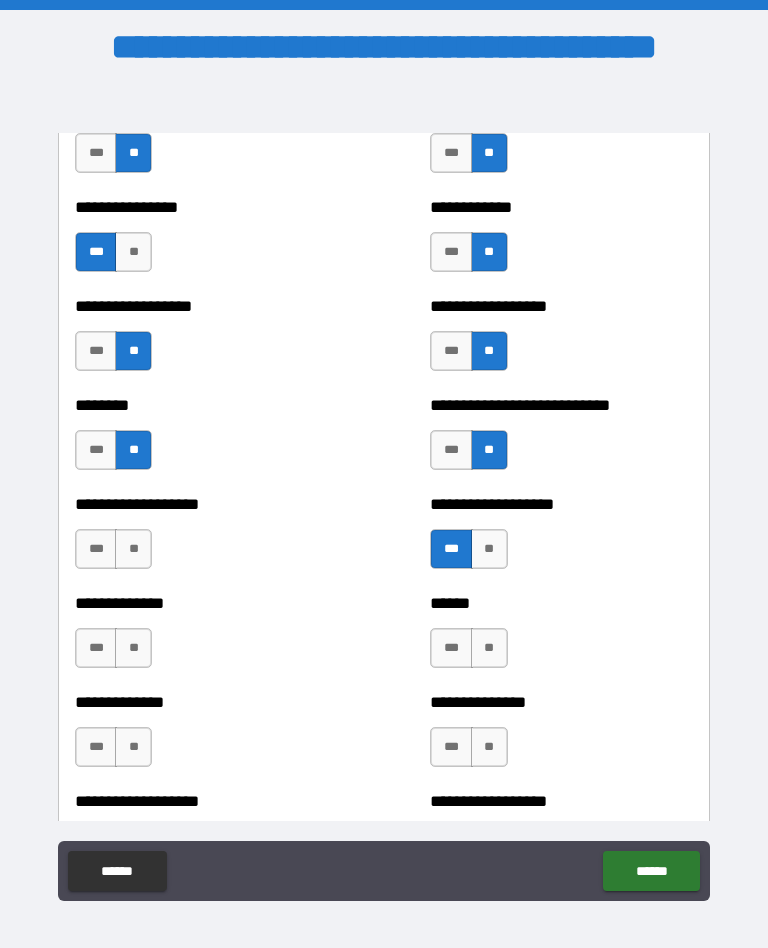 click on "**" at bounding box center [133, 549] 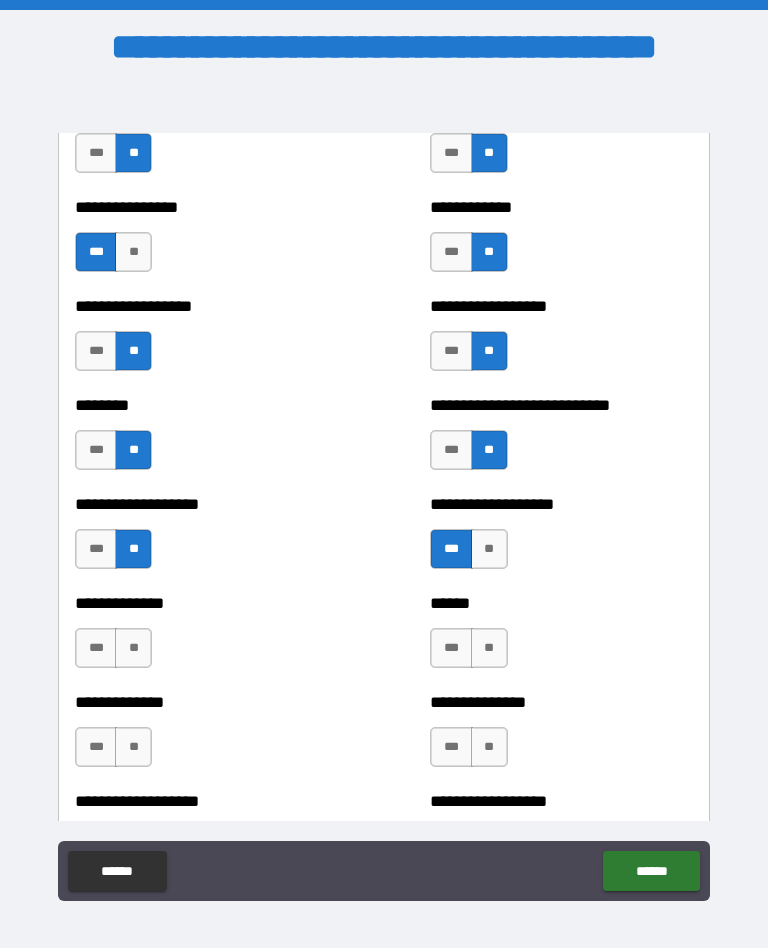 click on "**" at bounding box center (133, 648) 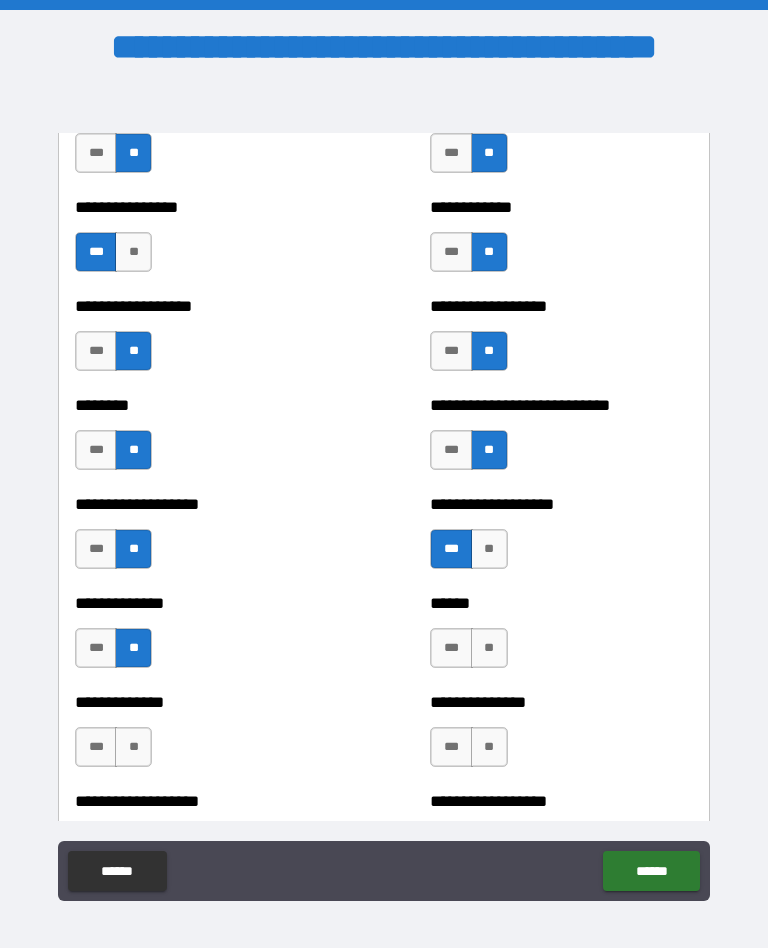 click on "**" at bounding box center (489, 648) 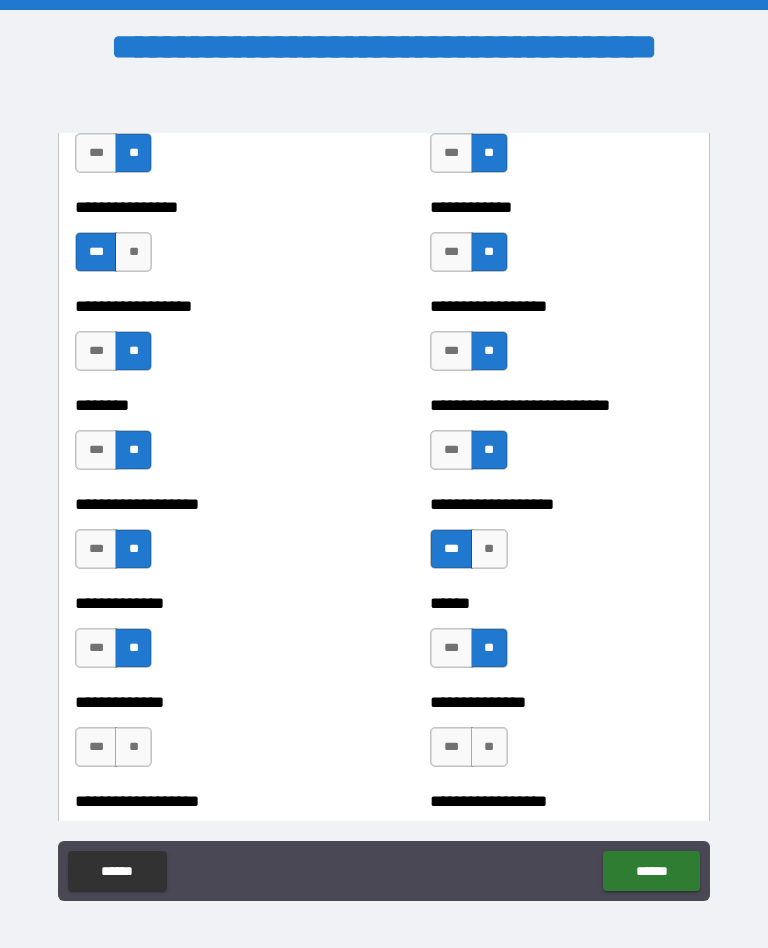 click on "***" at bounding box center [96, 747] 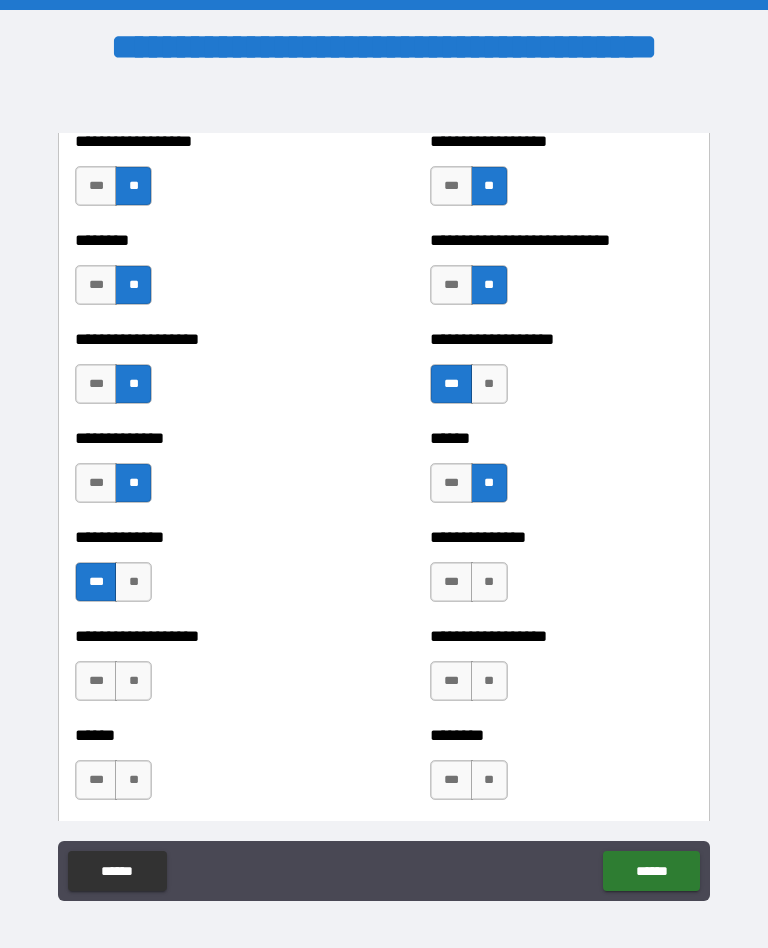 scroll, scrollTop: 4545, scrollLeft: 0, axis: vertical 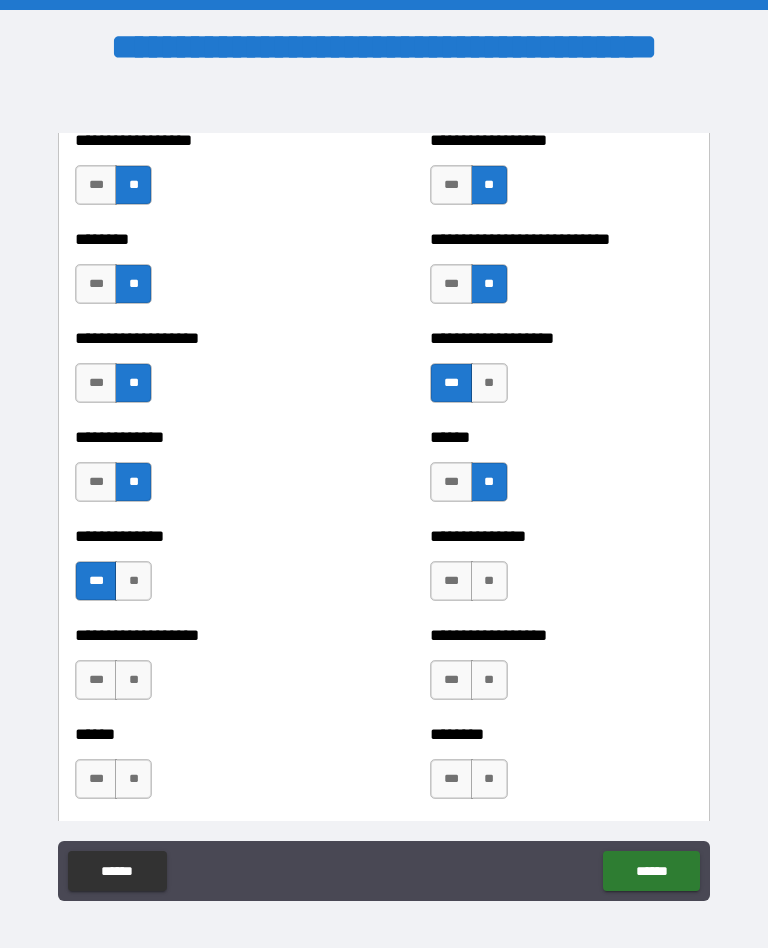 click on "**" at bounding box center (489, 581) 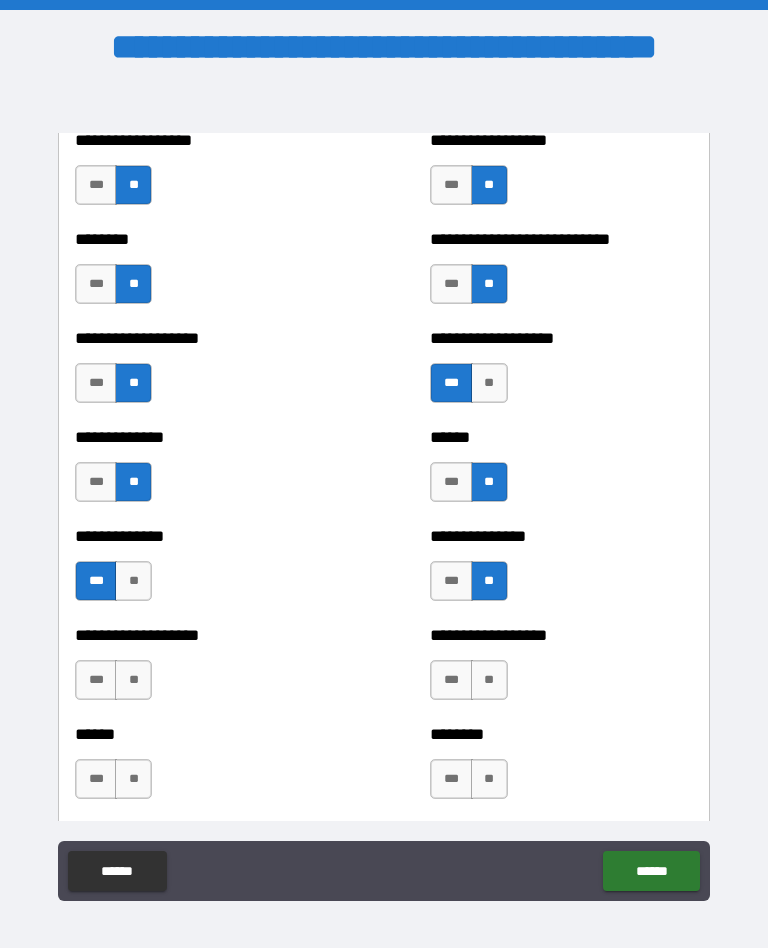 click on "***" at bounding box center [451, 680] 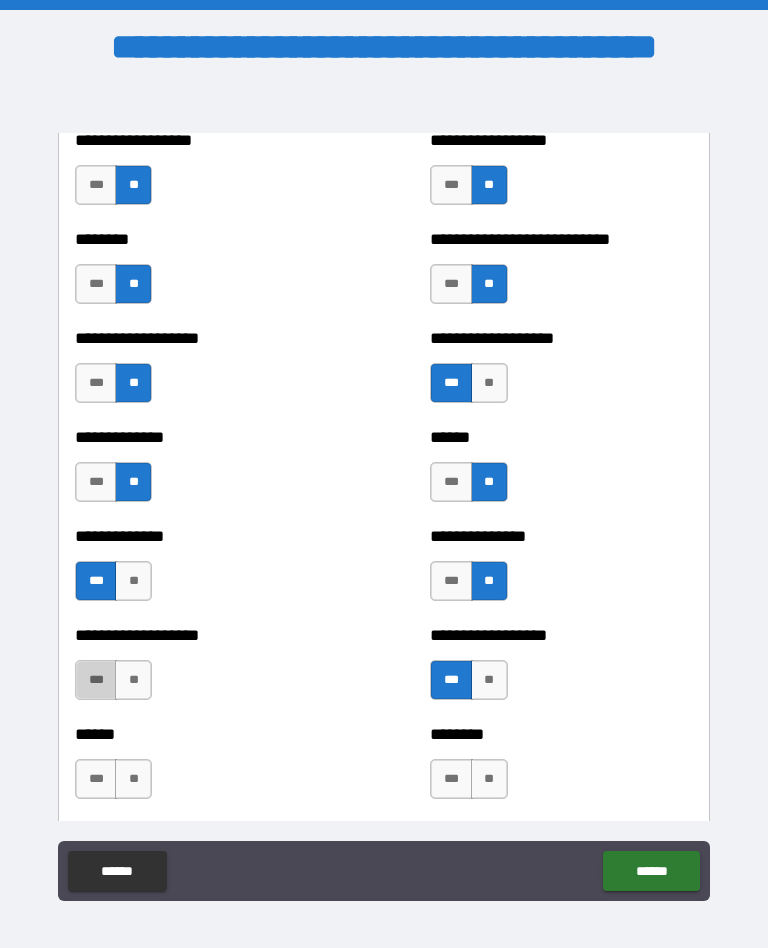 click on "***" at bounding box center (96, 680) 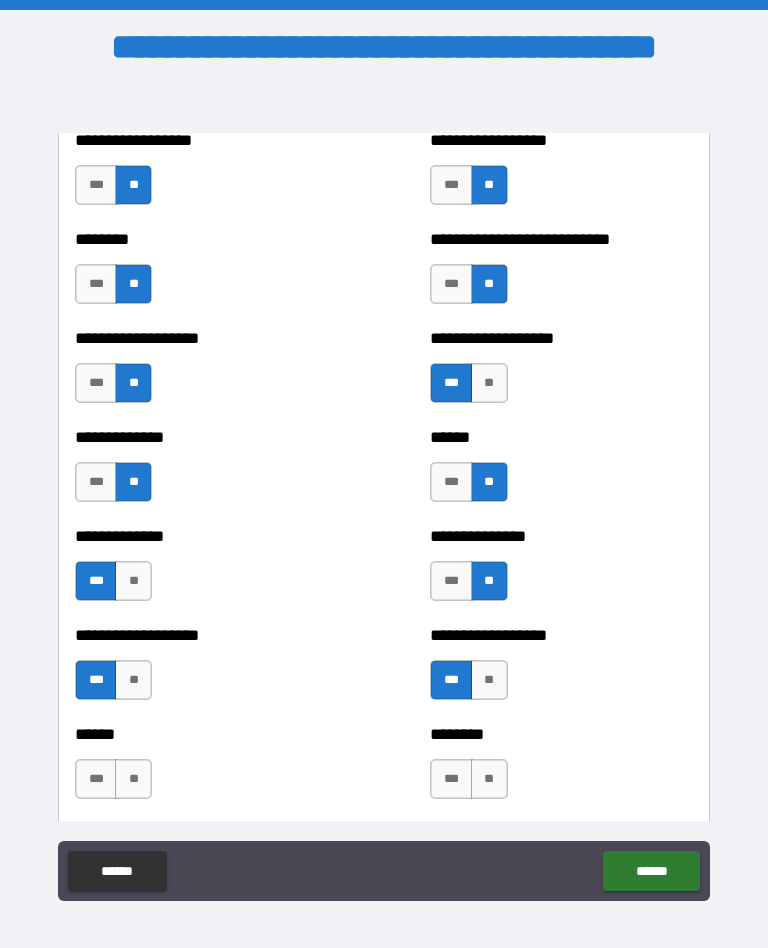 click on "**" at bounding box center (133, 680) 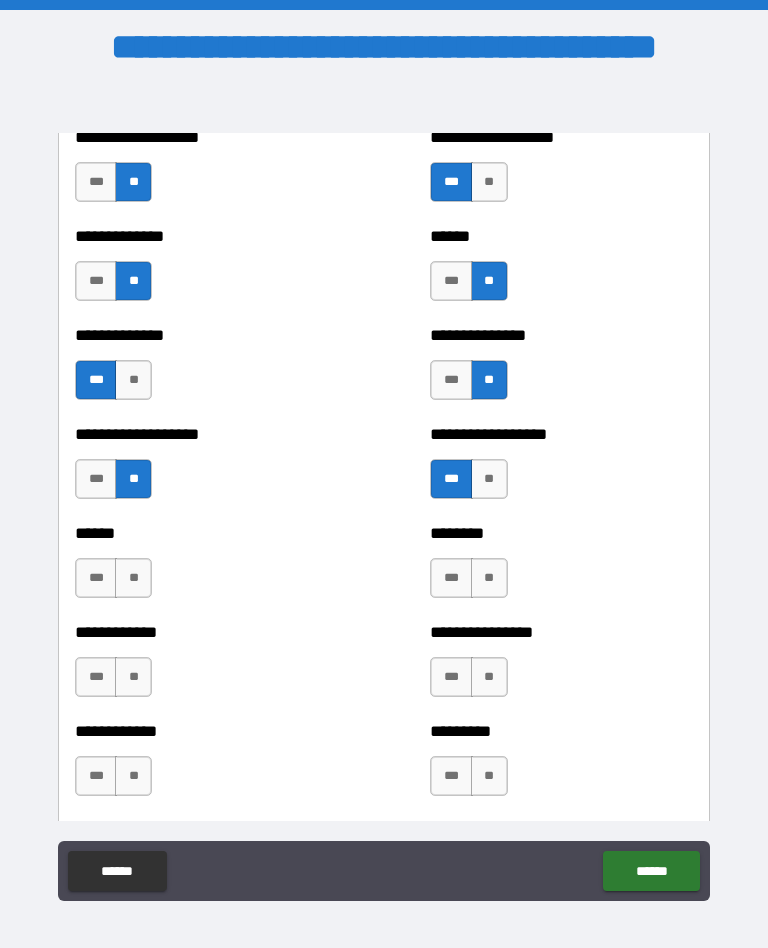 scroll, scrollTop: 4747, scrollLeft: 0, axis: vertical 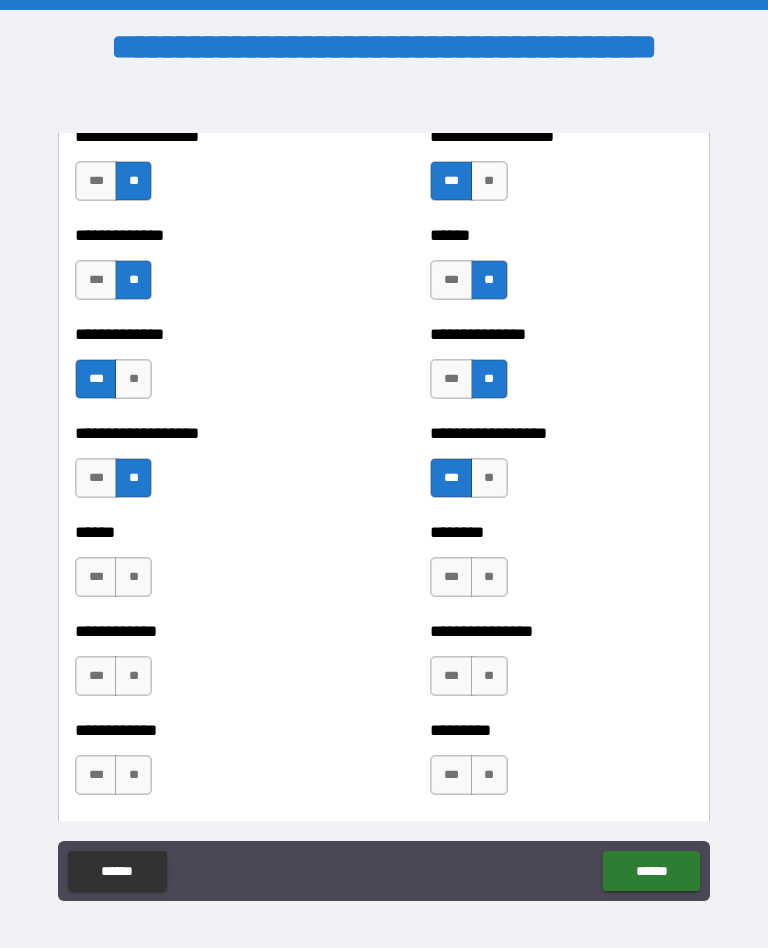click on "**" at bounding box center [133, 577] 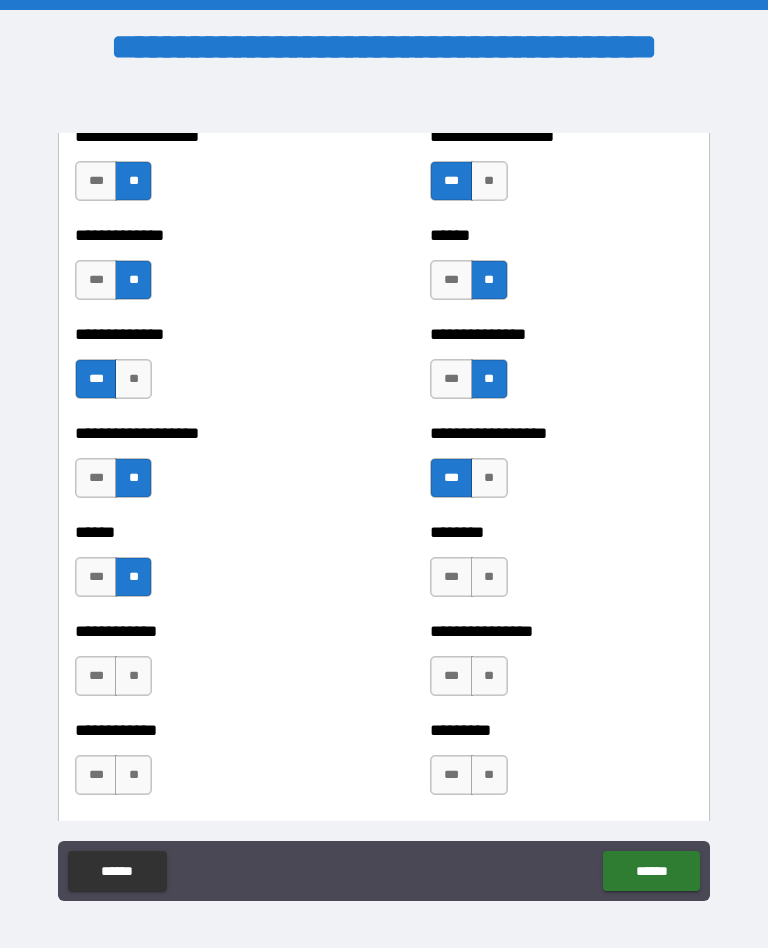 click on "**" at bounding box center [133, 676] 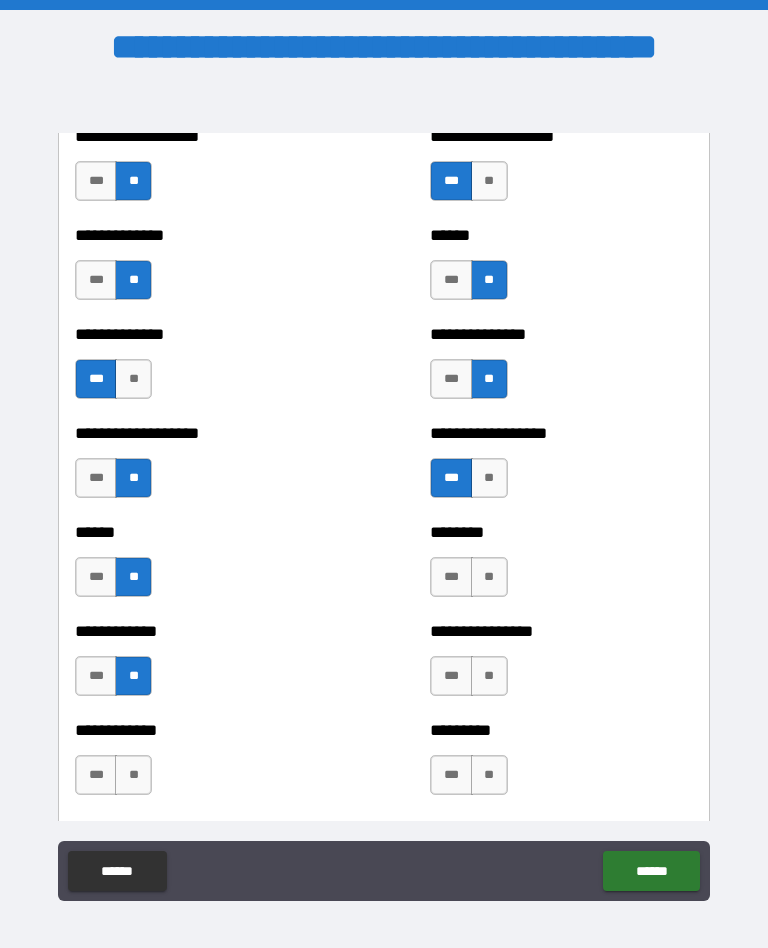 click on "**" at bounding box center (133, 775) 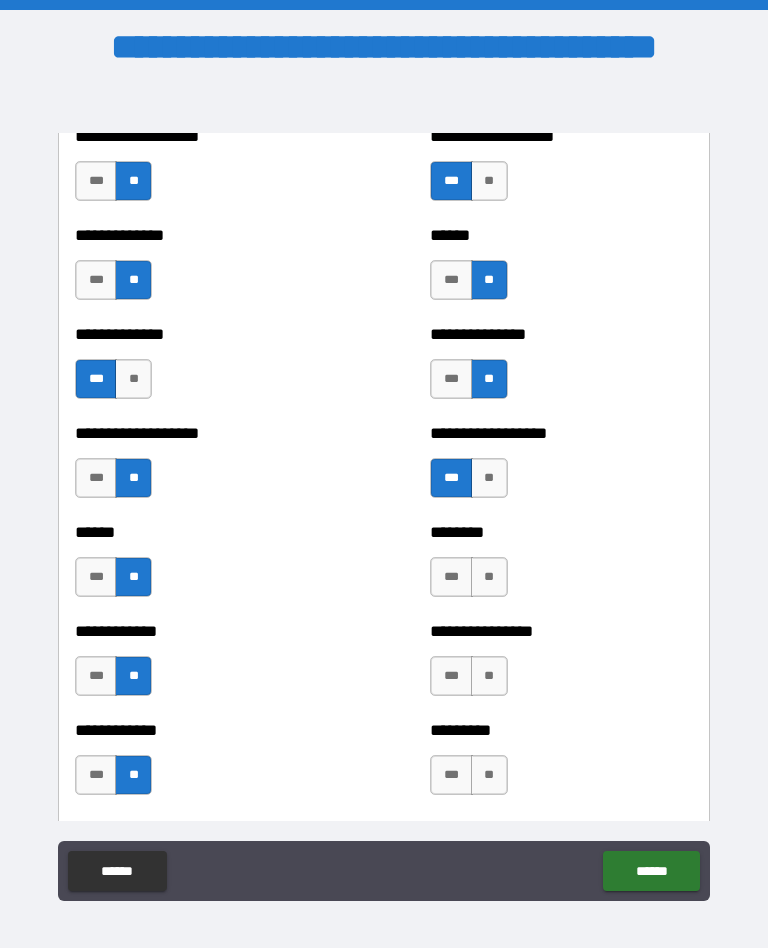 click on "**" at bounding box center [489, 676] 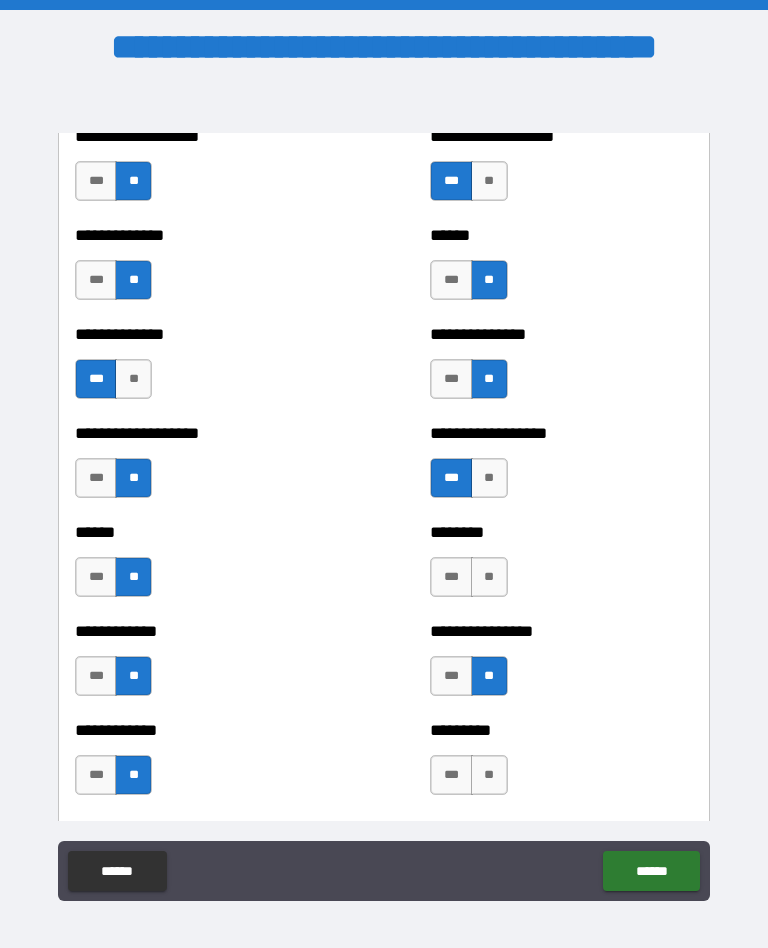 click on "**" at bounding box center (489, 577) 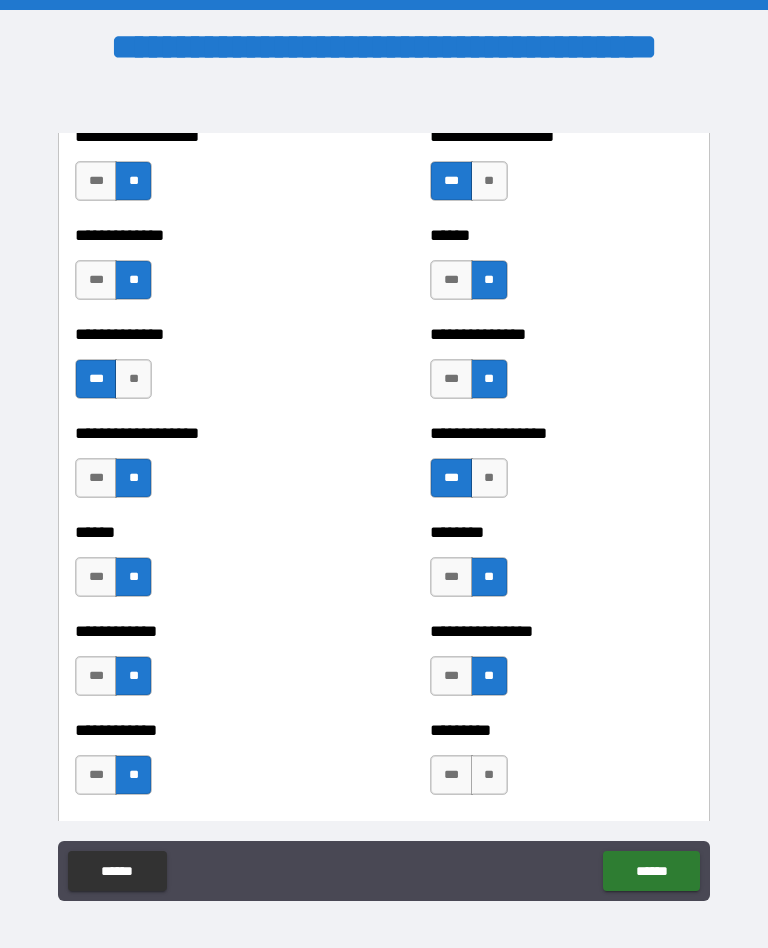 click on "***" at bounding box center [451, 775] 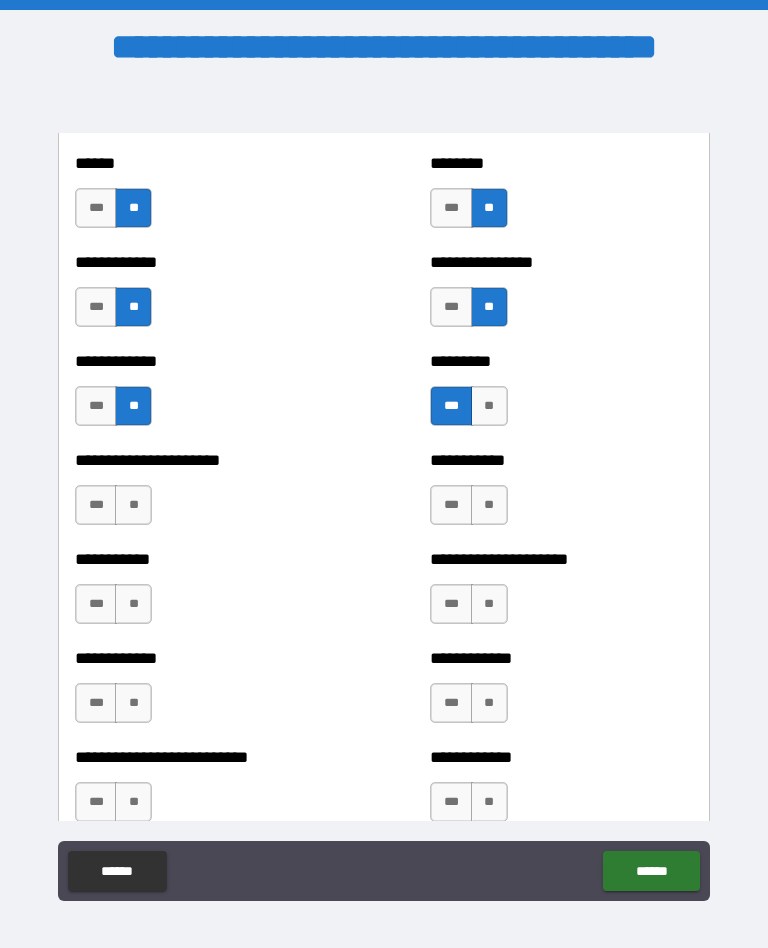 scroll, scrollTop: 5117, scrollLeft: 0, axis: vertical 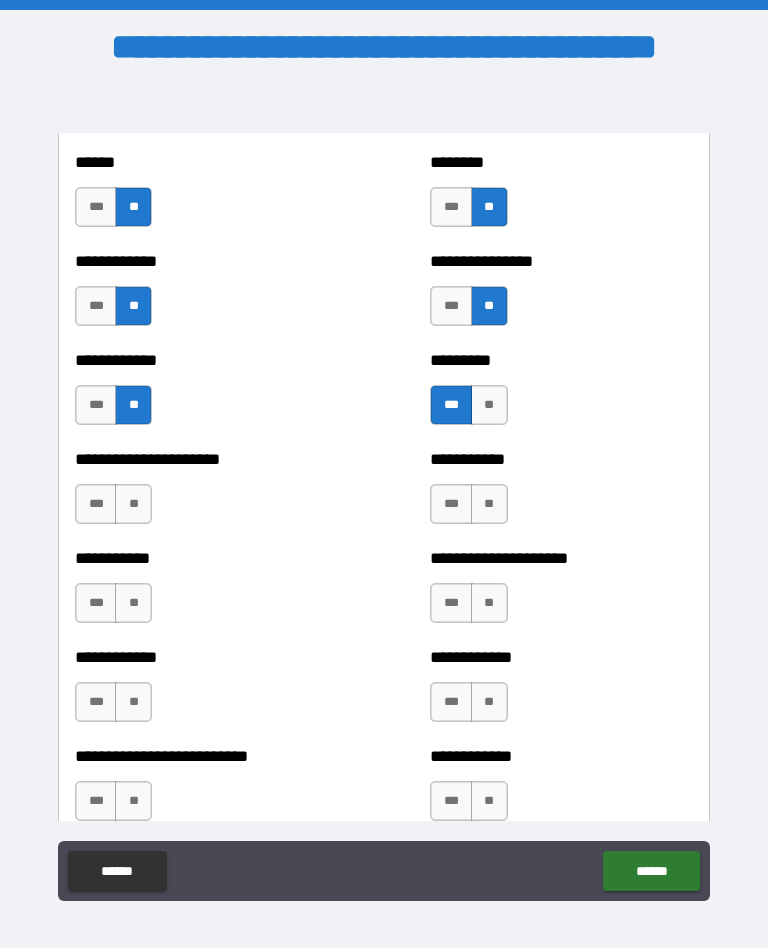 click on "**" at bounding box center [133, 504] 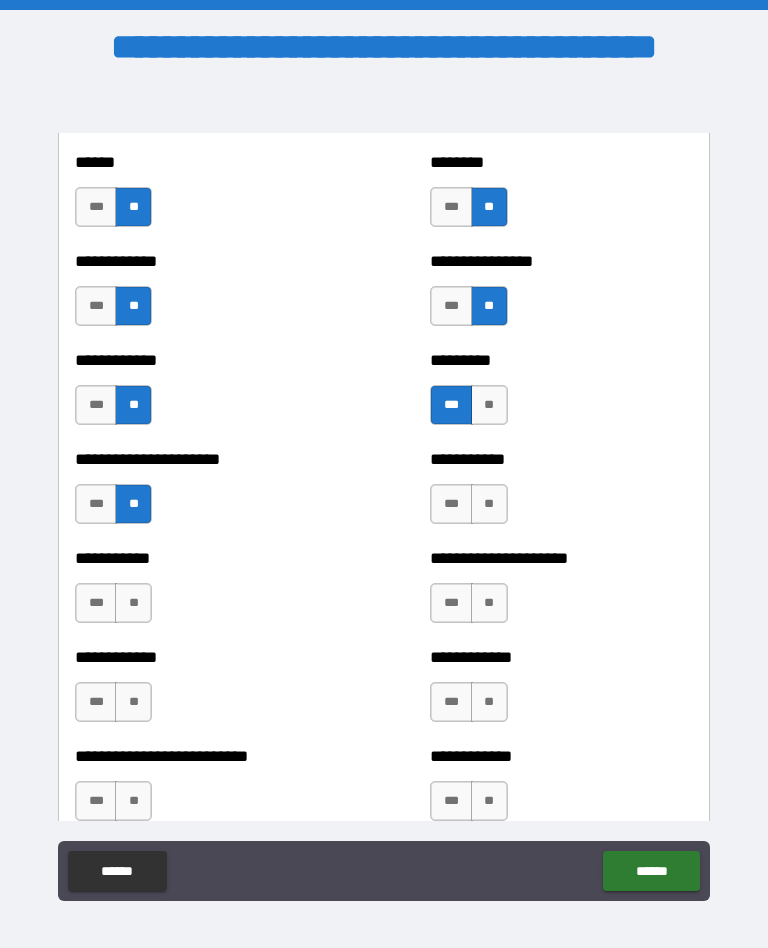 click on "**" at bounding box center [133, 603] 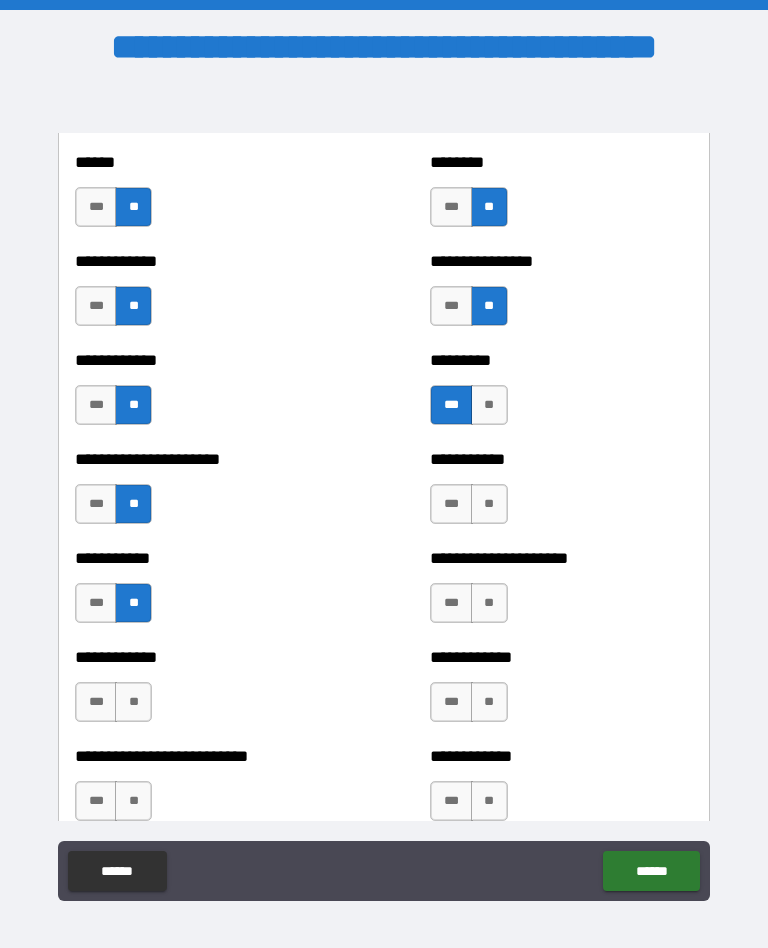 click on "**" at bounding box center [489, 603] 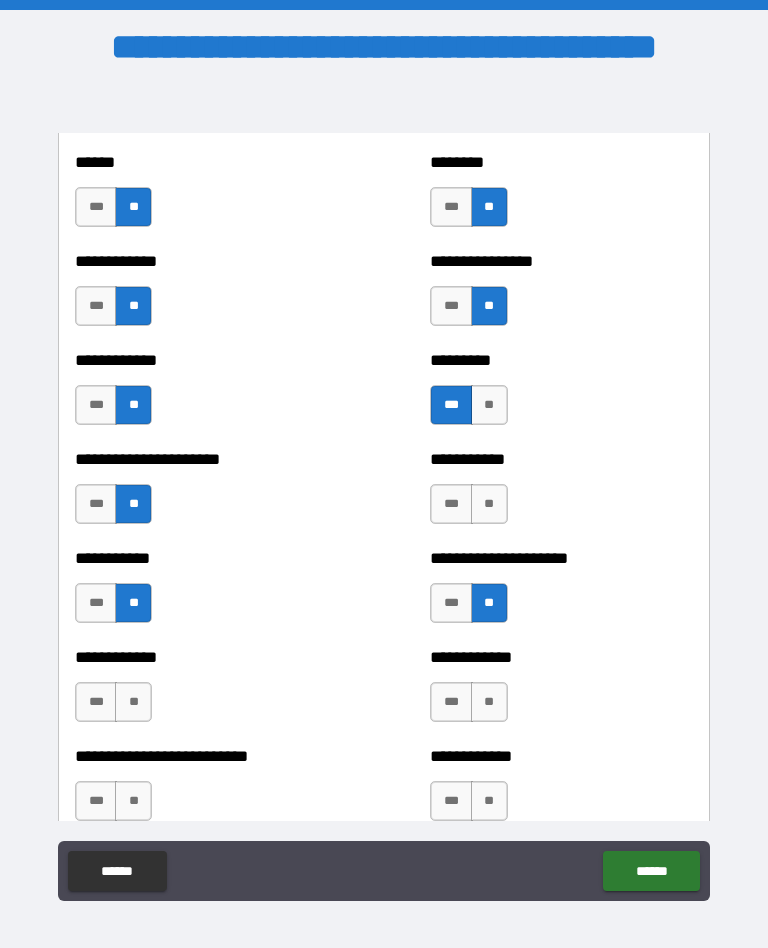 click on "***" at bounding box center (451, 504) 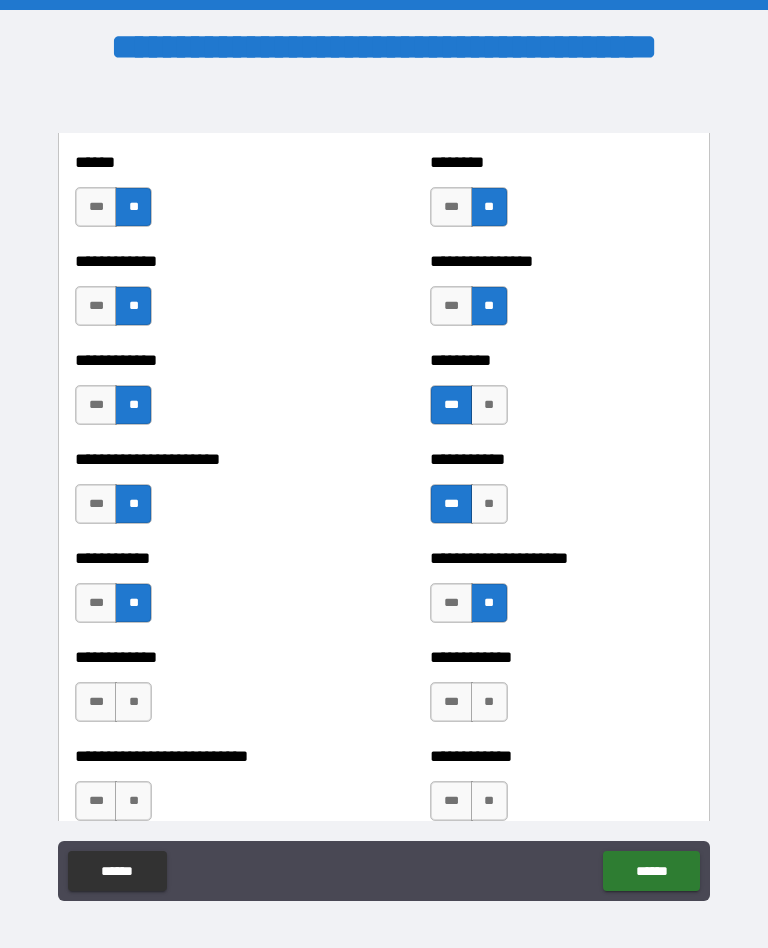 click on "**" at bounding box center (133, 702) 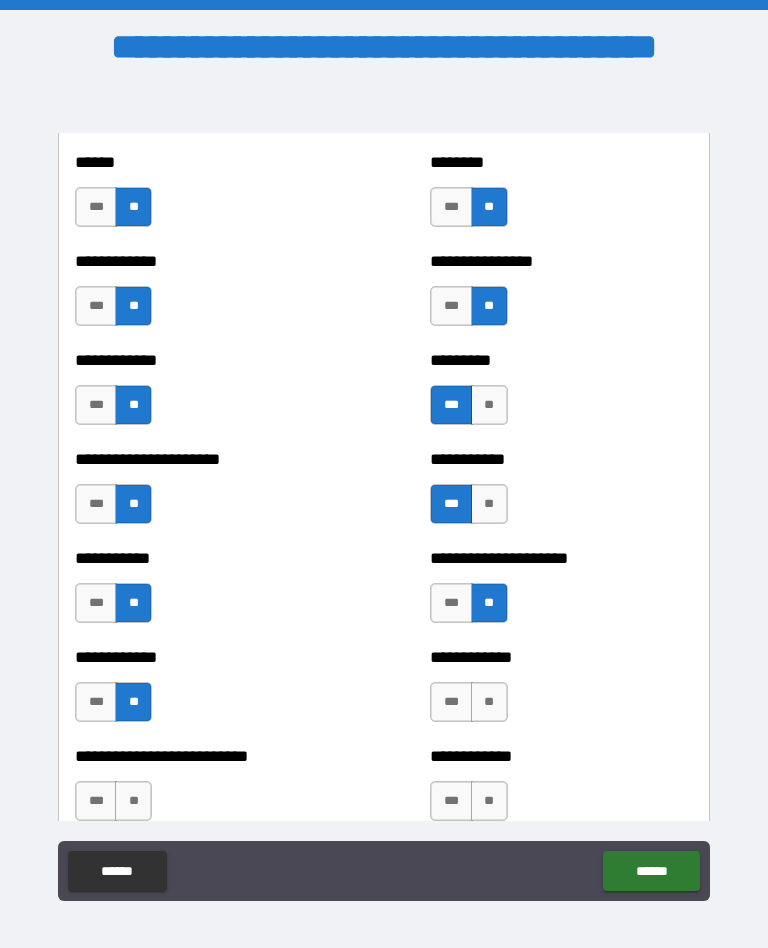 click on "**" at bounding box center (489, 702) 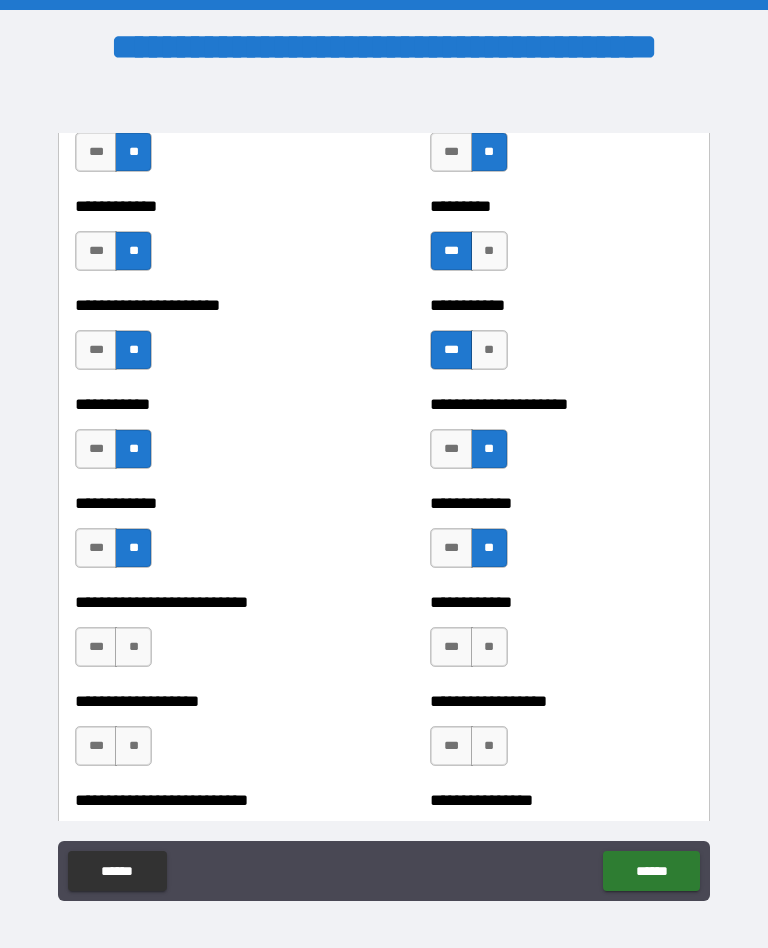 scroll, scrollTop: 5270, scrollLeft: 0, axis: vertical 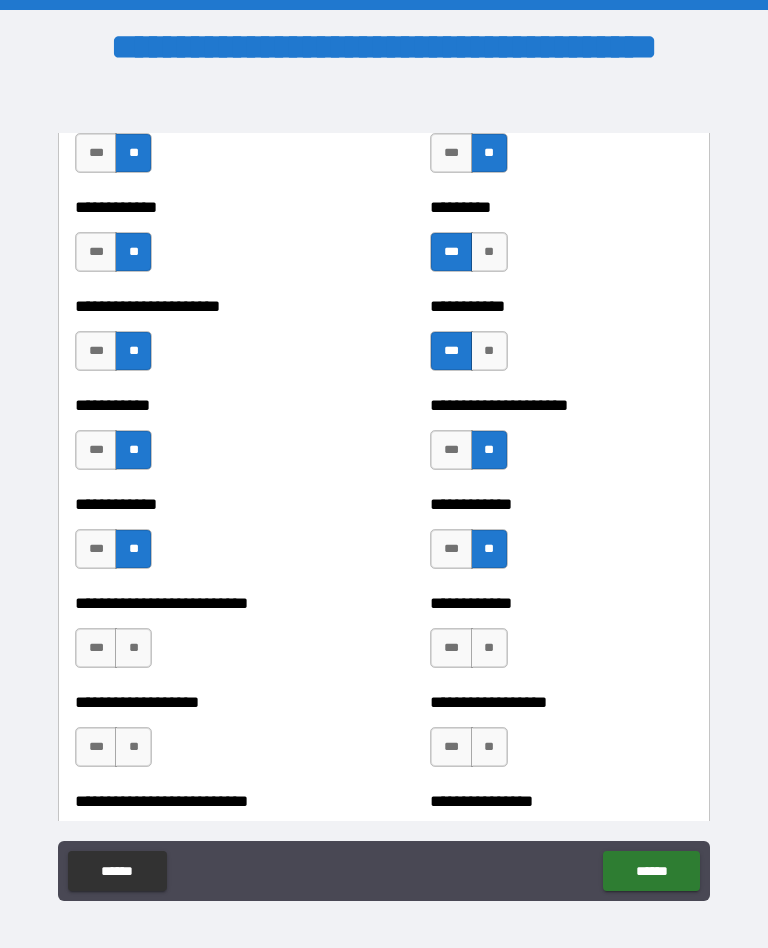 click on "**" at bounding box center (489, 648) 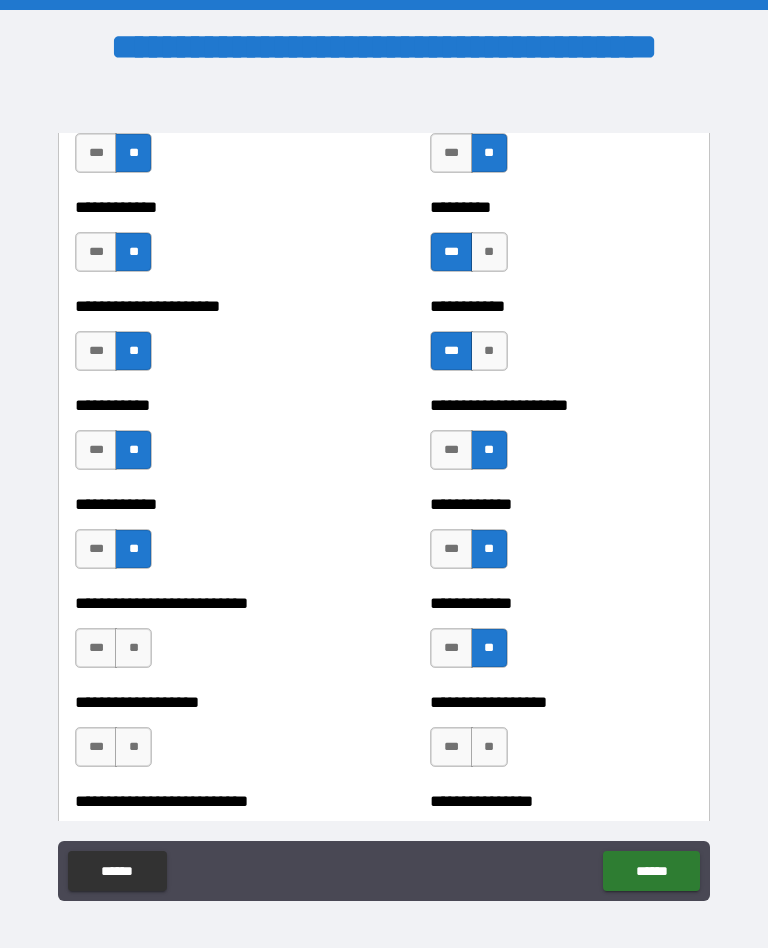click on "**" at bounding box center [133, 648] 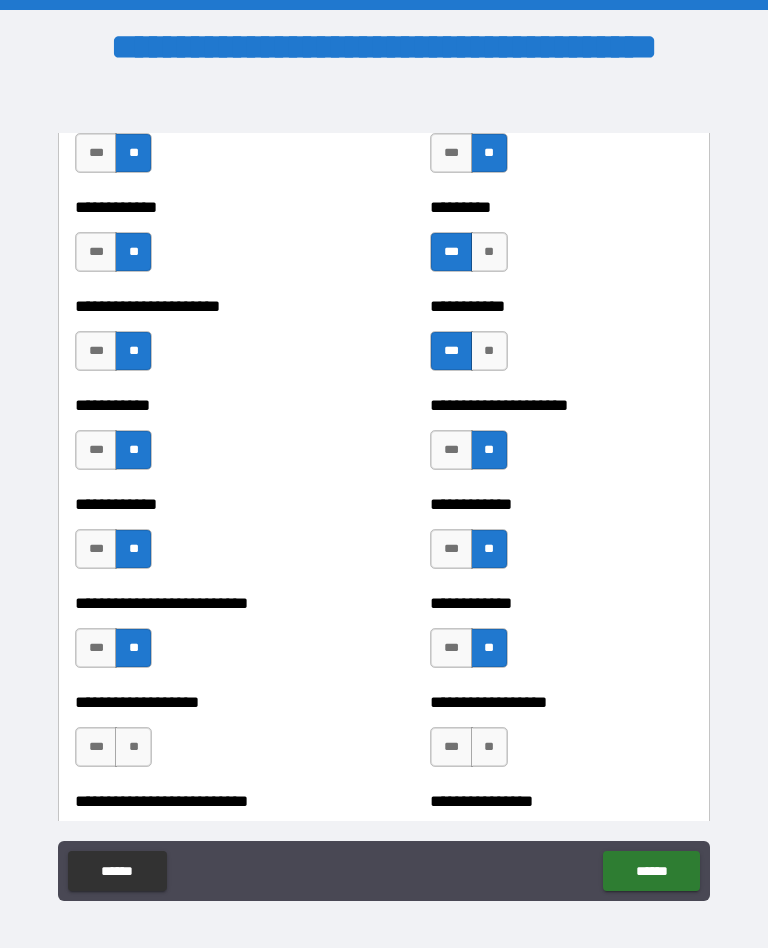 click on "***" at bounding box center [96, 747] 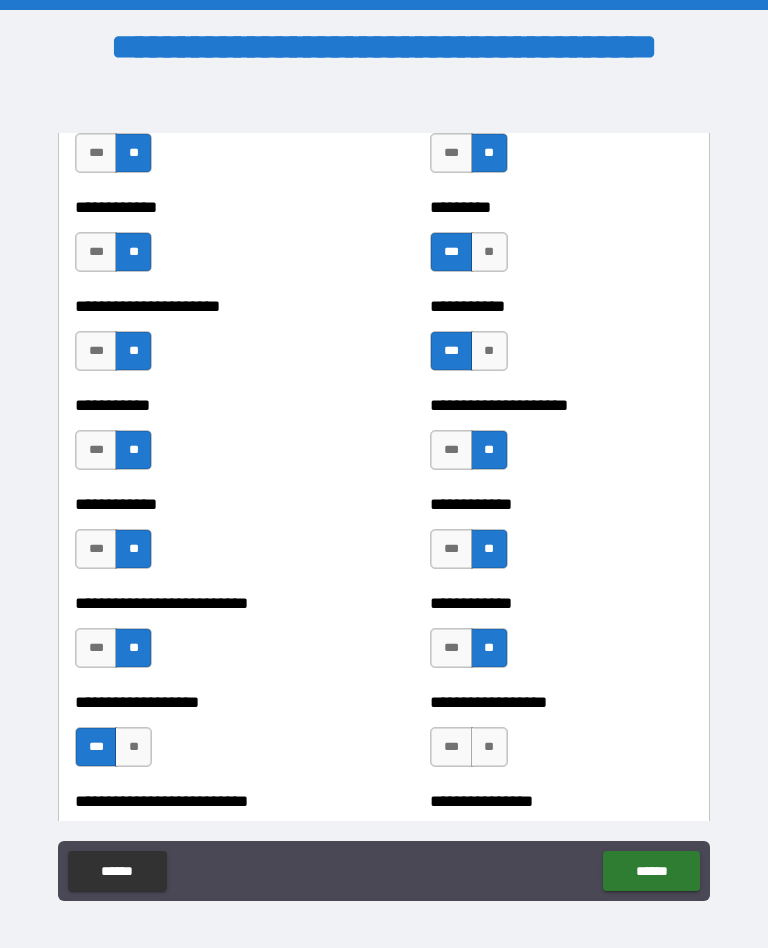 click on "**" at bounding box center (489, 747) 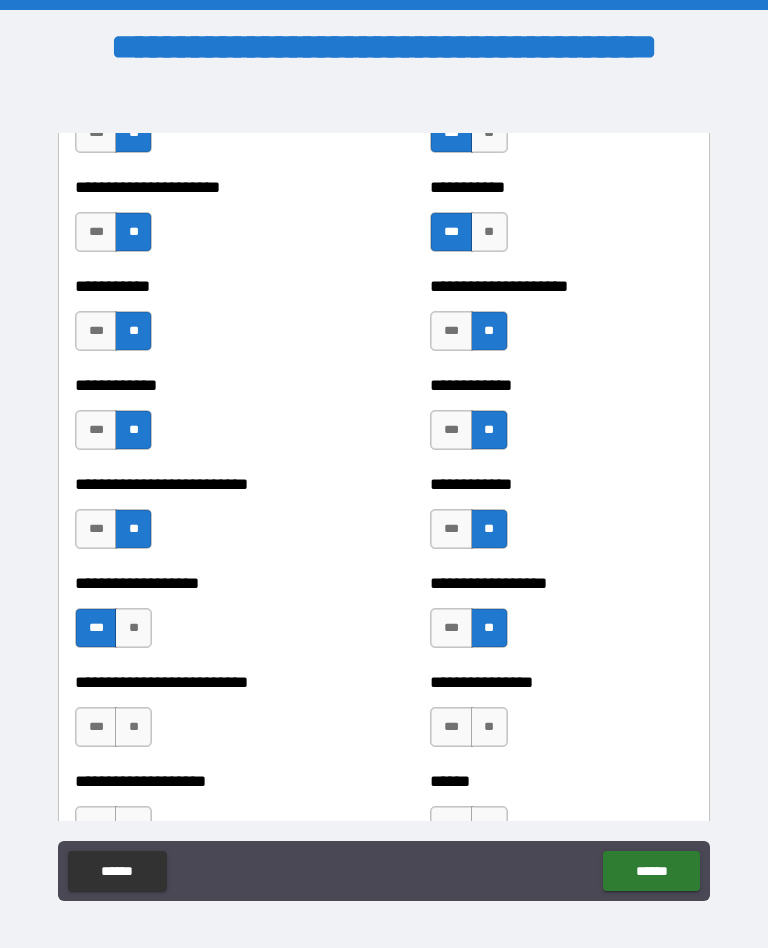scroll, scrollTop: 5389, scrollLeft: 0, axis: vertical 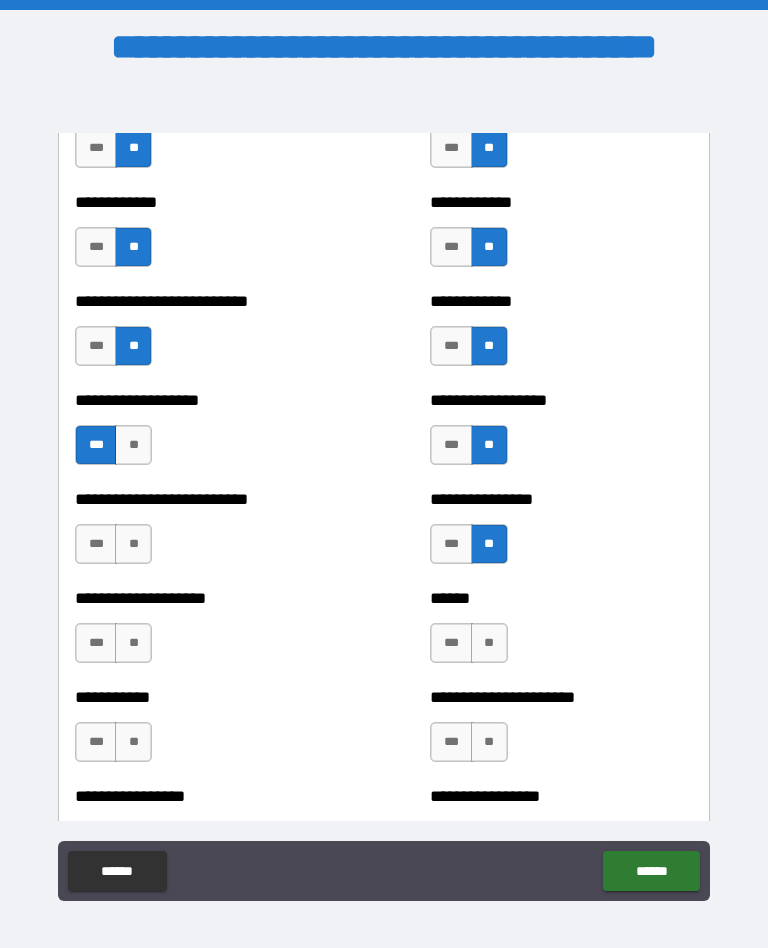 click on "**" at bounding box center [133, 544] 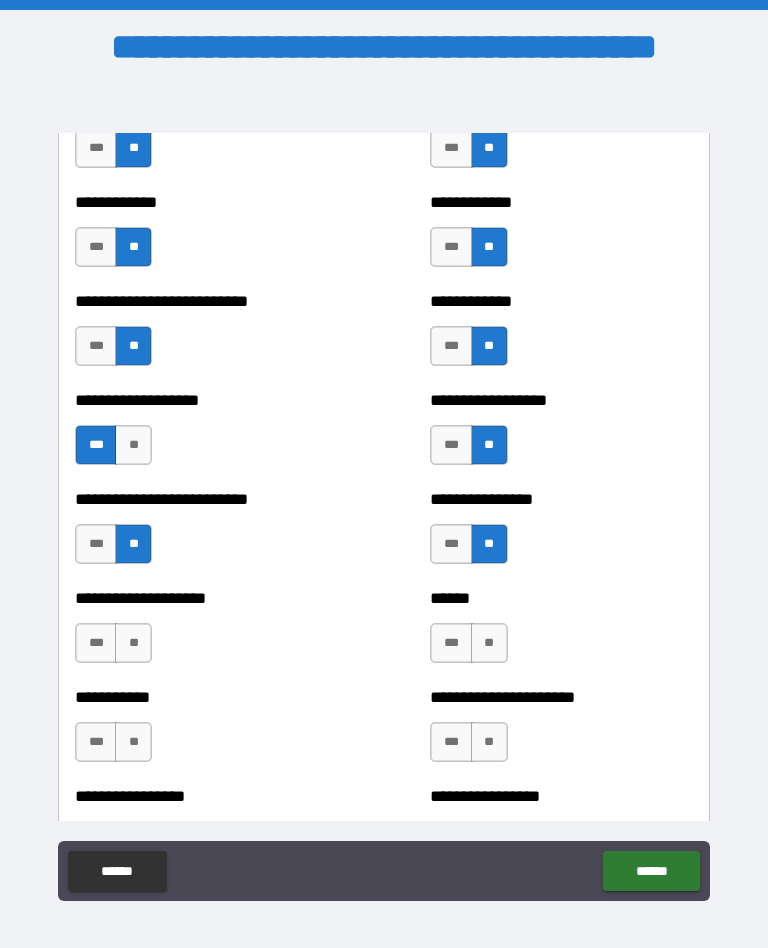 click on "***" at bounding box center (451, 643) 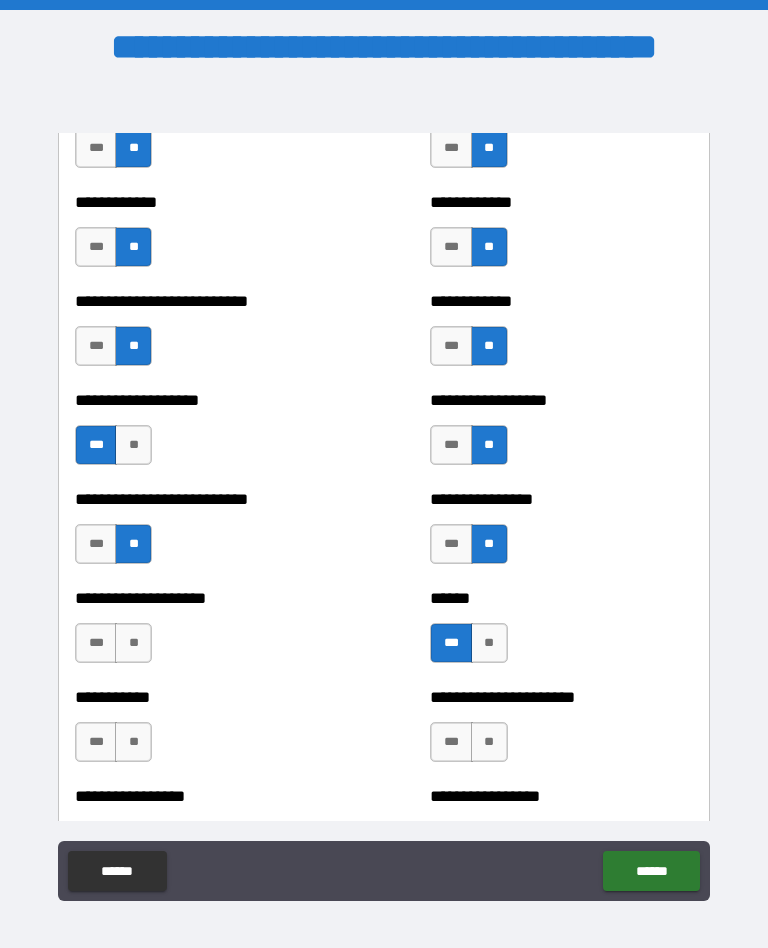 click on "**" at bounding box center [133, 643] 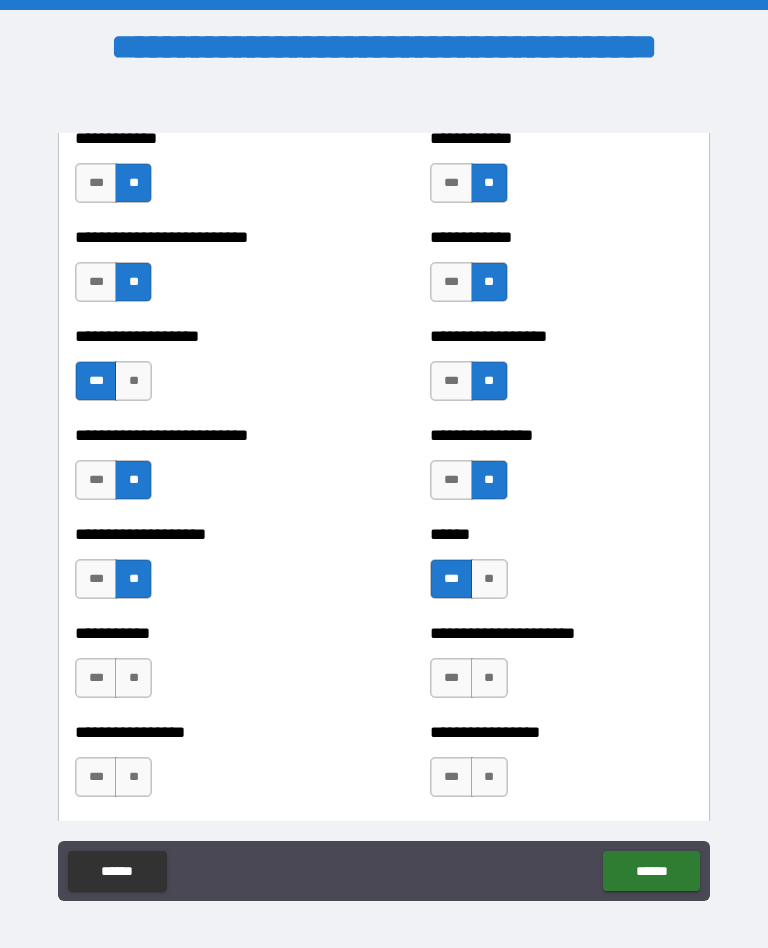 scroll, scrollTop: 5652, scrollLeft: 0, axis: vertical 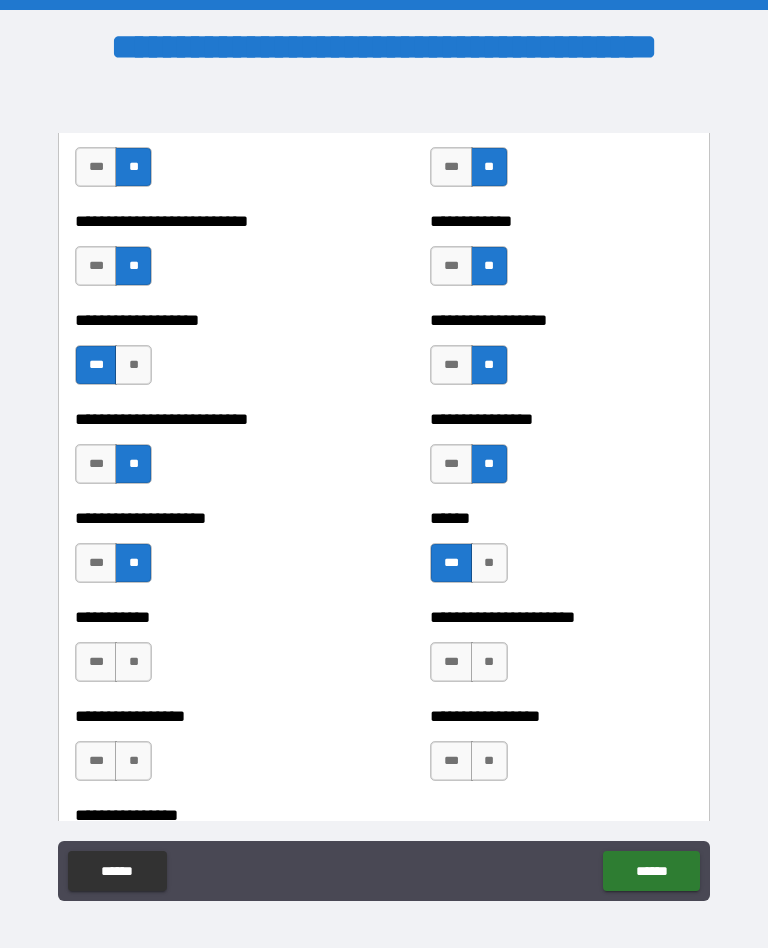click on "**" at bounding box center (489, 662) 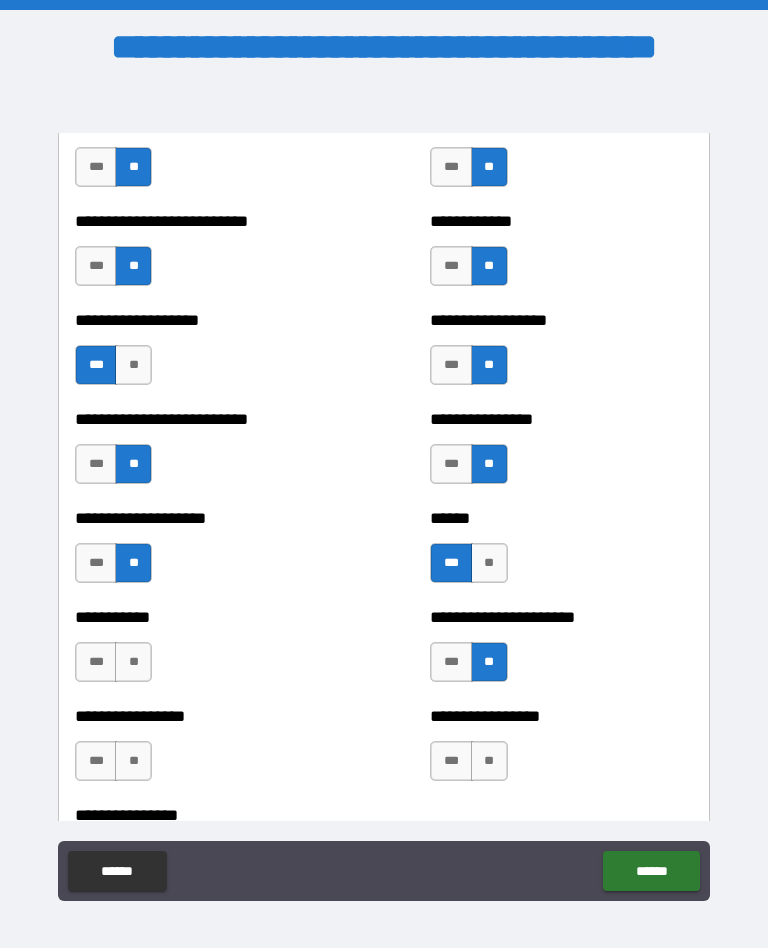 click on "**" at bounding box center (133, 662) 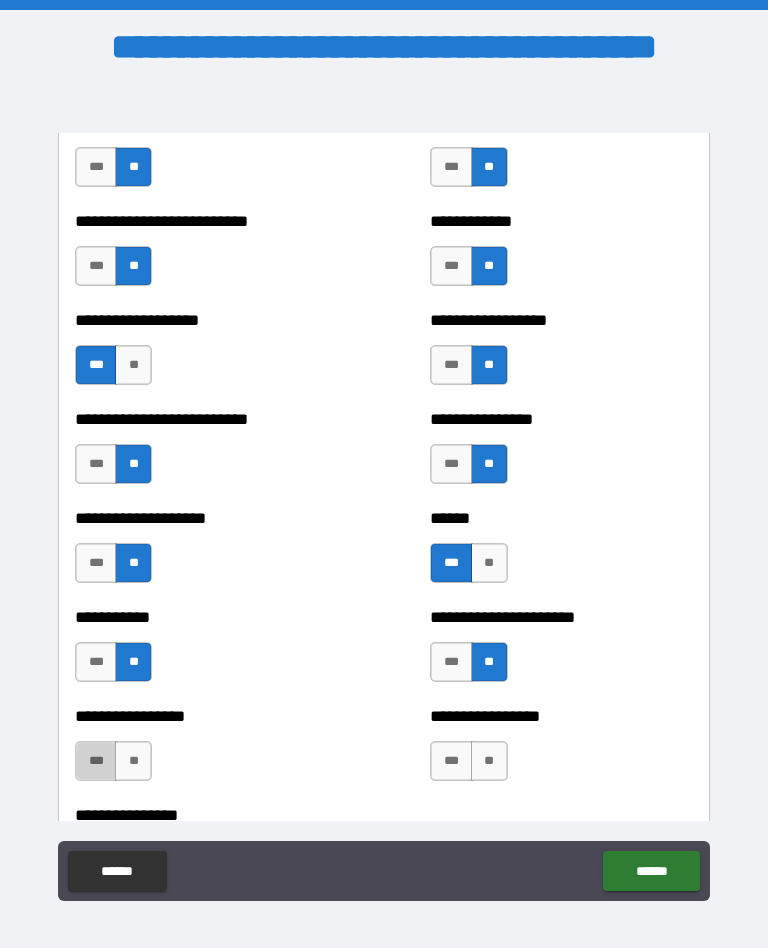 click on "***" at bounding box center [96, 761] 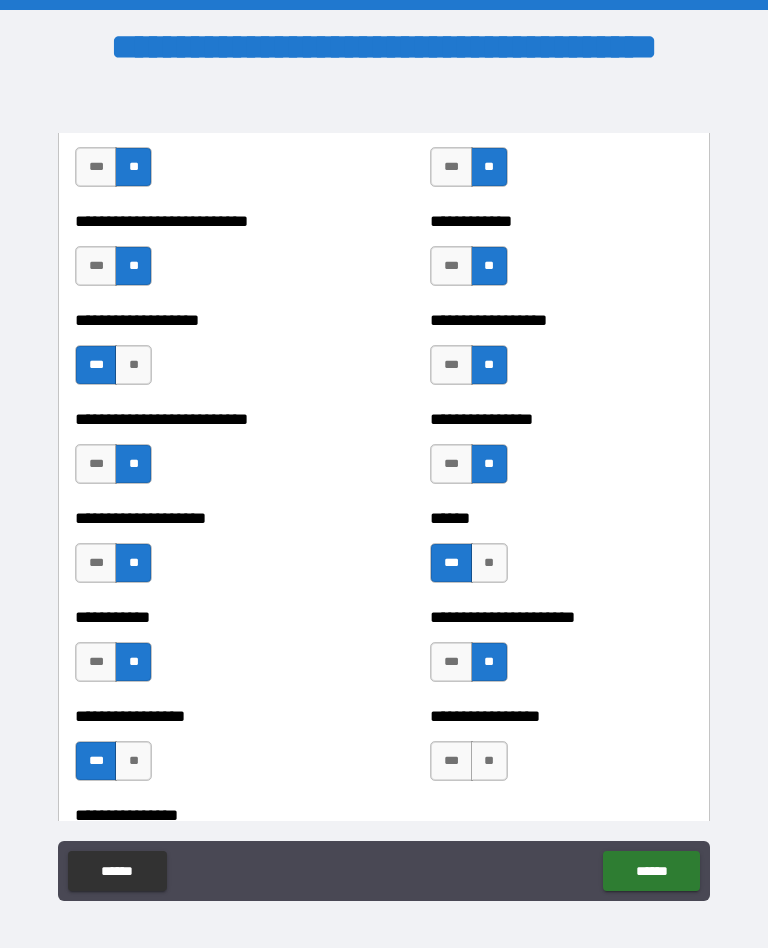 click on "**" at bounding box center (489, 761) 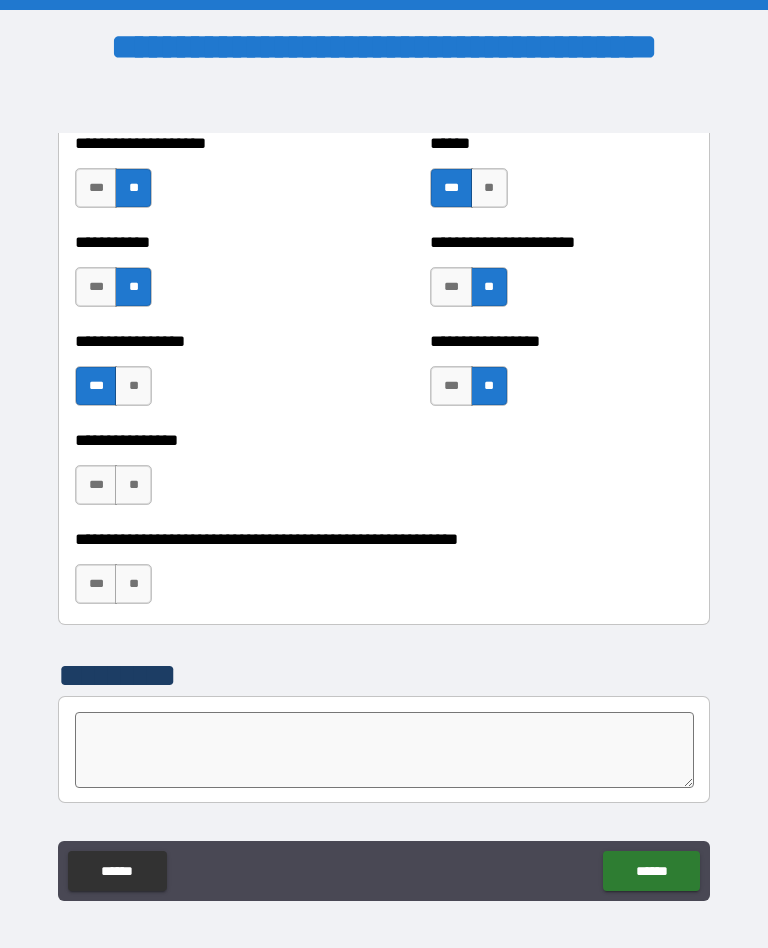 scroll, scrollTop: 6030, scrollLeft: 0, axis: vertical 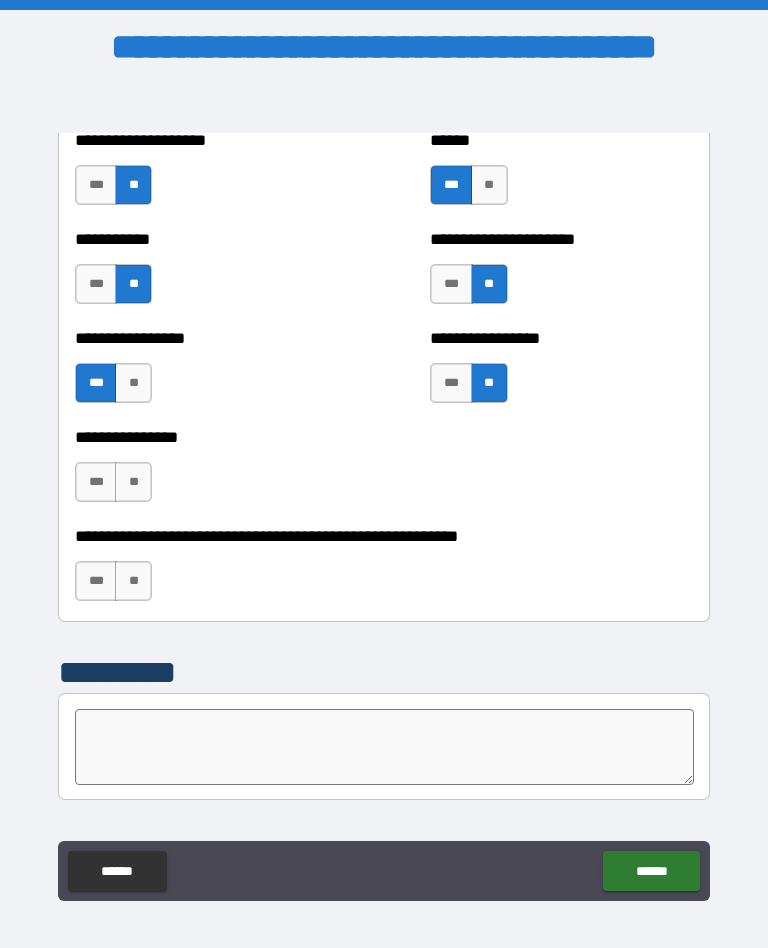 click on "**" at bounding box center [133, 482] 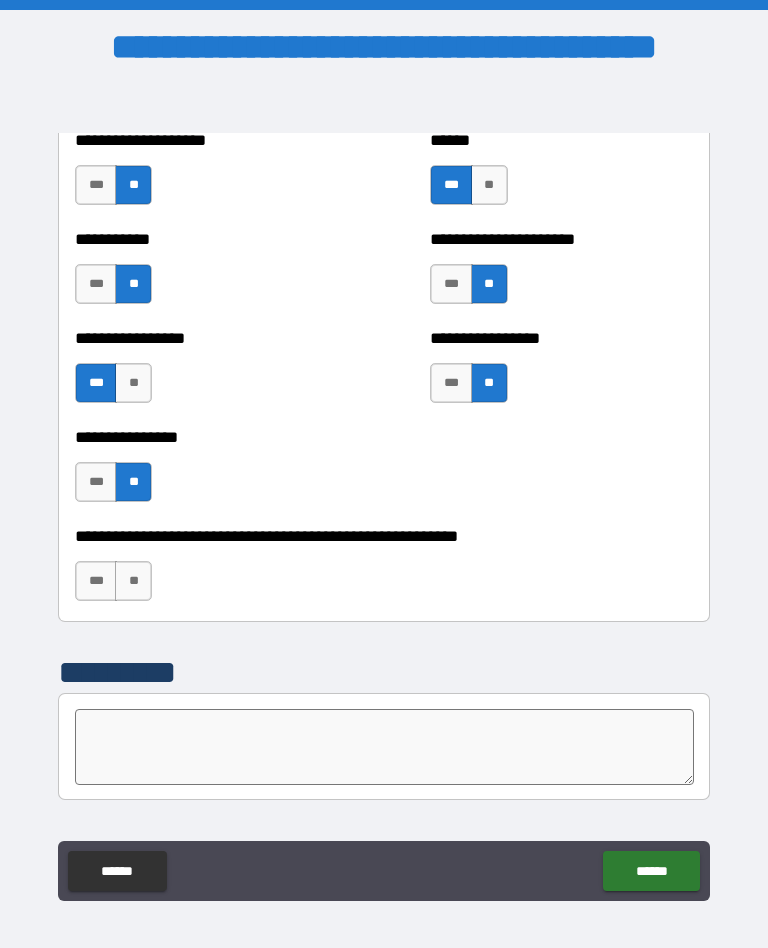 click on "**" at bounding box center [133, 581] 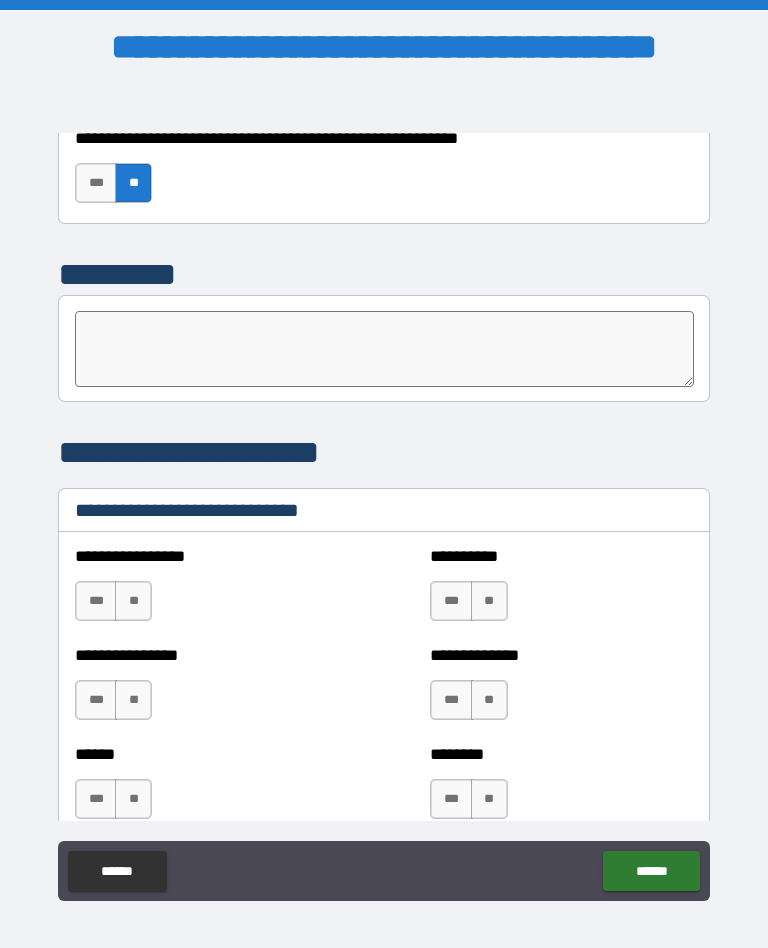 scroll, scrollTop: 6429, scrollLeft: 0, axis: vertical 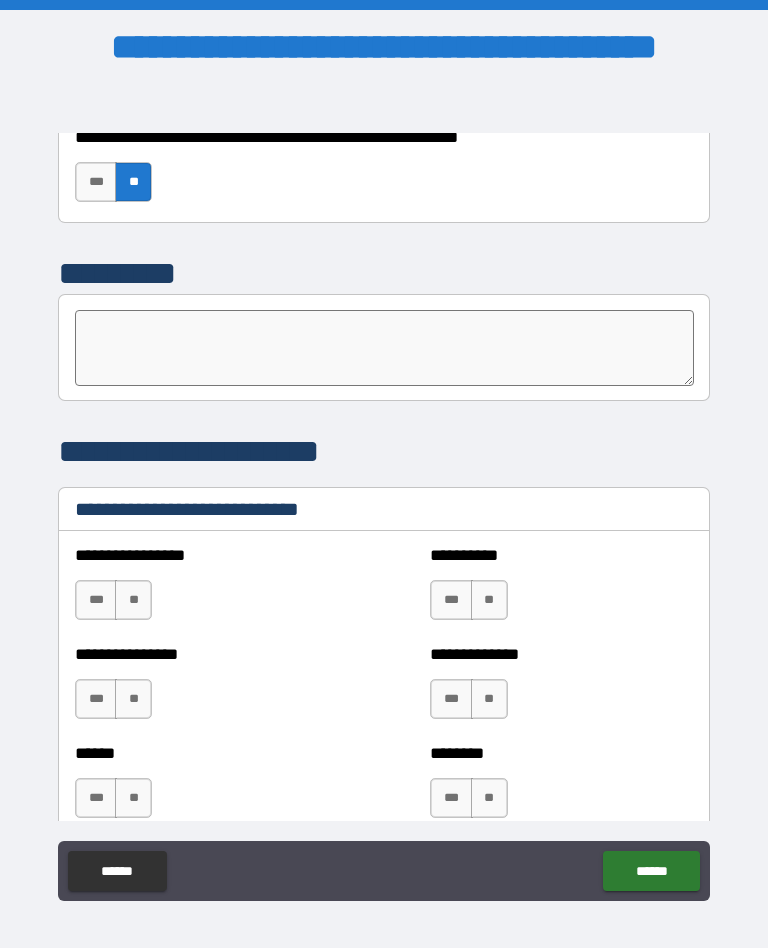 click on "***" at bounding box center (96, 600) 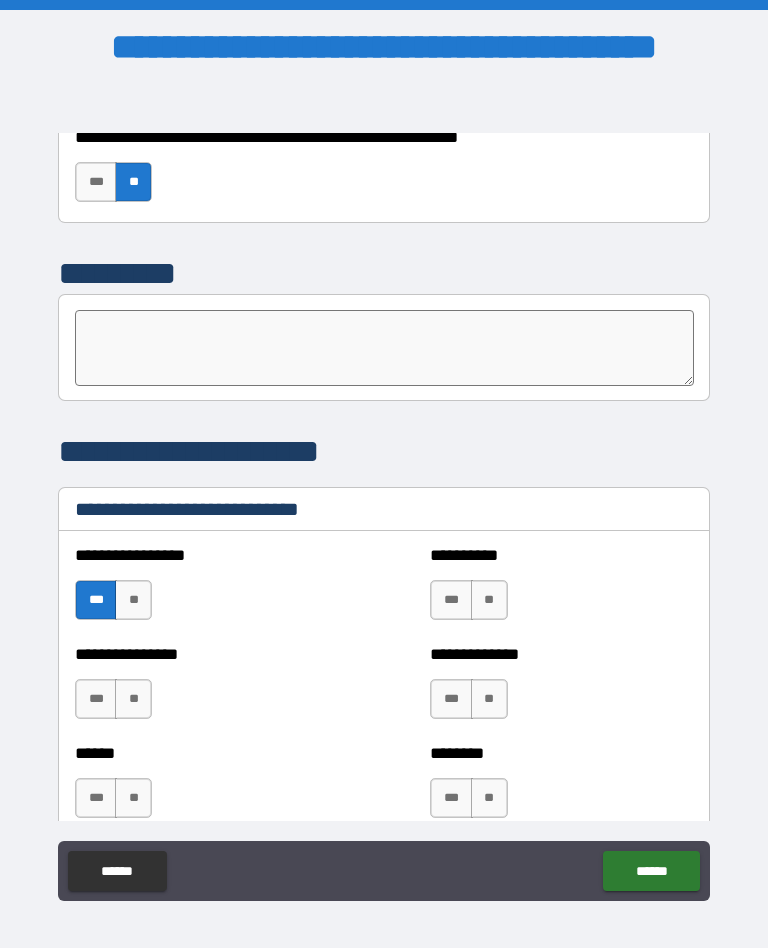 click on "***" at bounding box center (451, 600) 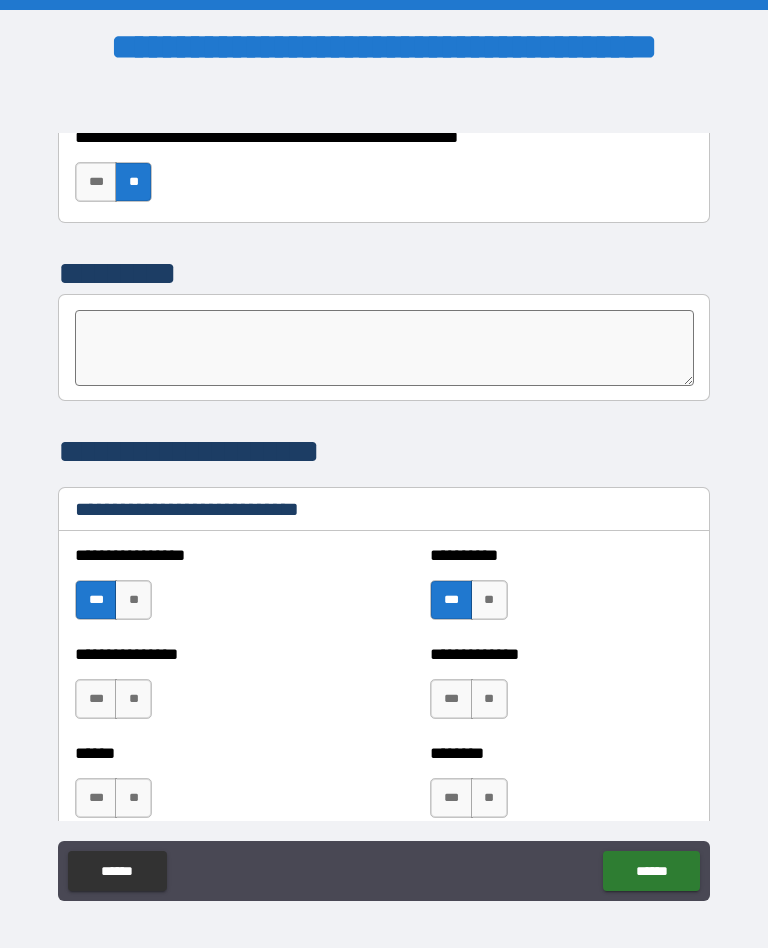 click on "***" at bounding box center (451, 699) 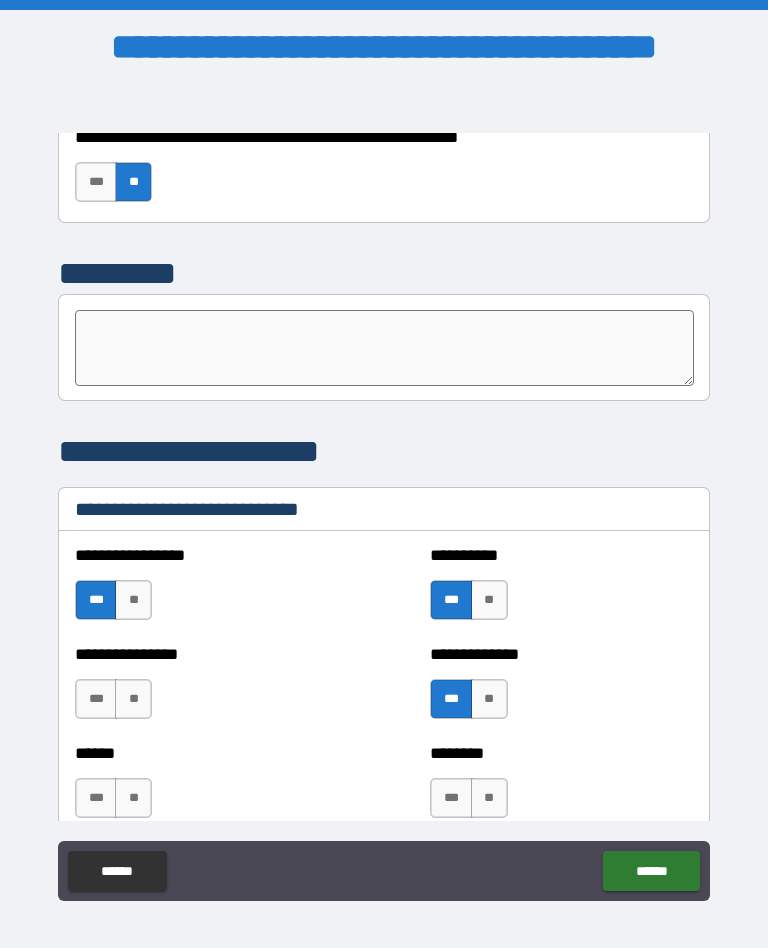 click on "***" at bounding box center [96, 699] 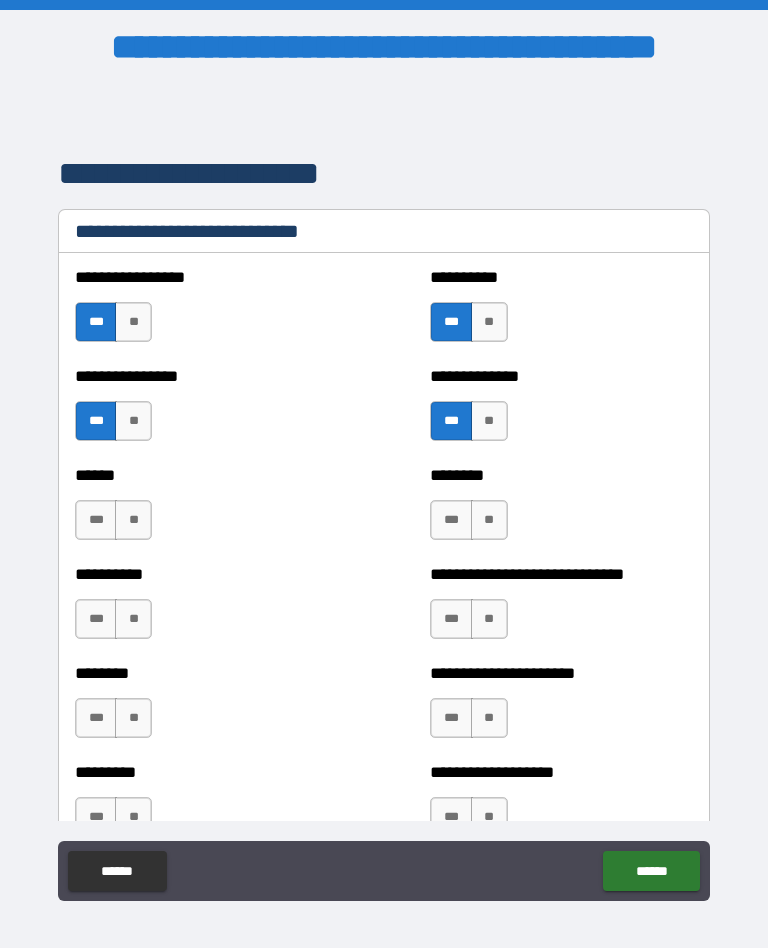 scroll, scrollTop: 6709, scrollLeft: 0, axis: vertical 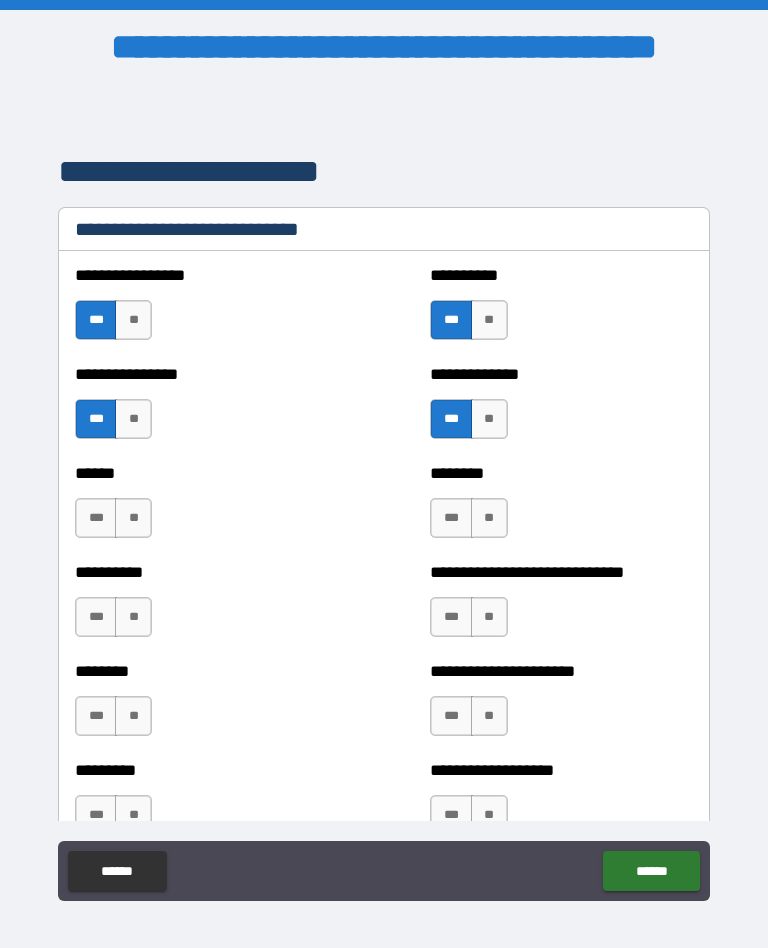 click on "**" at bounding box center [133, 518] 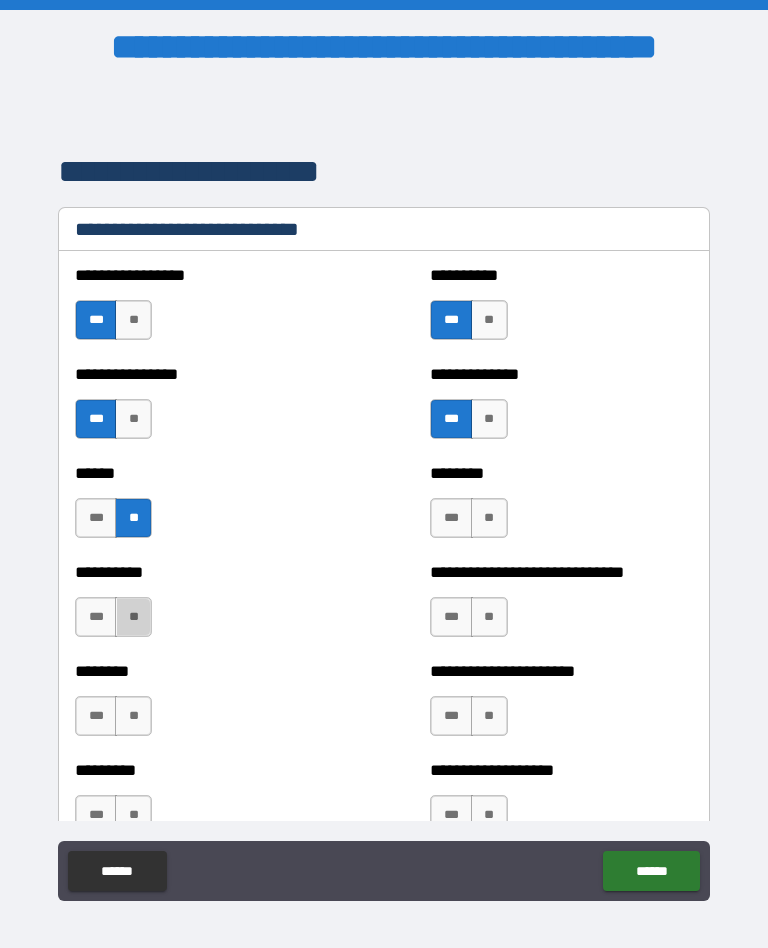 click on "**" at bounding box center [133, 617] 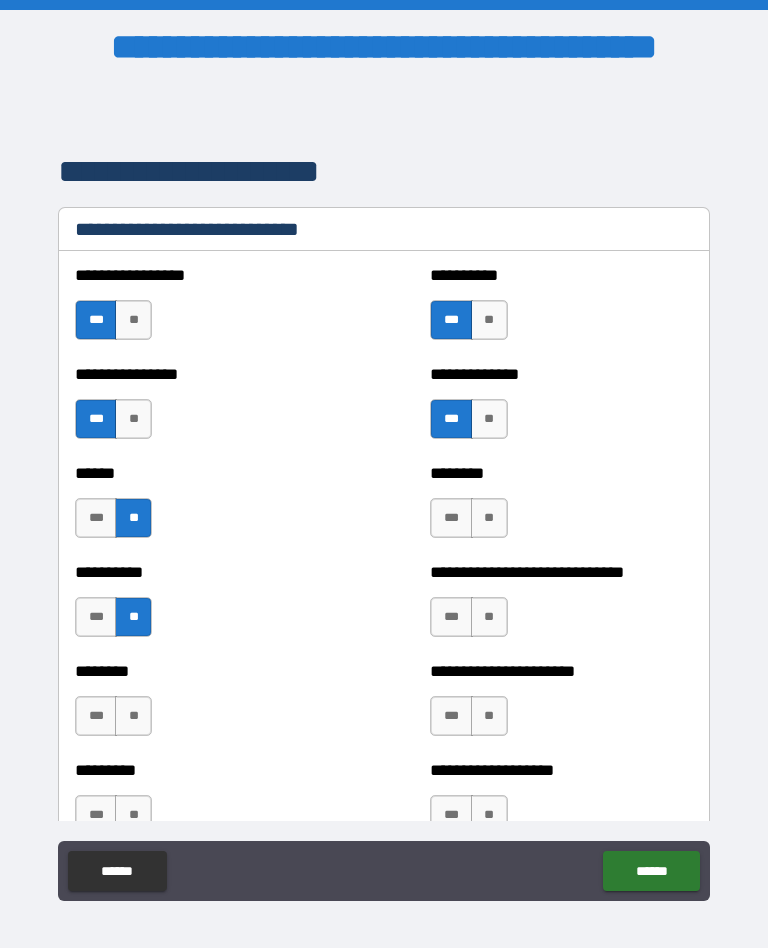click on "***" at bounding box center [451, 617] 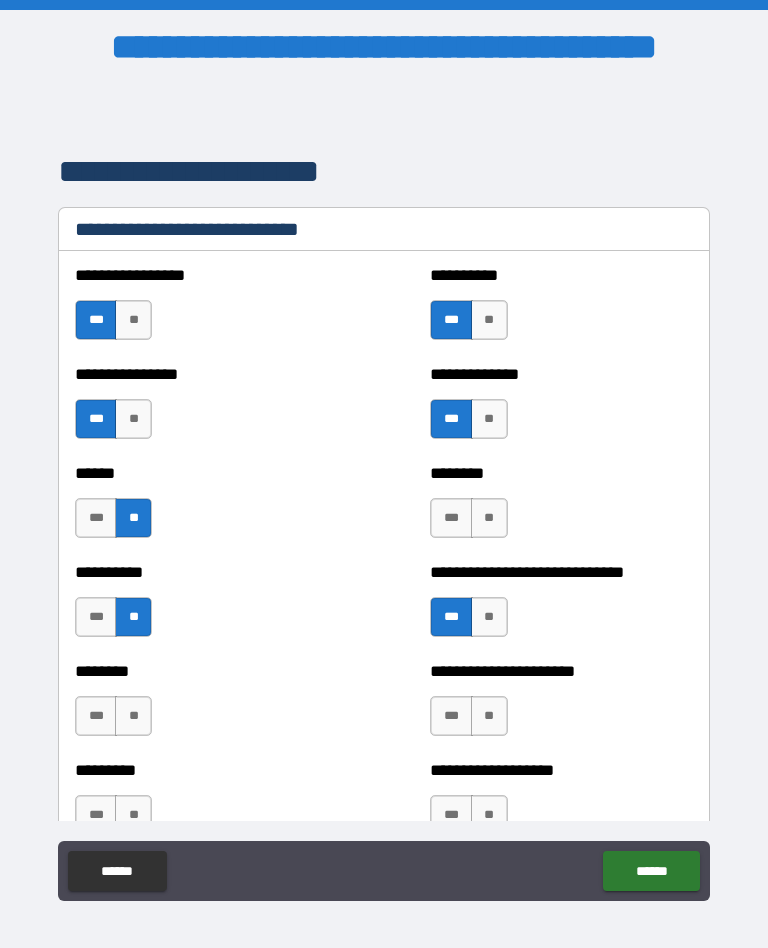 click on "***" at bounding box center [451, 716] 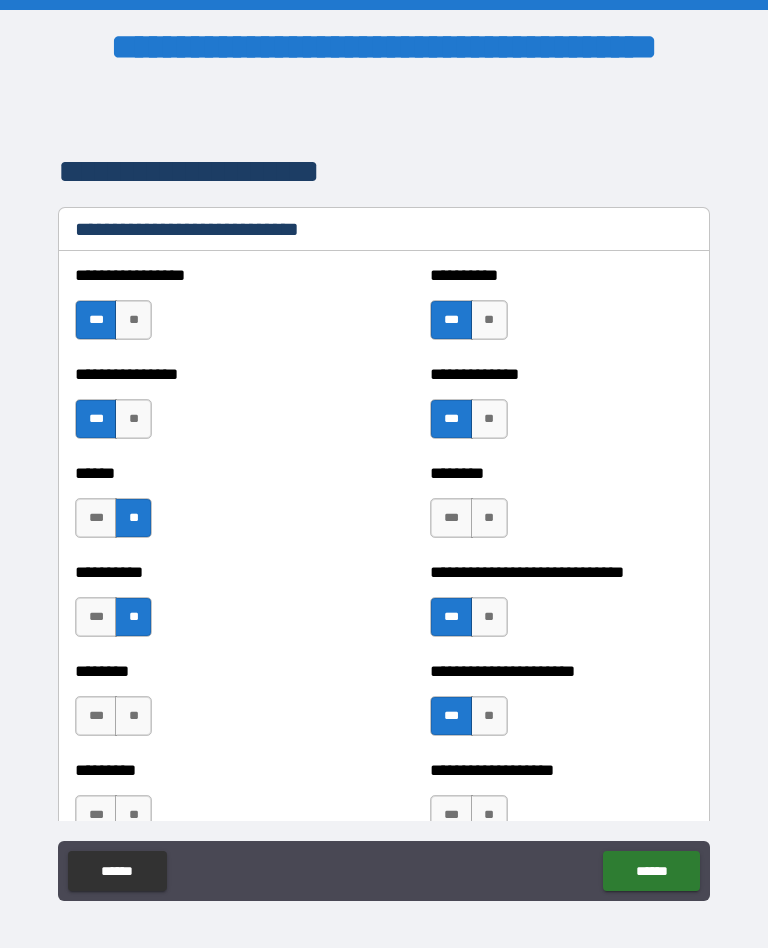 click on "**" at bounding box center (133, 716) 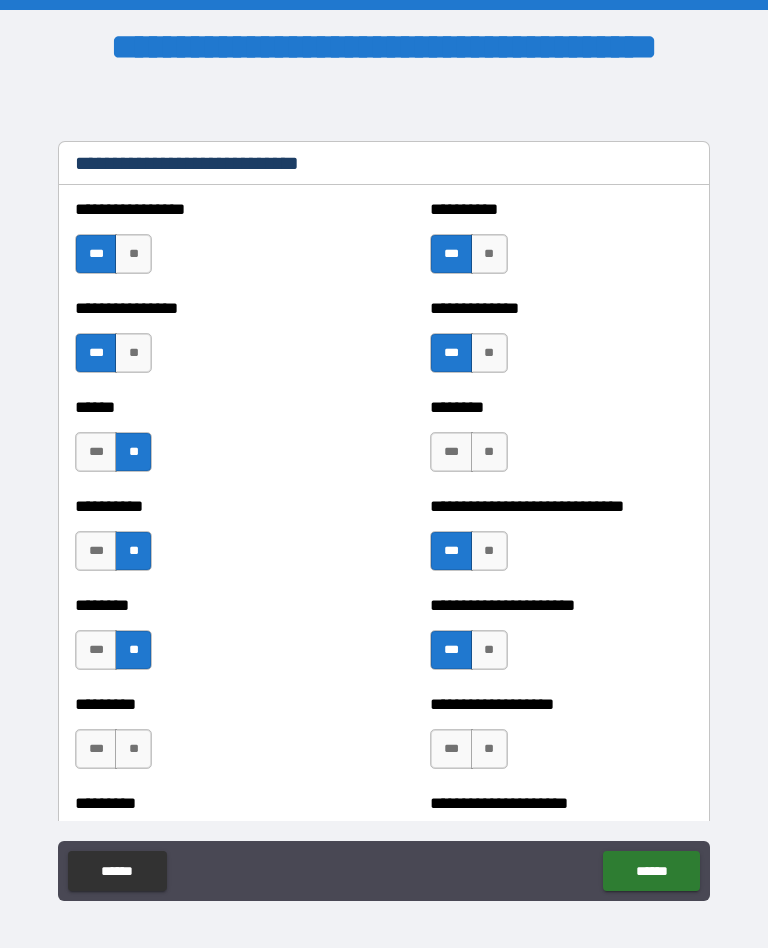 scroll, scrollTop: 6788, scrollLeft: 0, axis: vertical 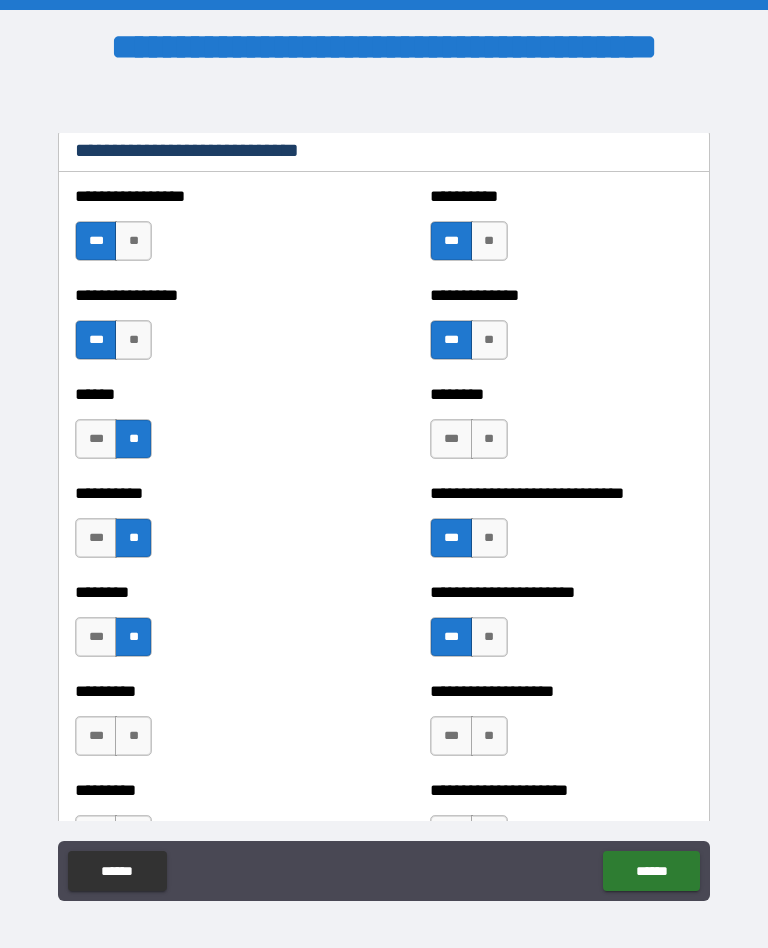 click on "***" at bounding box center (96, 736) 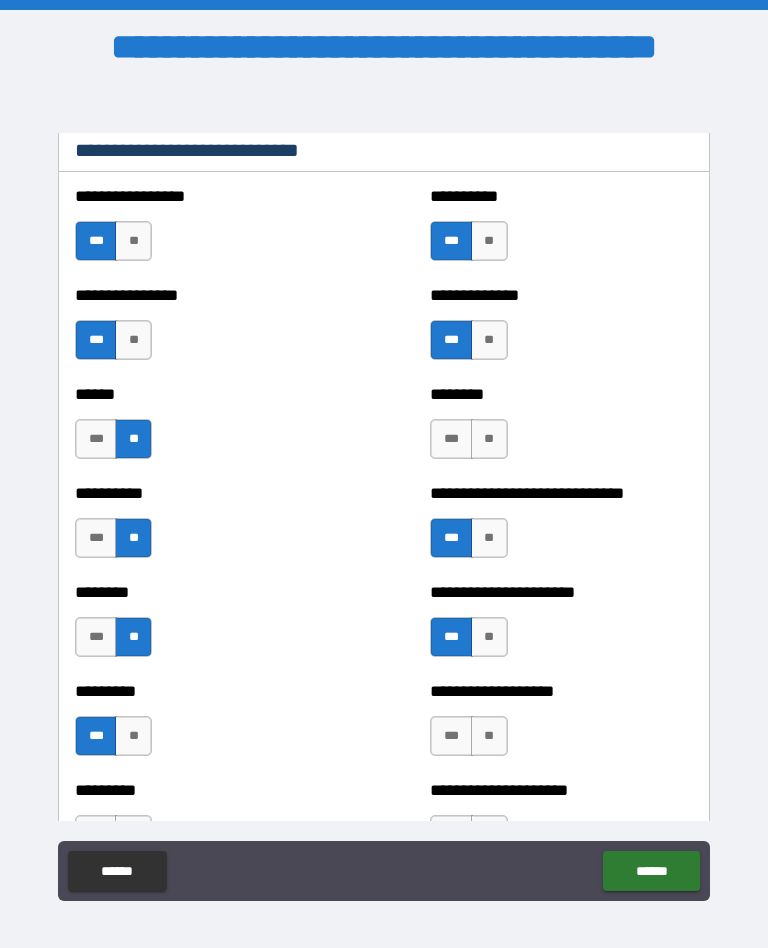 click on "***" at bounding box center [451, 736] 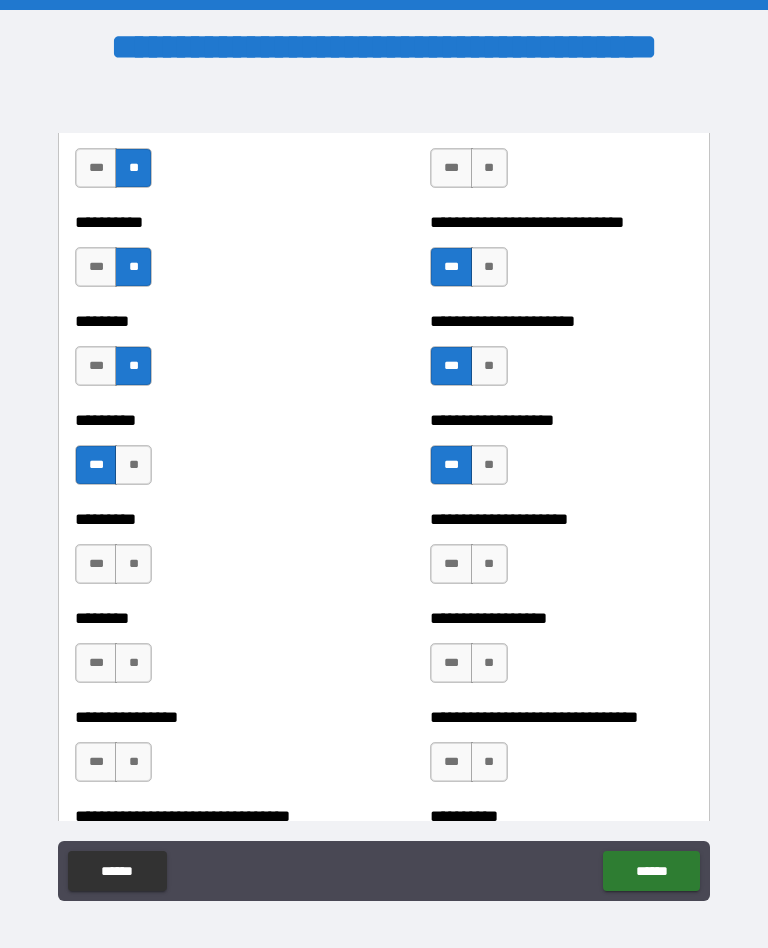 scroll, scrollTop: 7061, scrollLeft: 0, axis: vertical 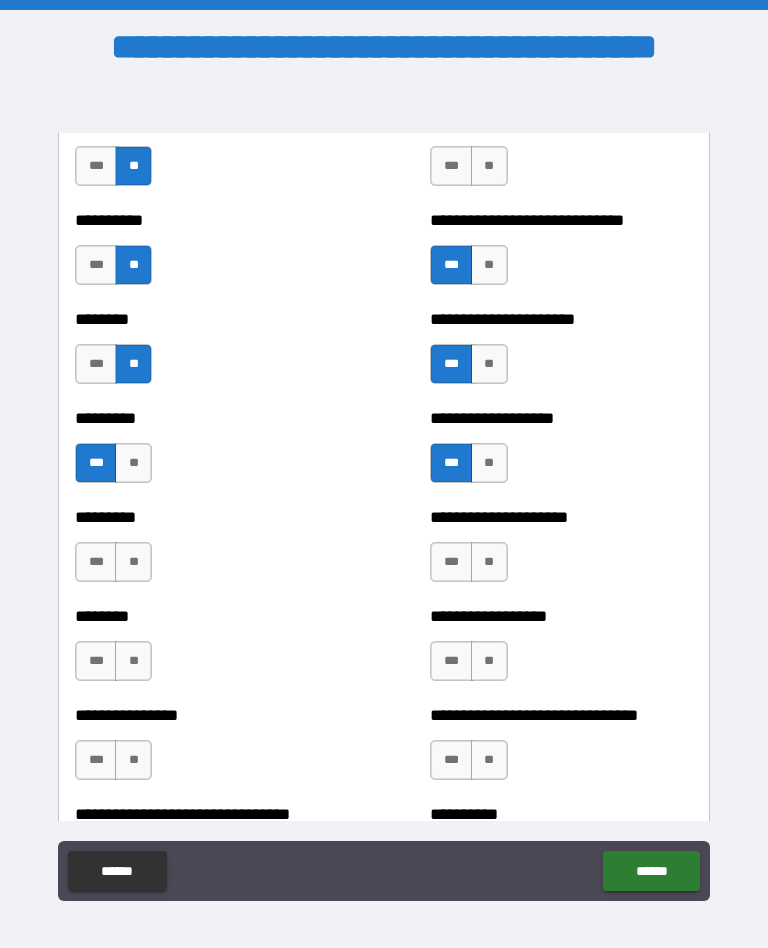 click on "***" at bounding box center (451, 562) 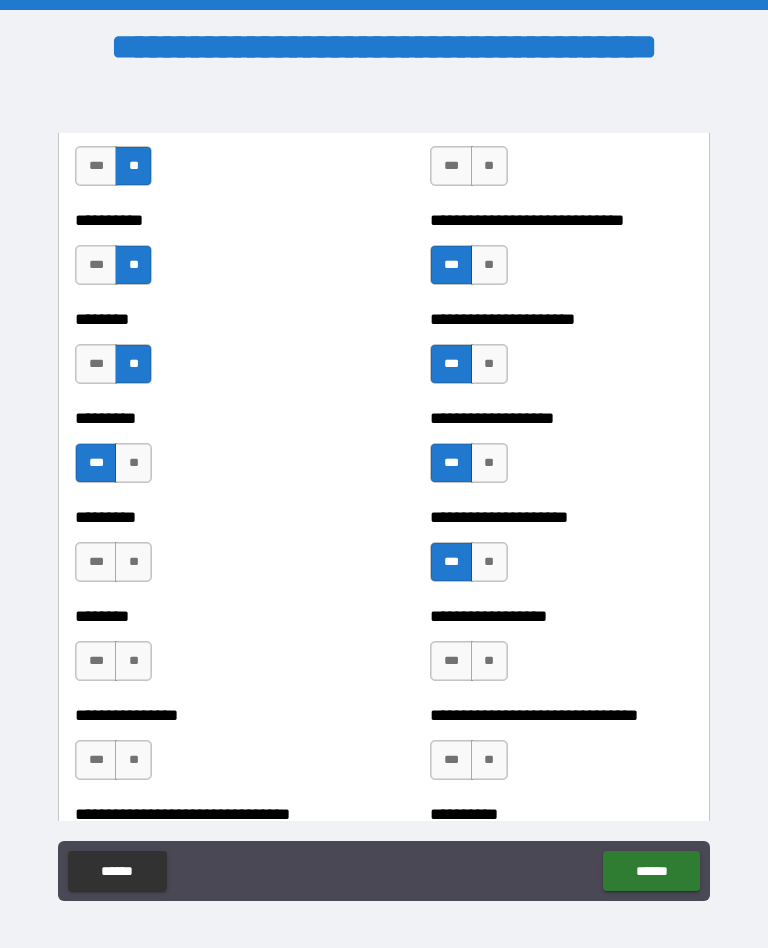 click on "***" at bounding box center [96, 562] 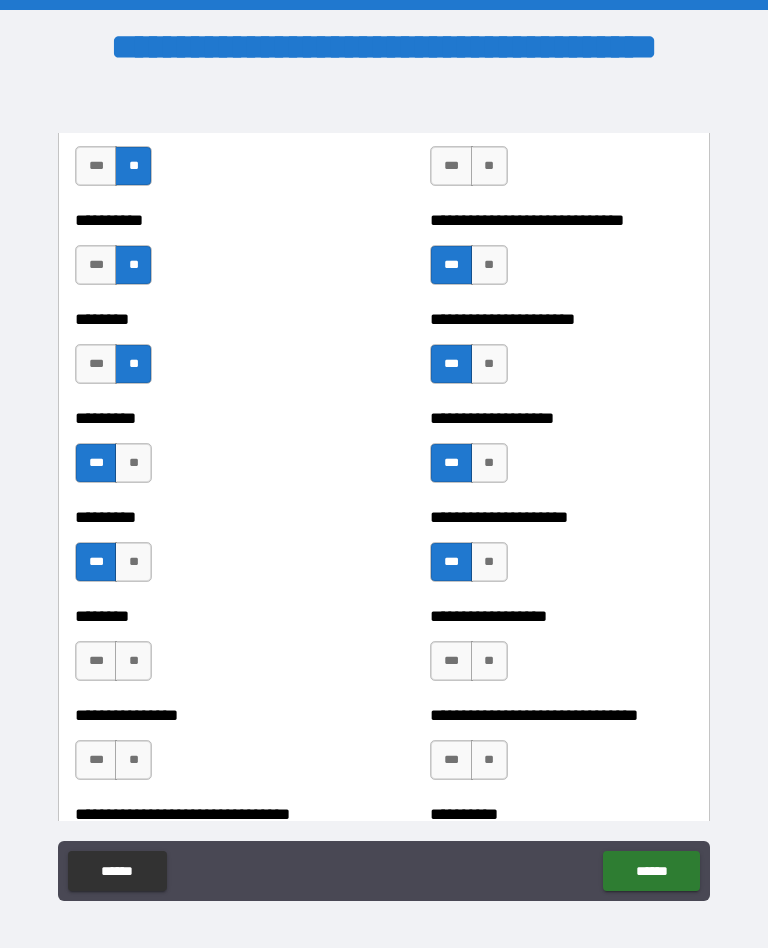 click on "**" at bounding box center [133, 661] 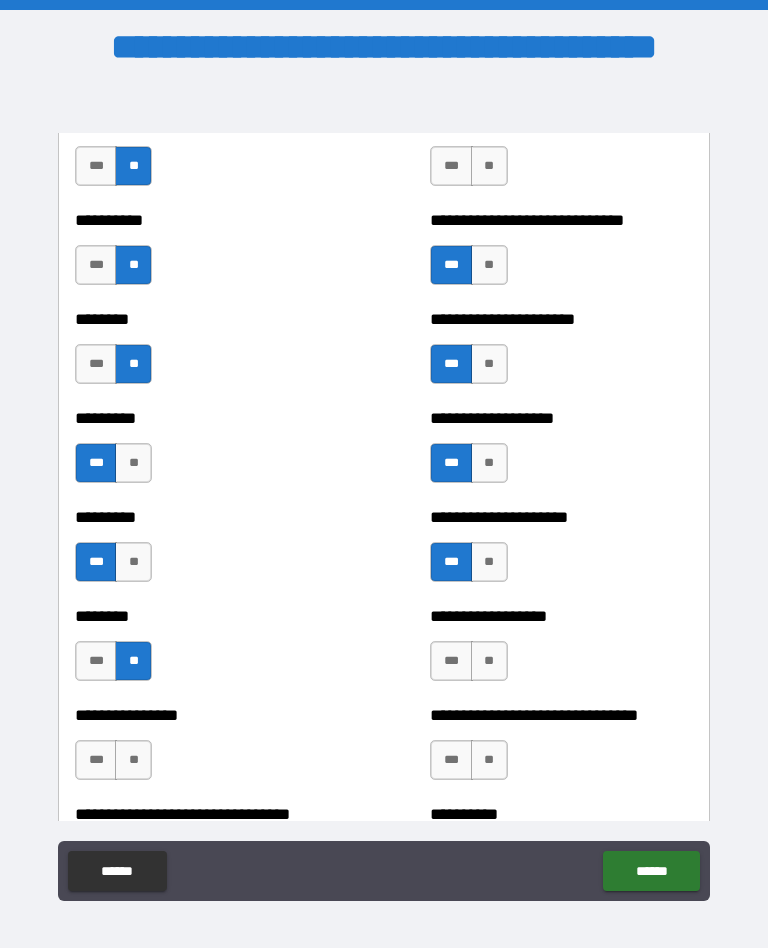 click on "***" at bounding box center [451, 661] 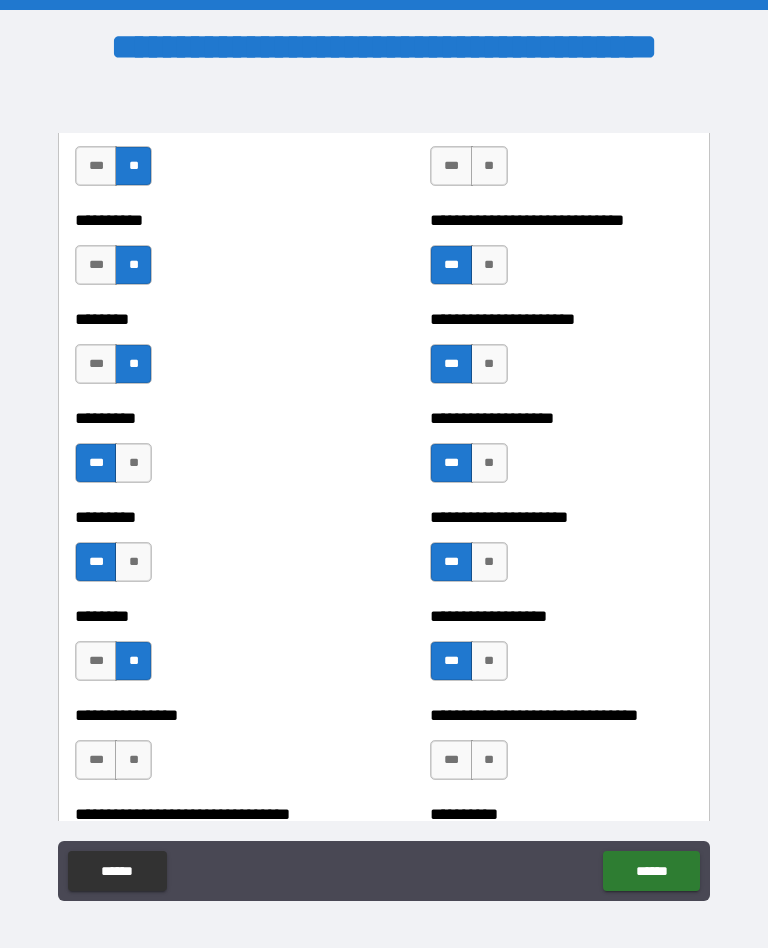 click on "***" at bounding box center (451, 760) 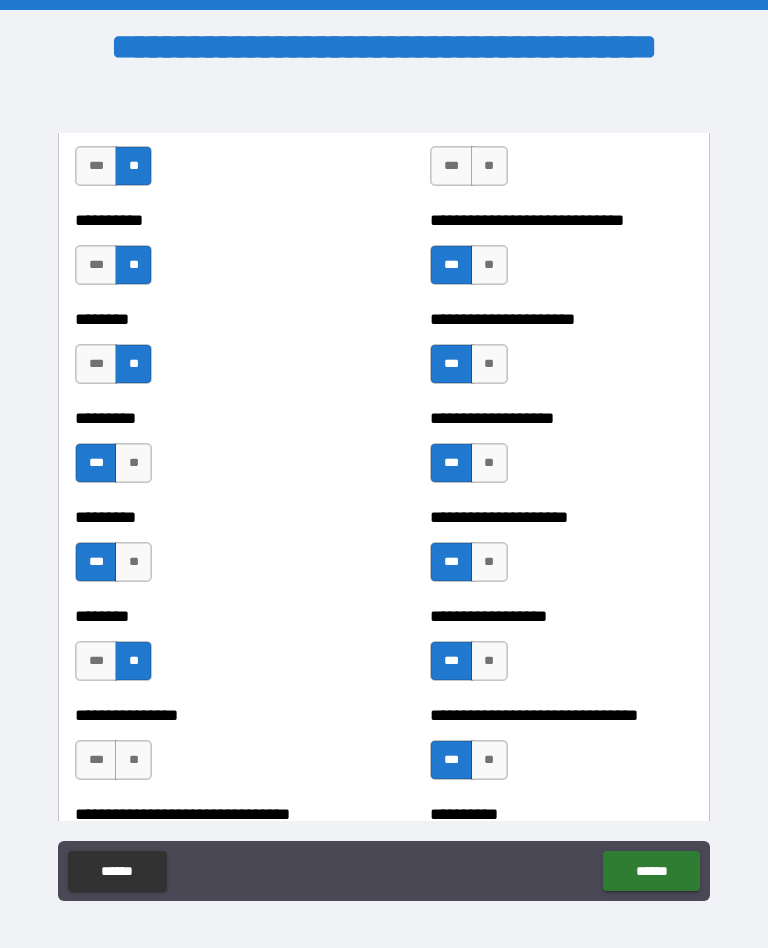 click on "***" at bounding box center [96, 760] 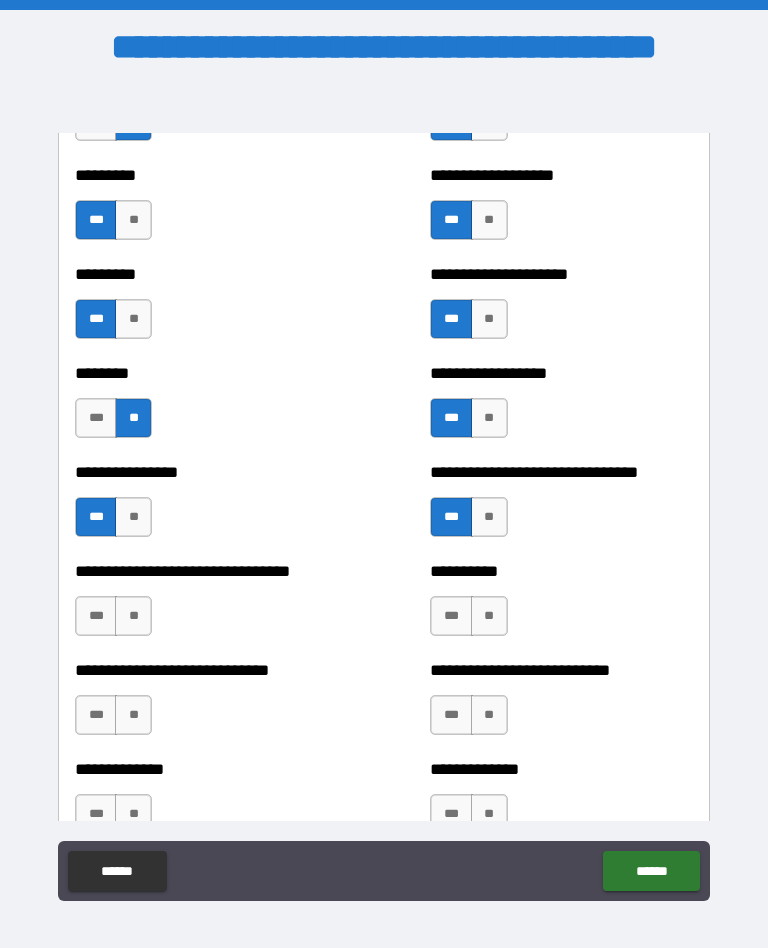 scroll, scrollTop: 7305, scrollLeft: 0, axis: vertical 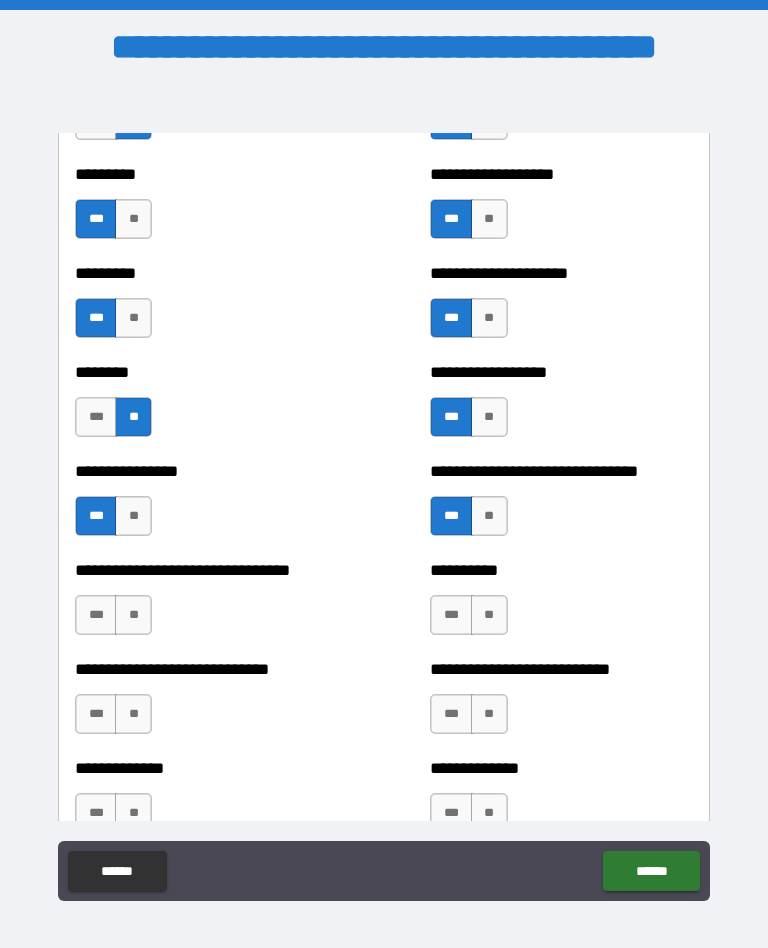 click on "***" at bounding box center (96, 615) 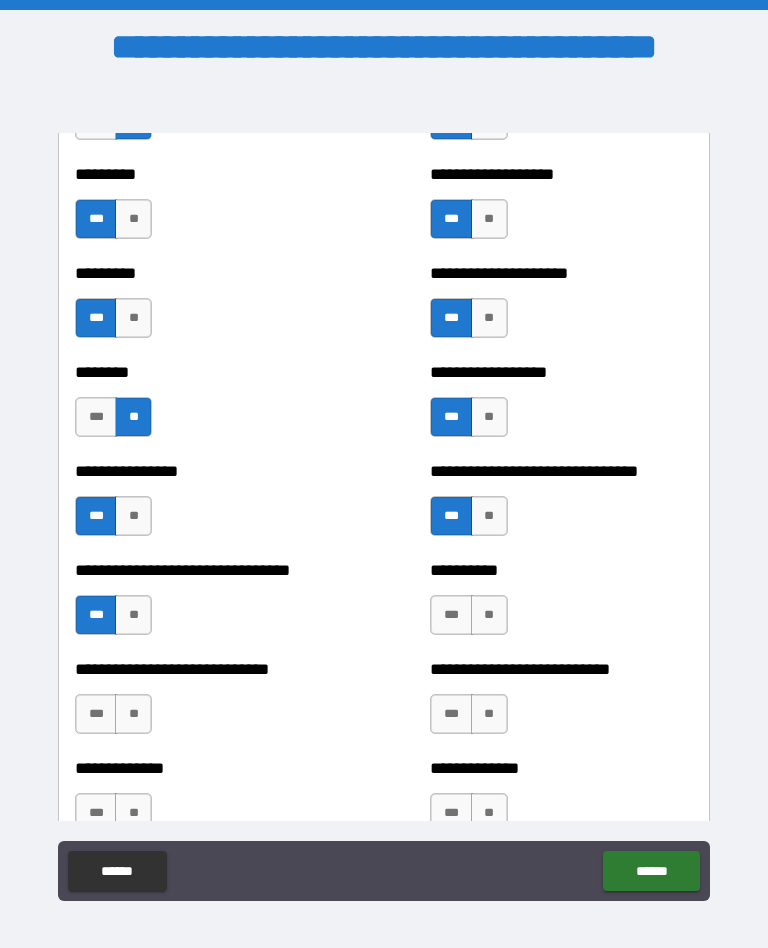 click on "***" at bounding box center [451, 615] 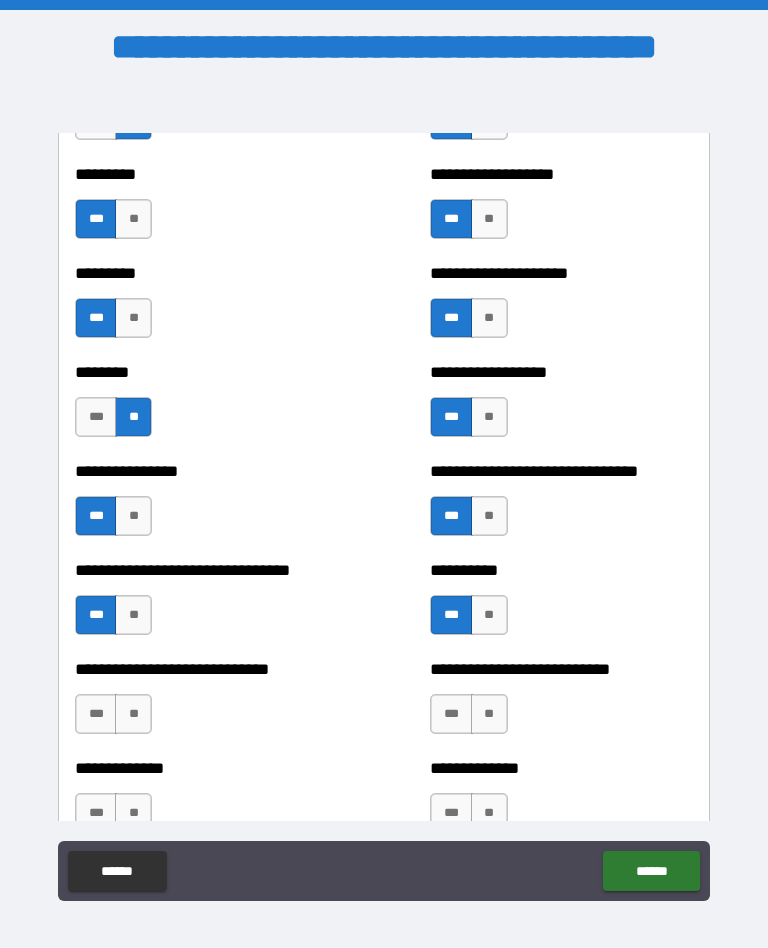 click on "**" at bounding box center [489, 714] 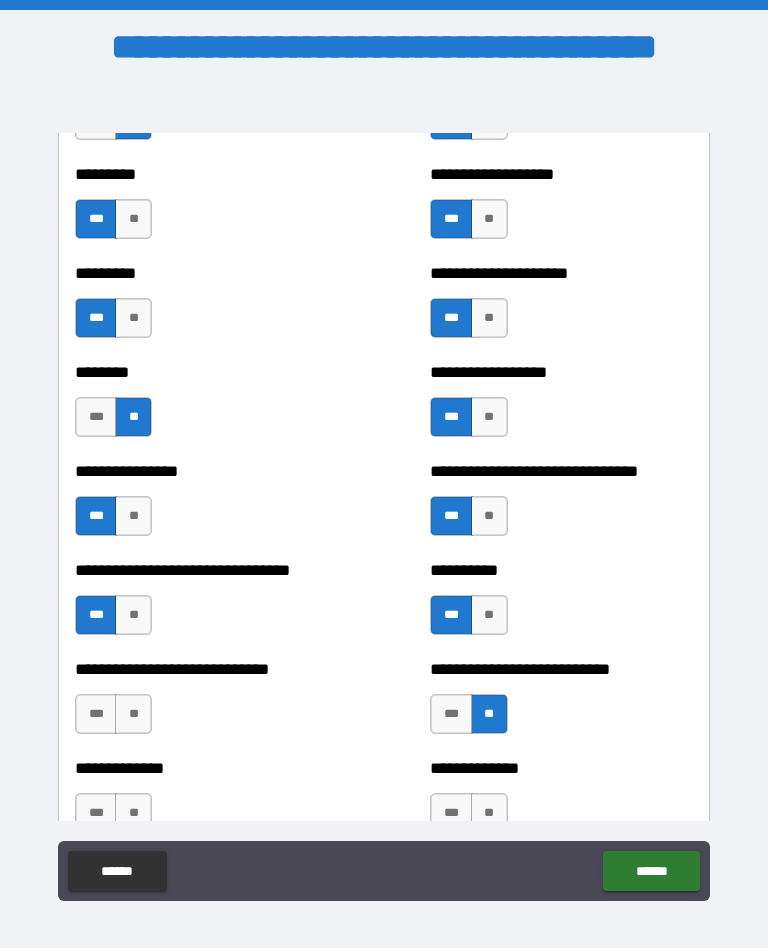 click on "***" at bounding box center [96, 714] 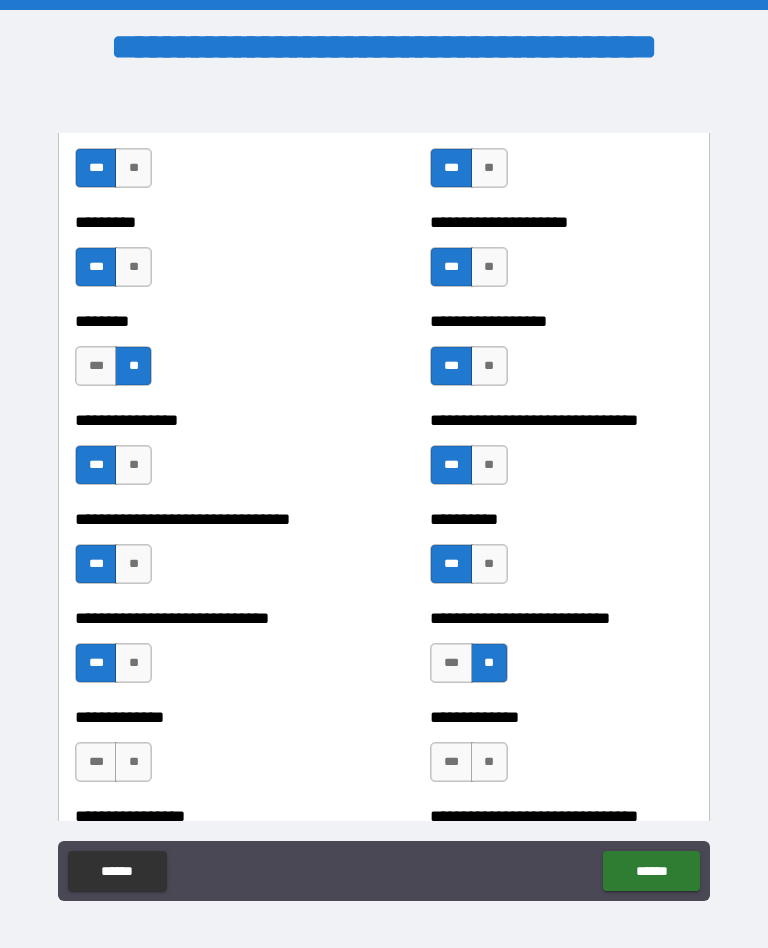 scroll, scrollTop: 7363, scrollLeft: 0, axis: vertical 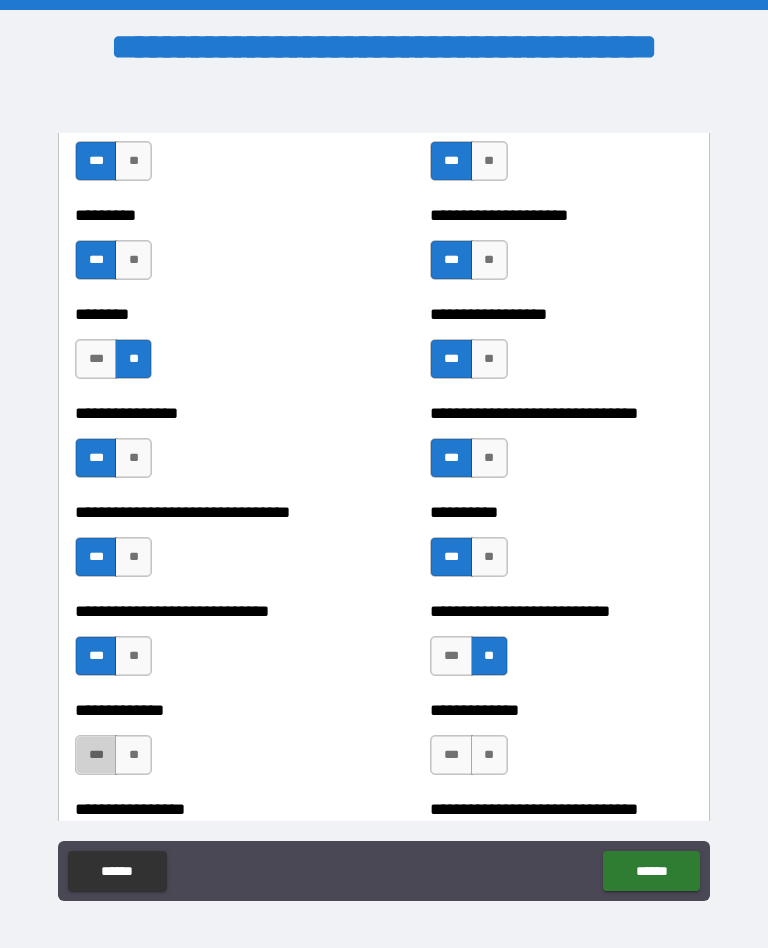 click on "***" at bounding box center (96, 755) 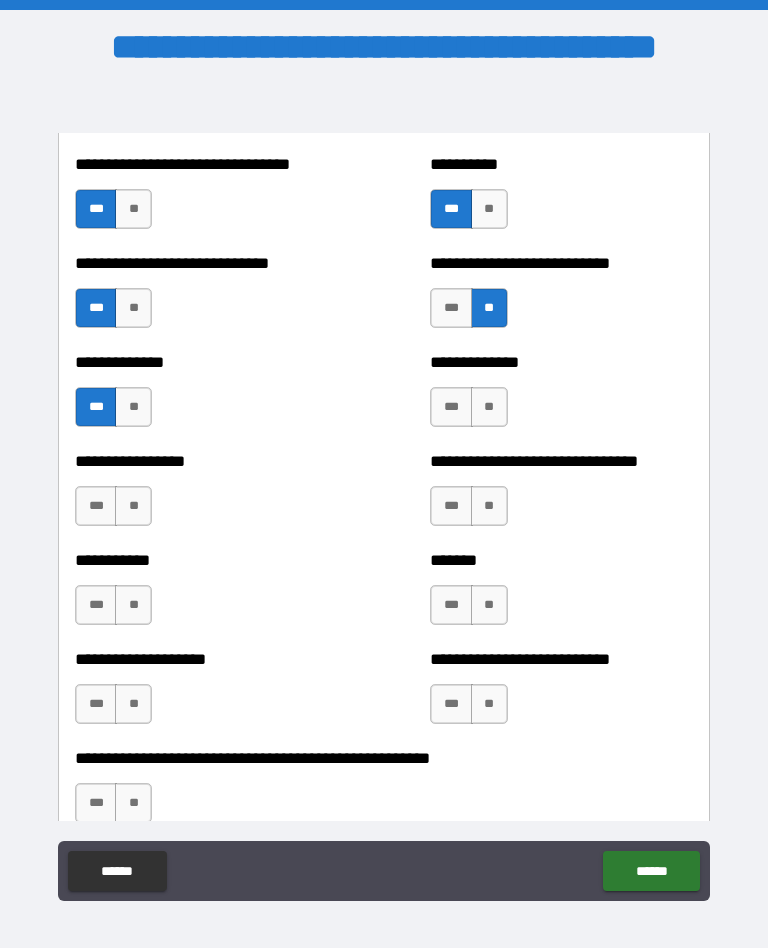 scroll, scrollTop: 7712, scrollLeft: 0, axis: vertical 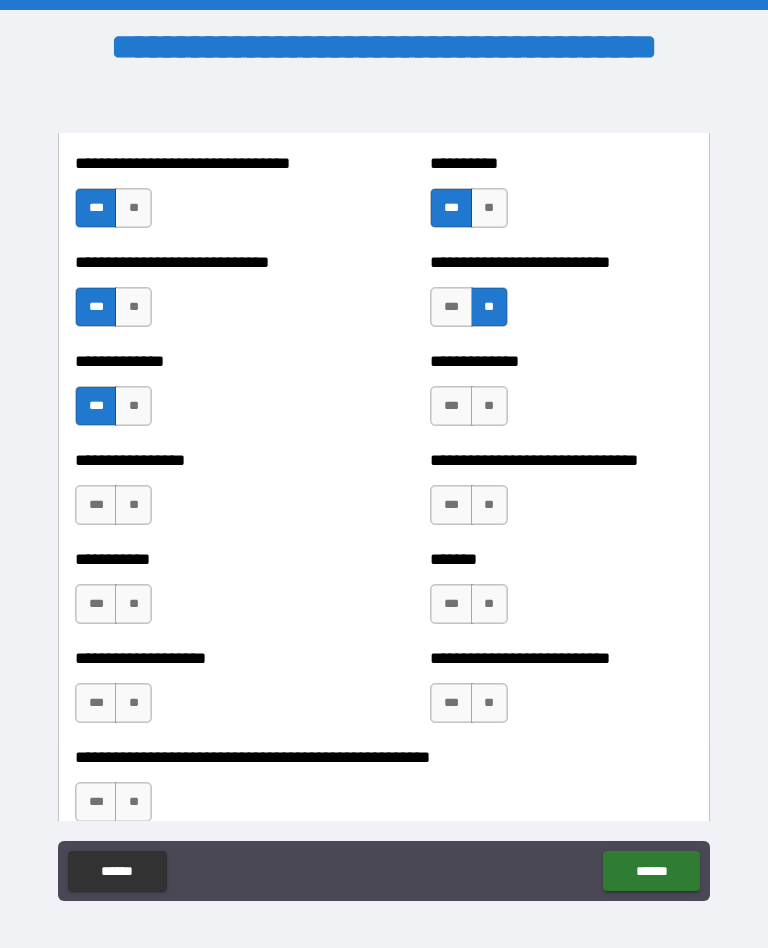 click on "**" at bounding box center [489, 406] 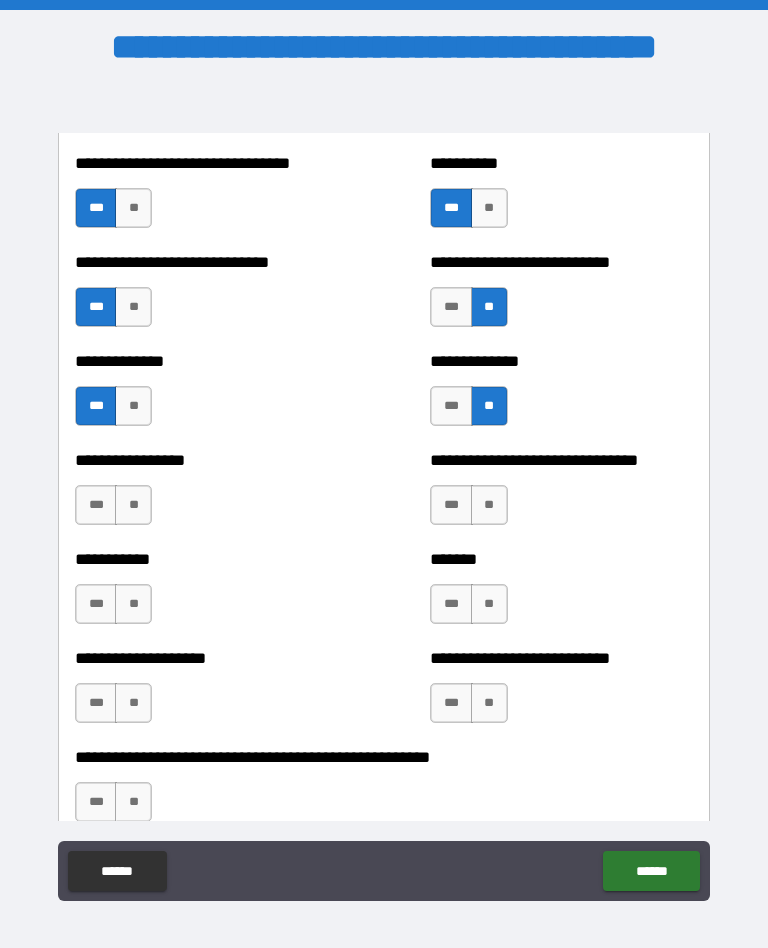 click on "**" at bounding box center (489, 505) 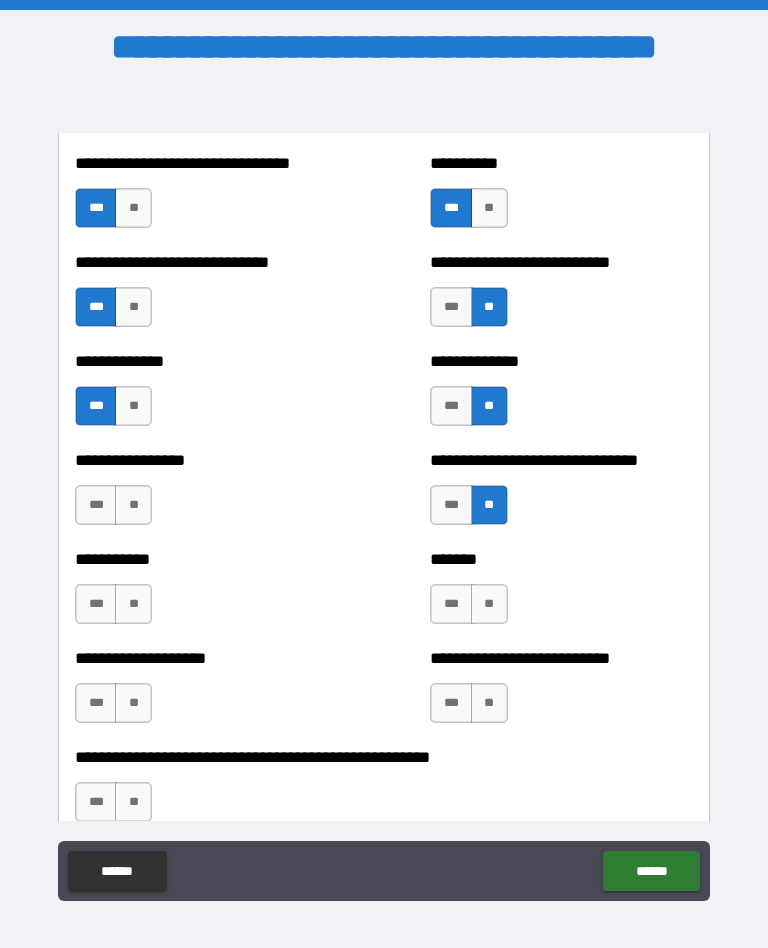 click on "***" at bounding box center (96, 505) 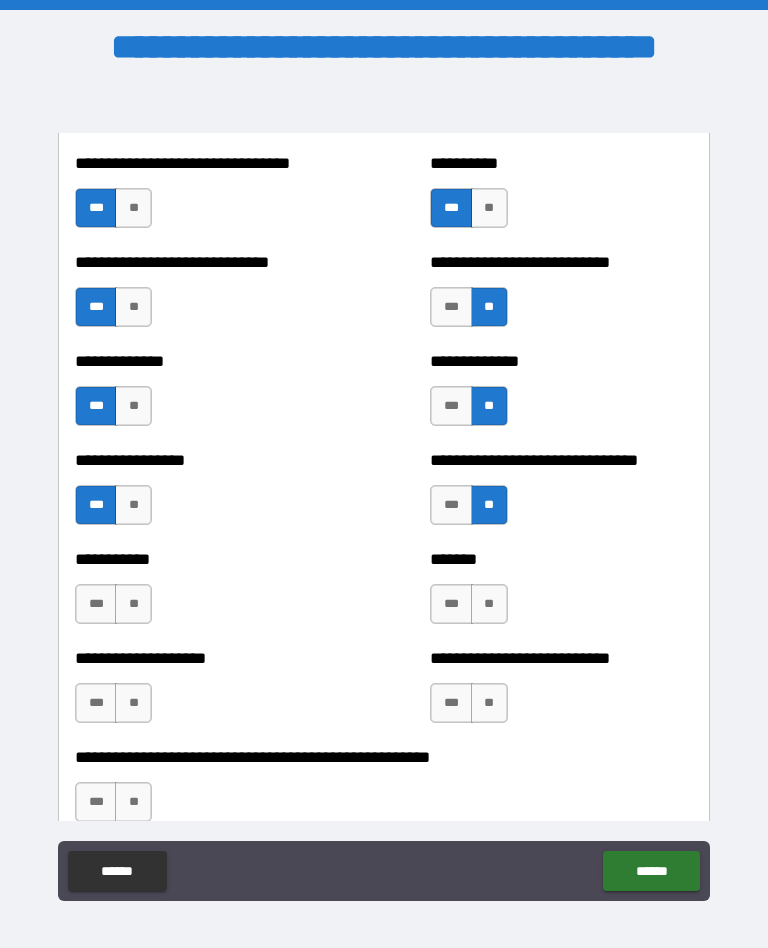 click on "**" at bounding box center [133, 604] 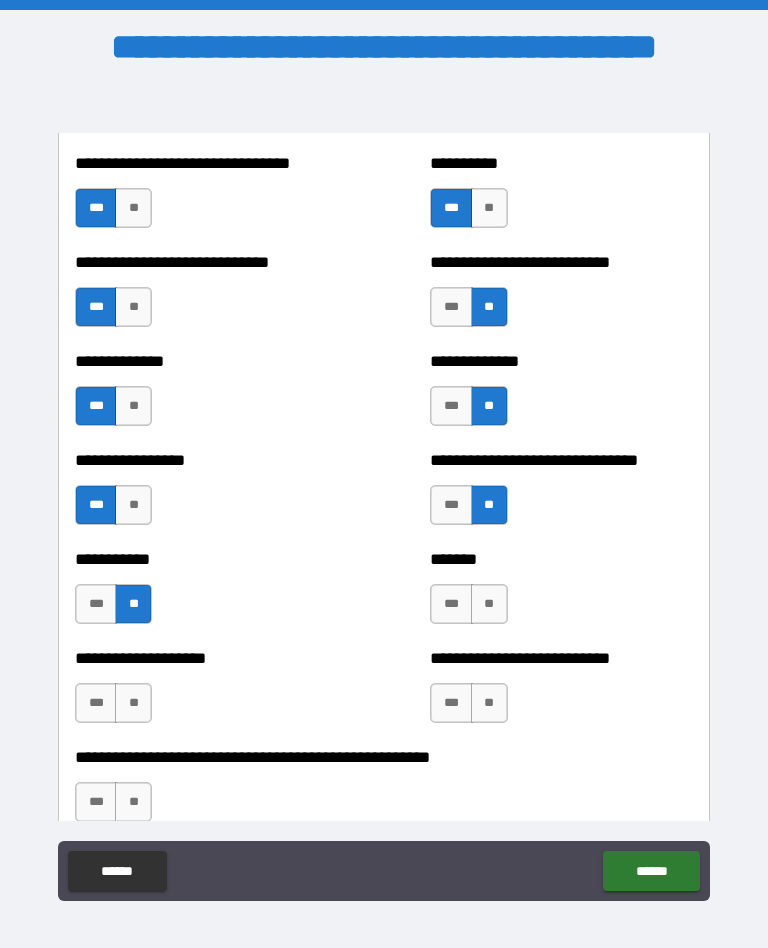 click on "**" at bounding box center [489, 604] 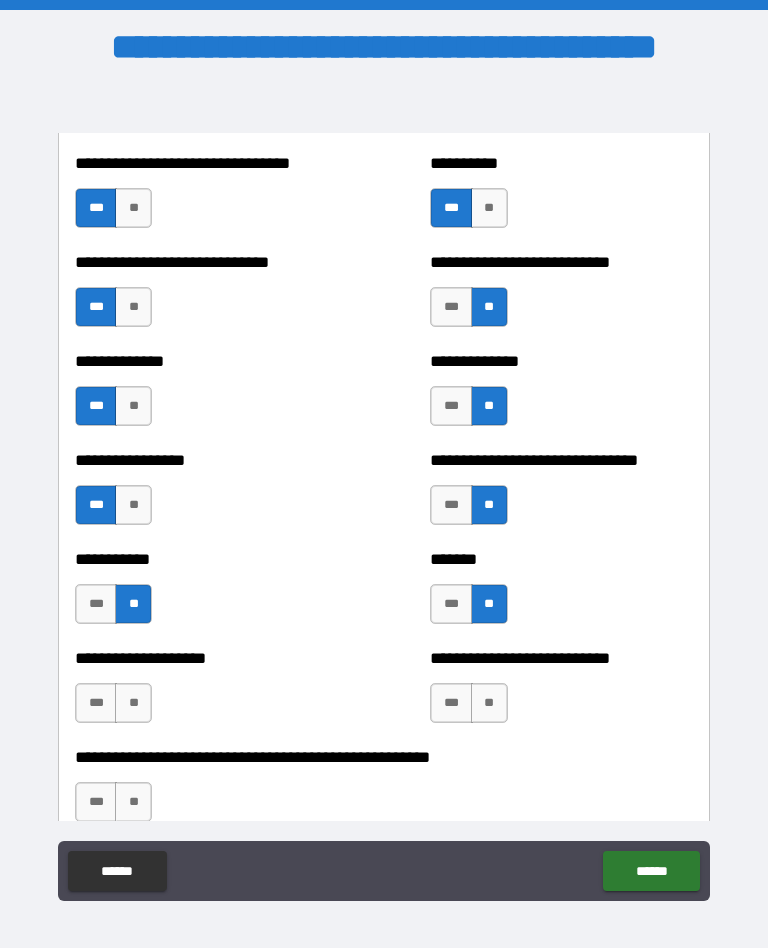 click on "***" at bounding box center (96, 703) 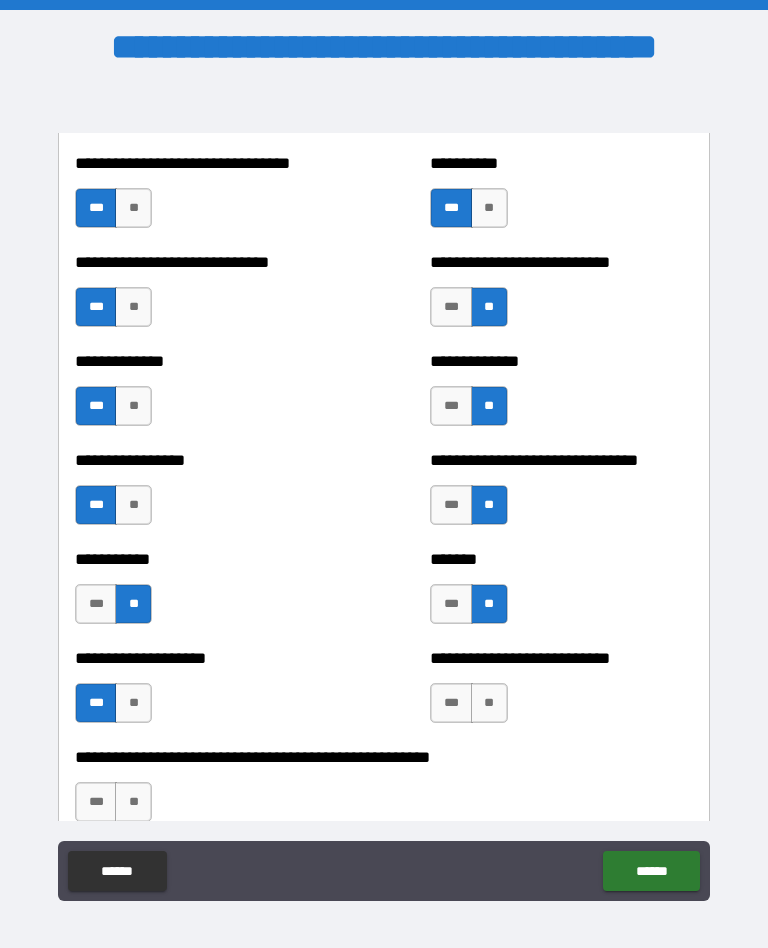 click on "**" at bounding box center (489, 703) 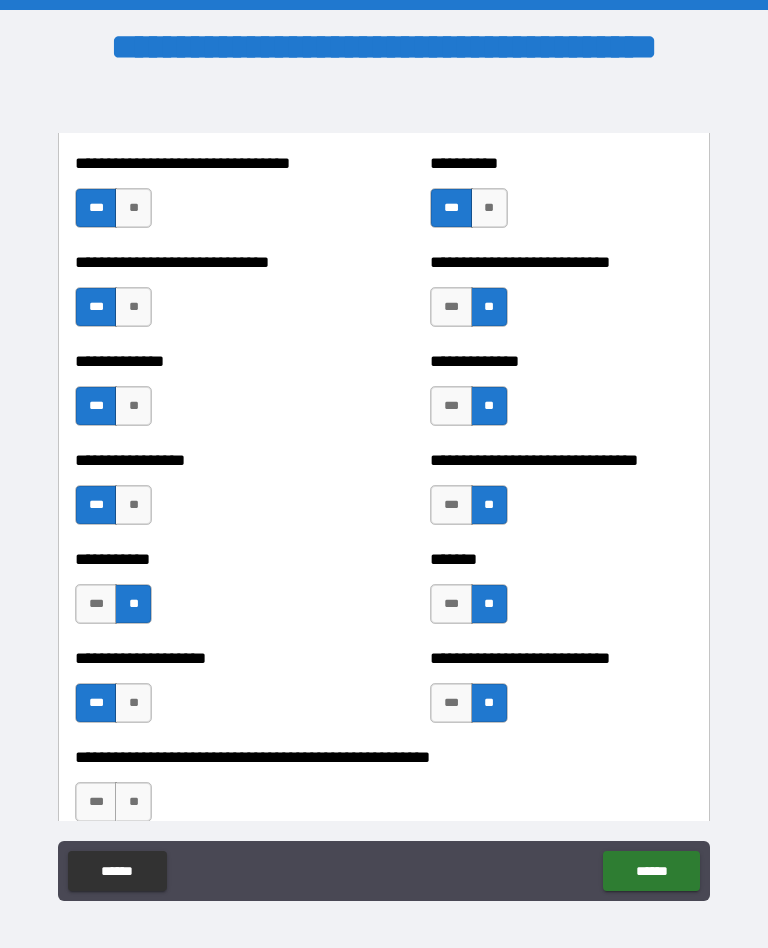 scroll, scrollTop: 7771, scrollLeft: 0, axis: vertical 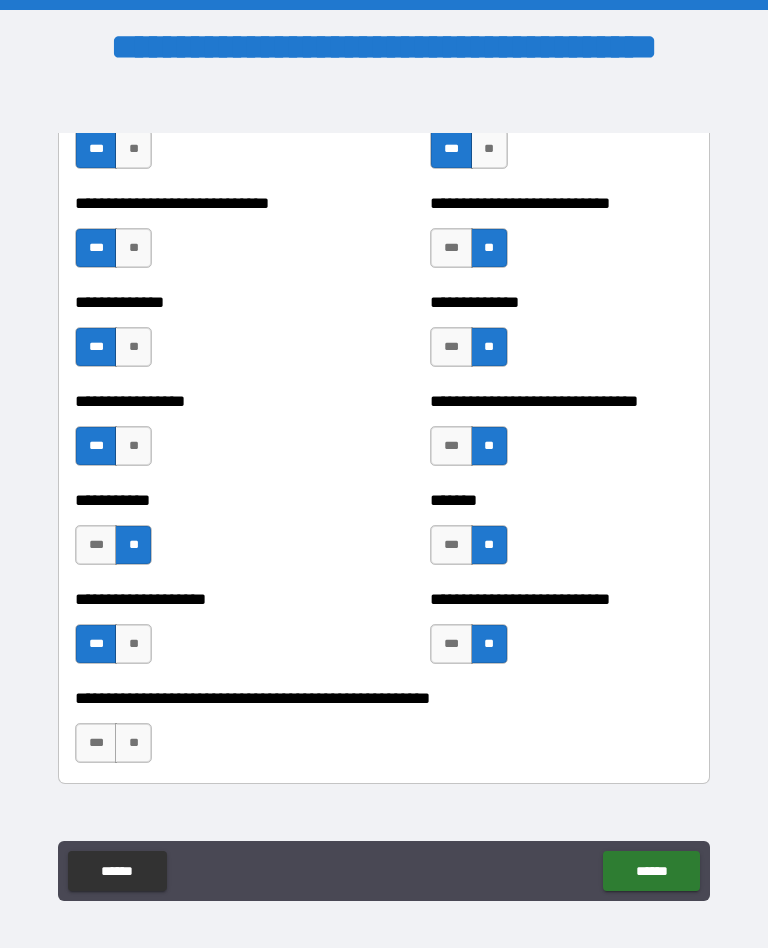click on "**" at bounding box center (133, 743) 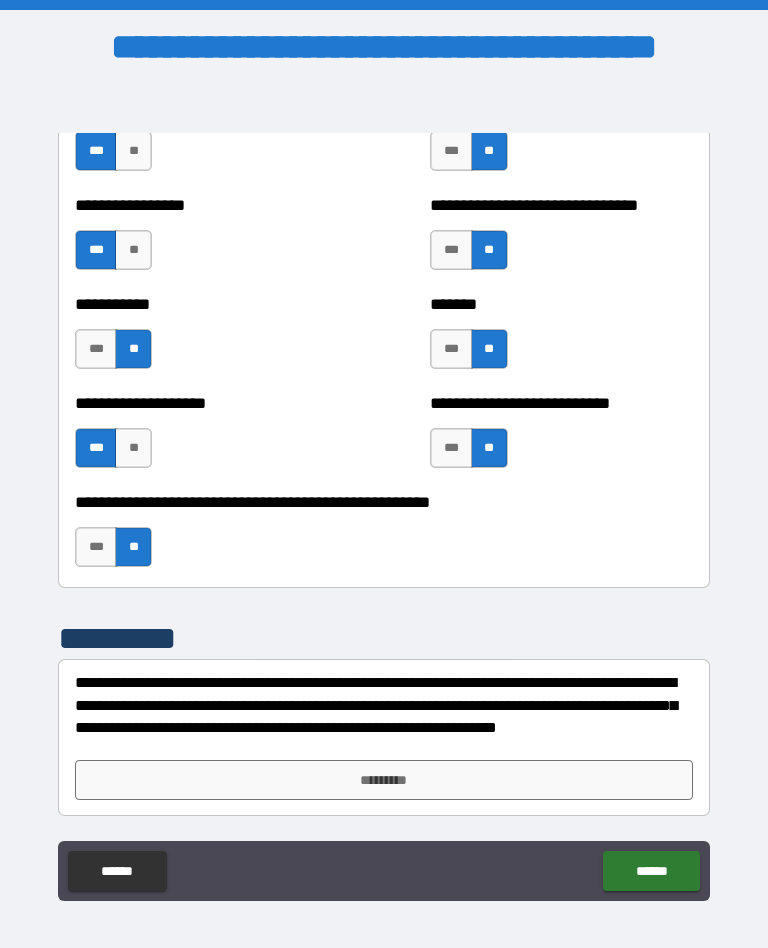 scroll, scrollTop: 7967, scrollLeft: 0, axis: vertical 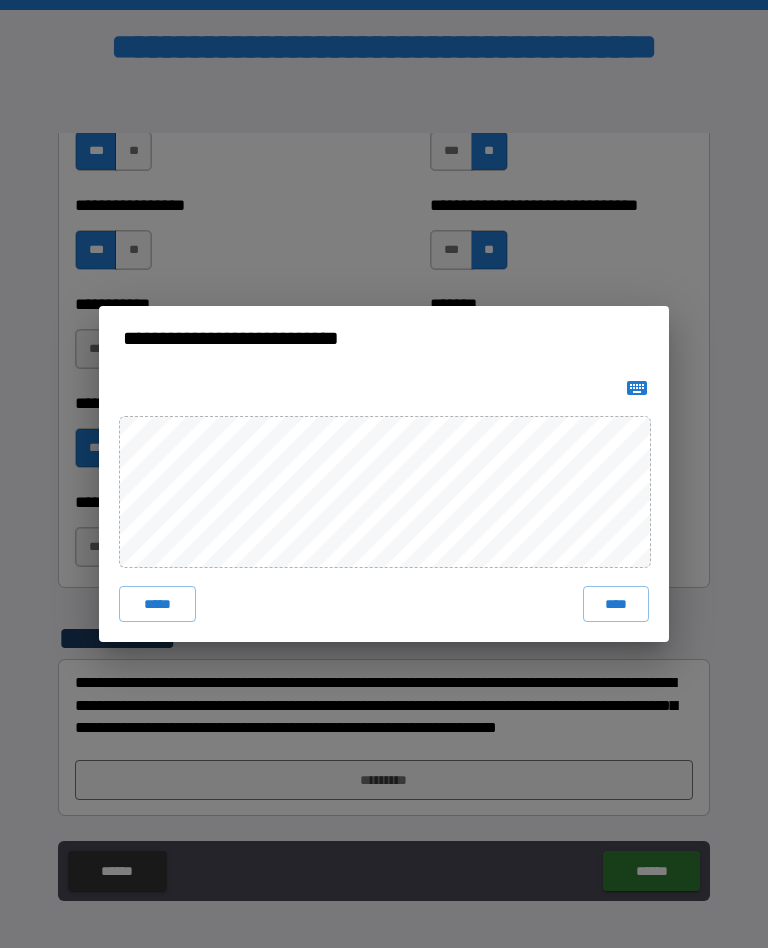 click on "****" at bounding box center [616, 604] 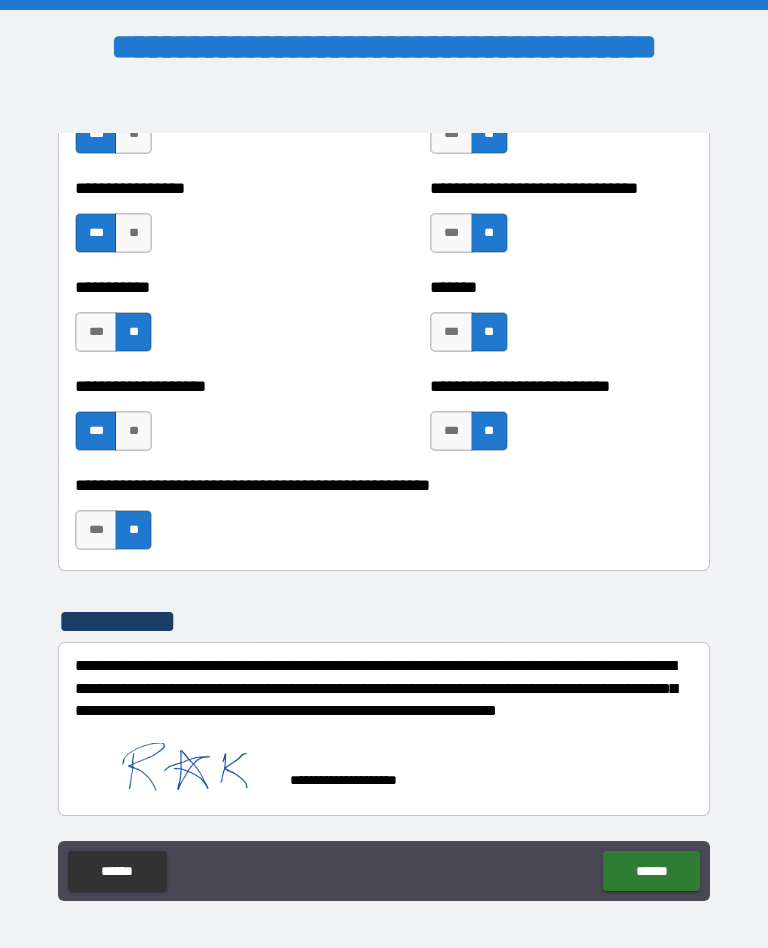scroll, scrollTop: 7984, scrollLeft: 0, axis: vertical 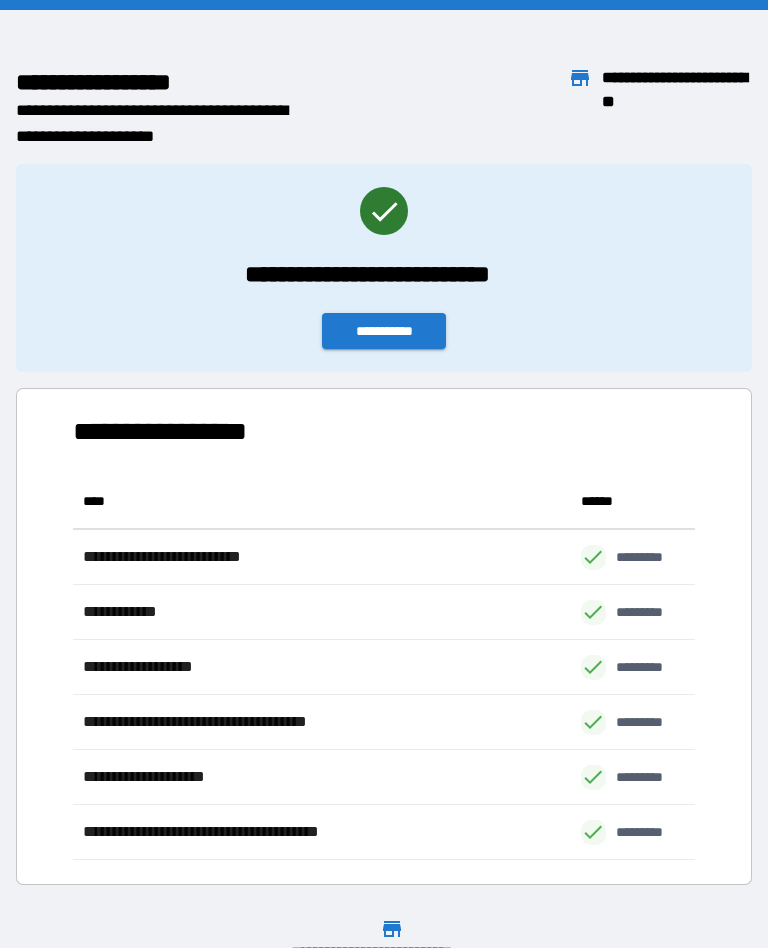 click on "**********" at bounding box center (384, 331) 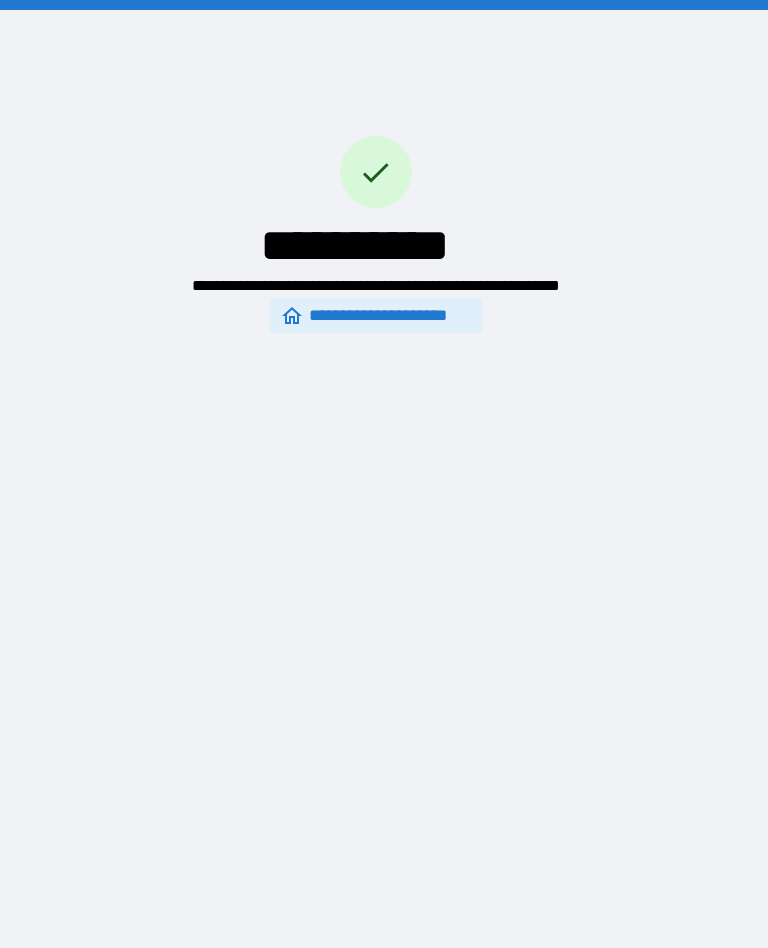 click on "**********" at bounding box center [376, 315] 